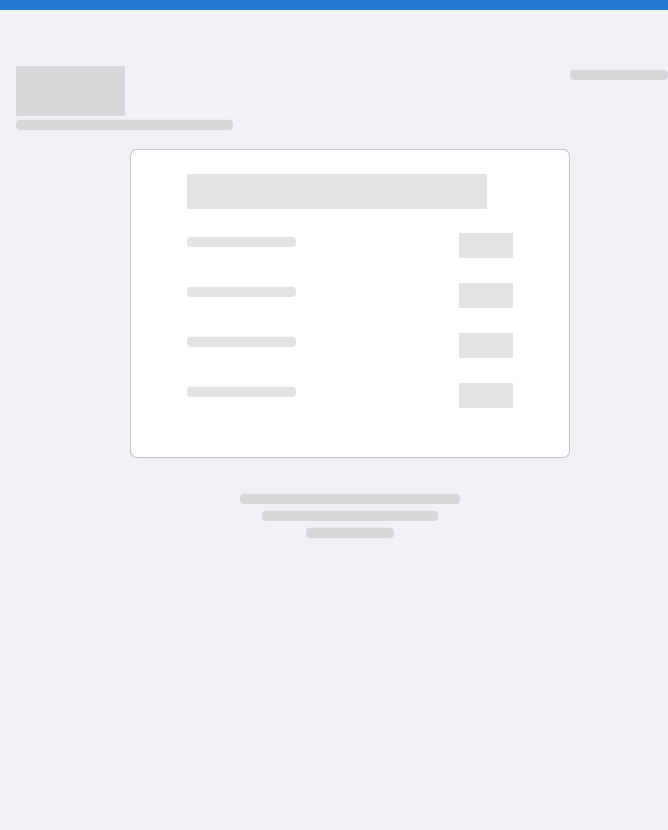 scroll, scrollTop: 0, scrollLeft: 0, axis: both 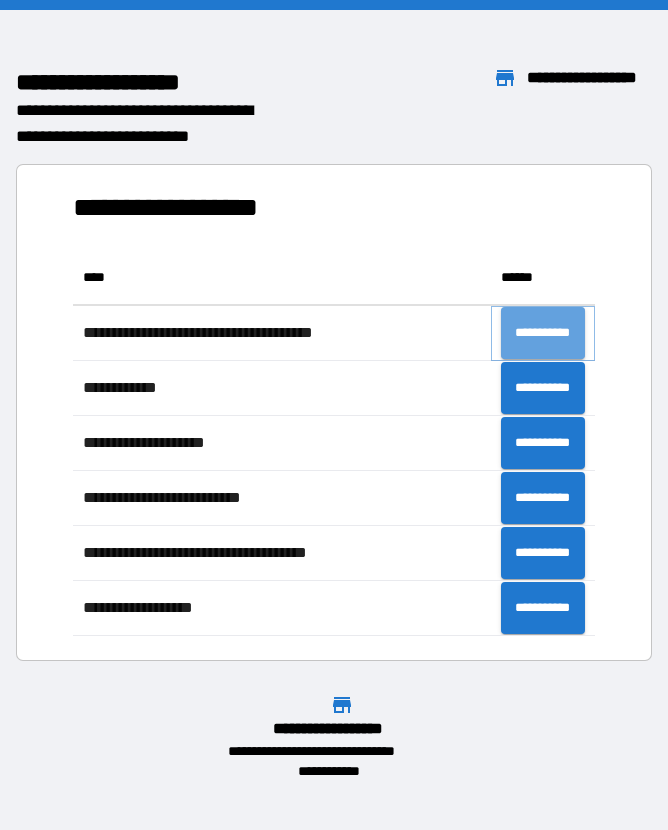 click on "**********" at bounding box center [543, 333] 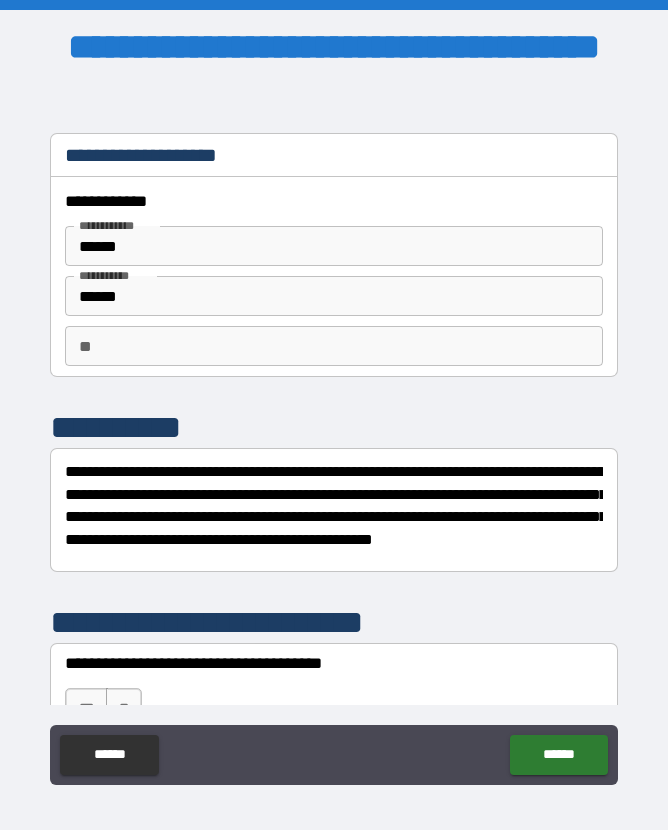 click on "**" at bounding box center (333, 346) 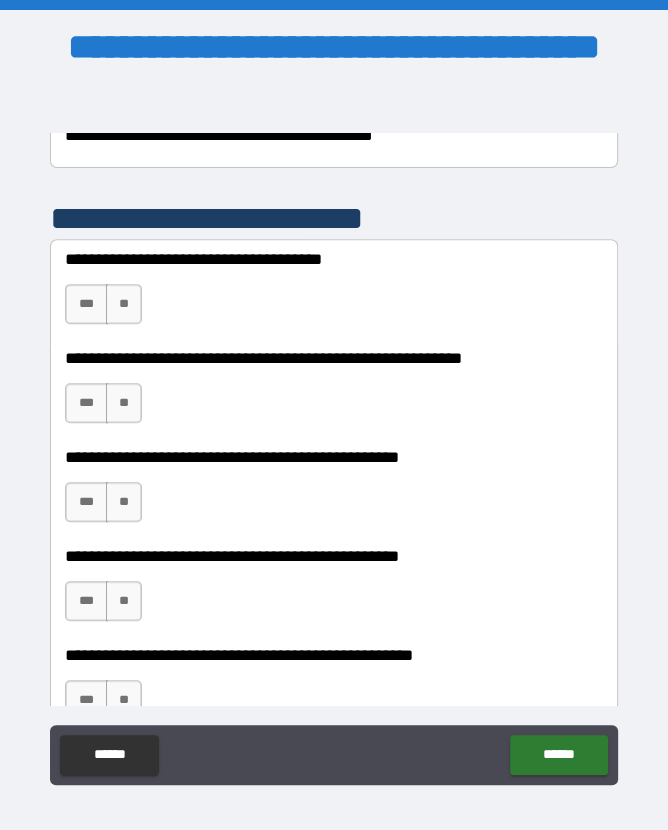 scroll, scrollTop: 406, scrollLeft: 0, axis: vertical 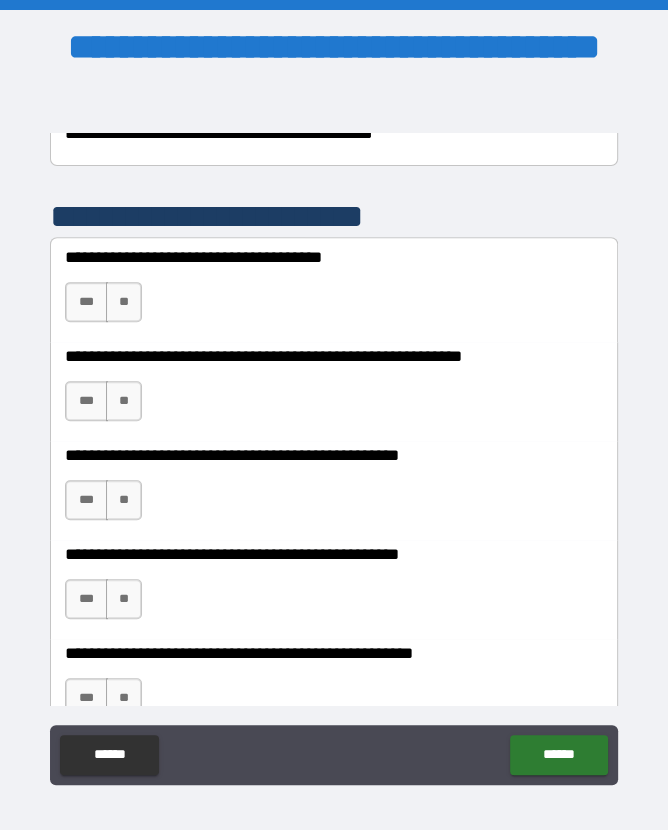 type on "*" 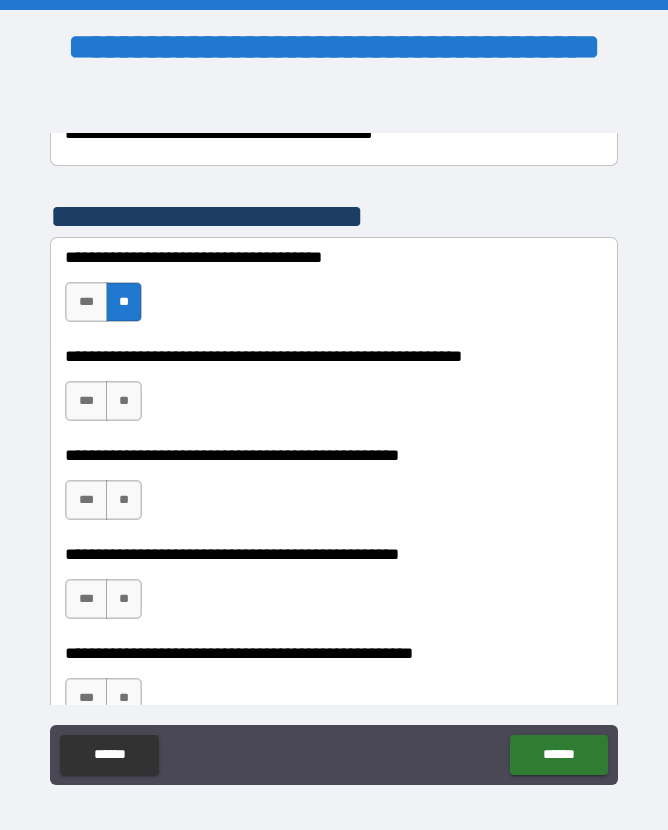 click on "**" at bounding box center (124, 401) 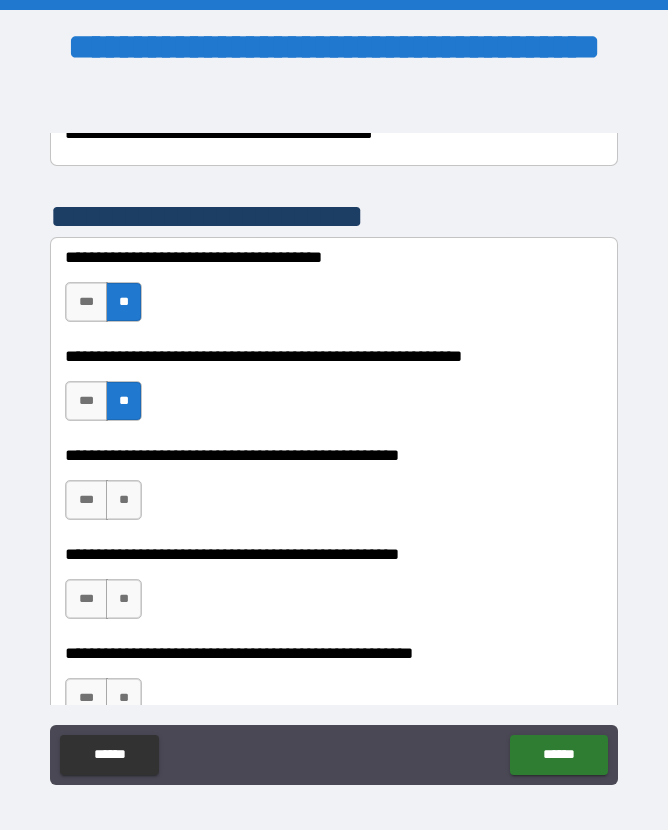click on "**" at bounding box center [124, 500] 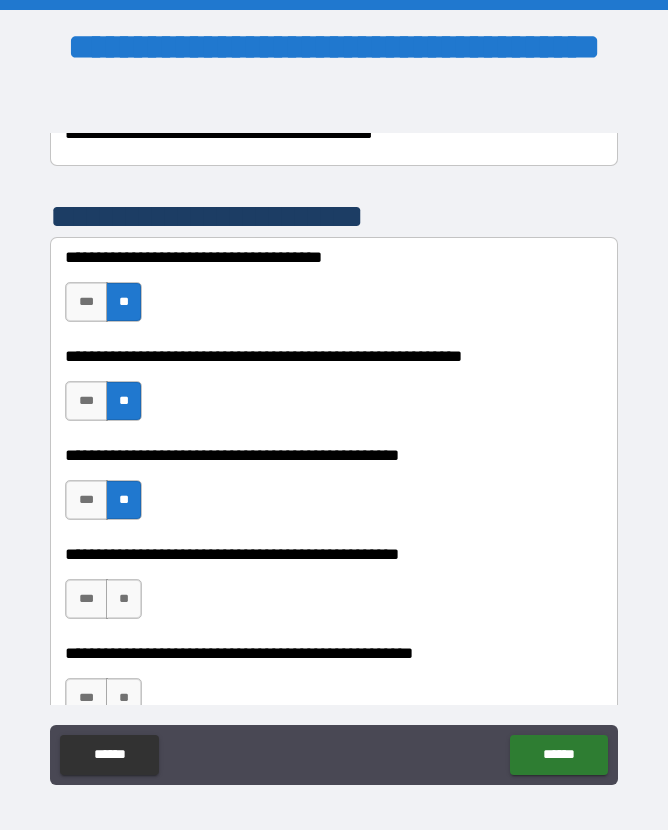 click on "**" at bounding box center (124, 599) 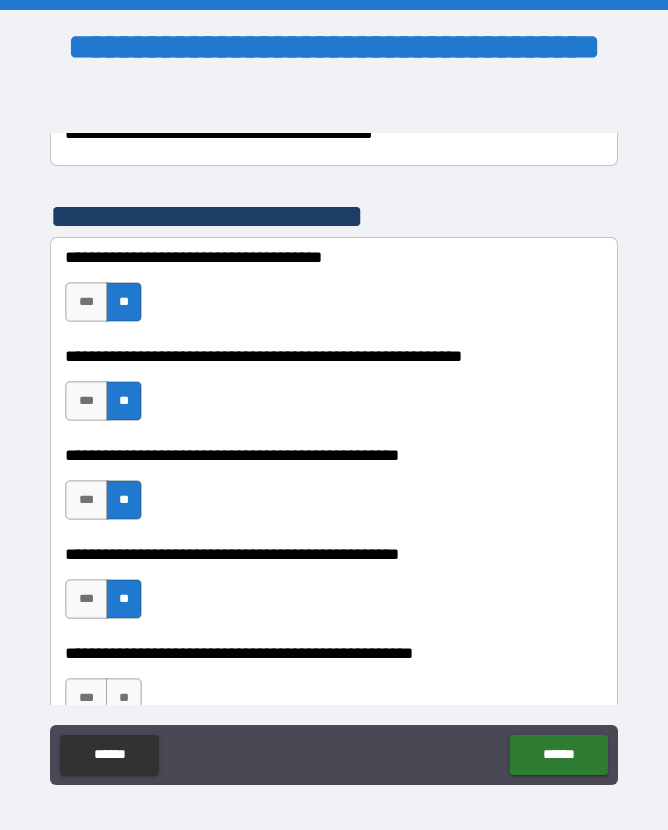 click on "**" at bounding box center (124, 698) 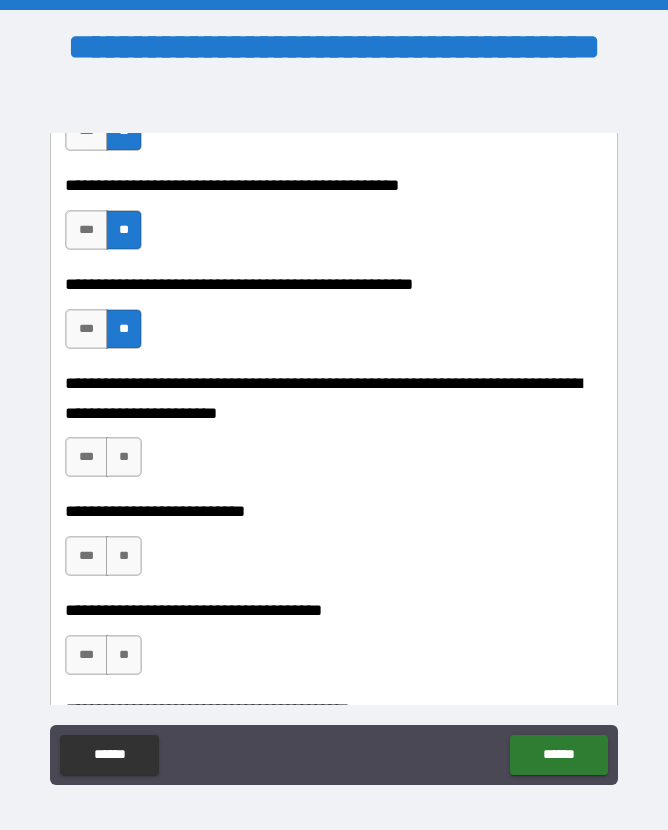 scroll, scrollTop: 862, scrollLeft: 0, axis: vertical 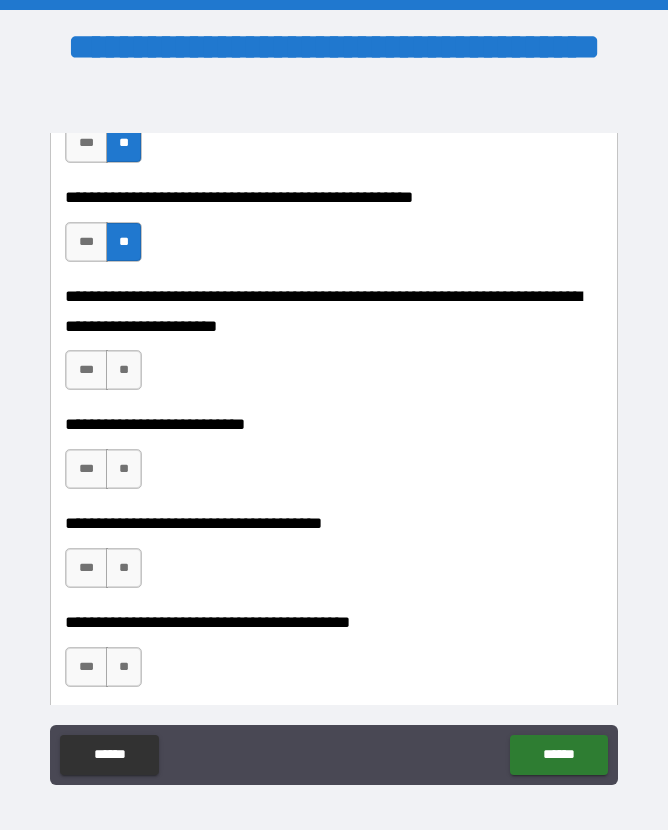 click on "**" at bounding box center (124, 370) 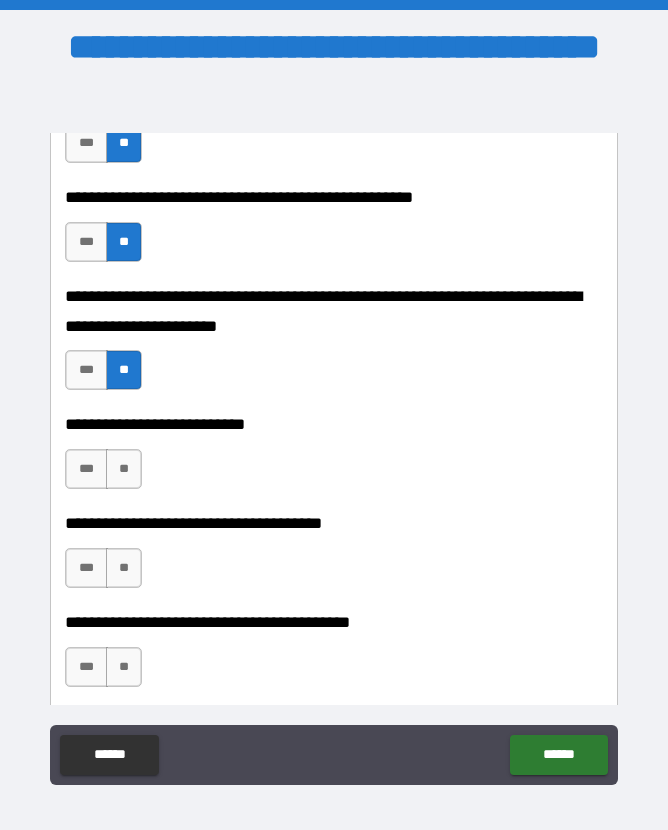 click on "**" at bounding box center (124, 469) 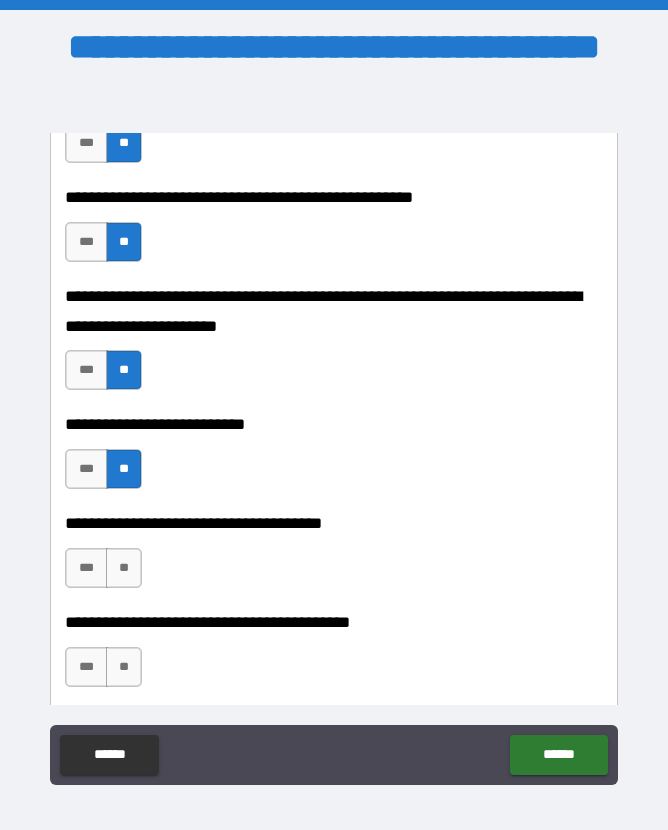 click on "**" at bounding box center (124, 568) 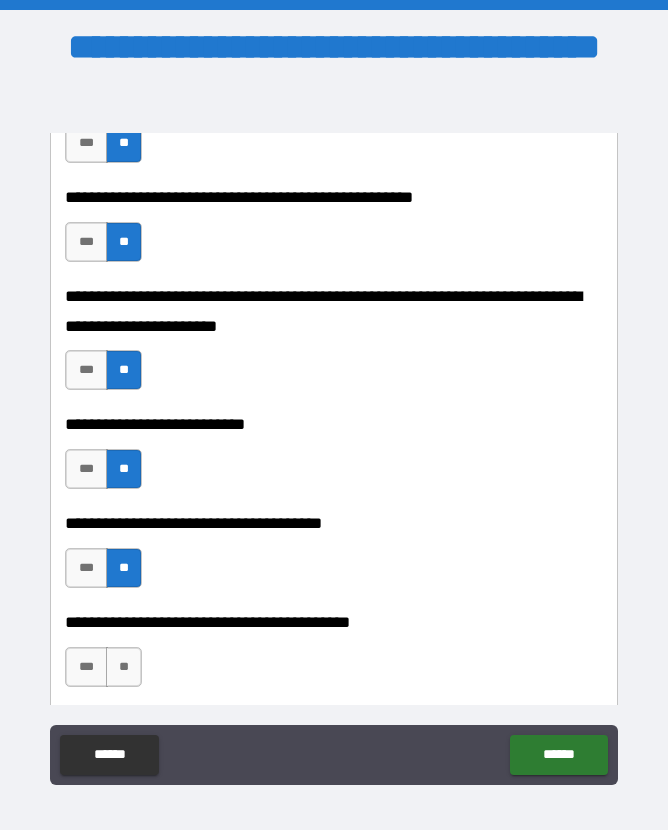click on "**" at bounding box center [124, 667] 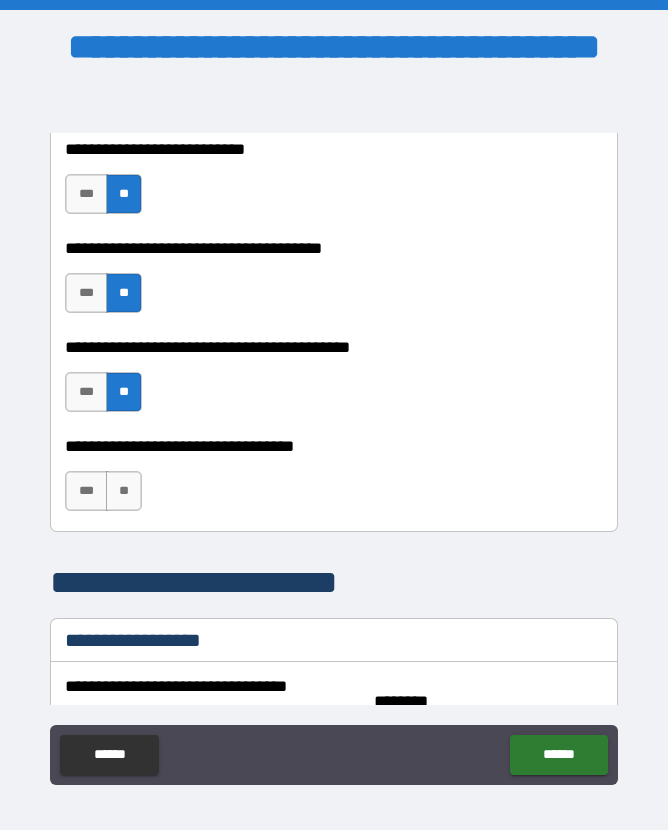 scroll, scrollTop: 1165, scrollLeft: 0, axis: vertical 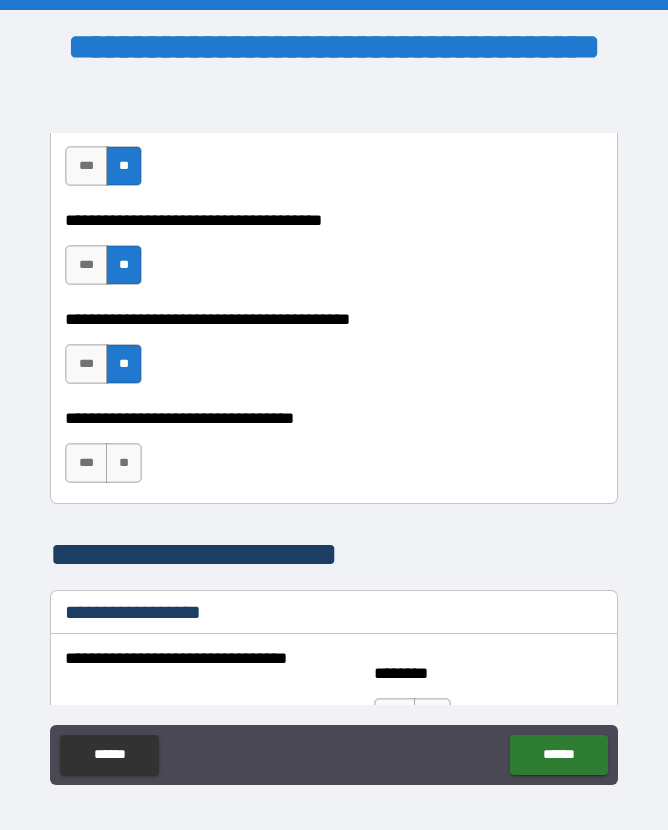 click on "**" at bounding box center [124, 463] 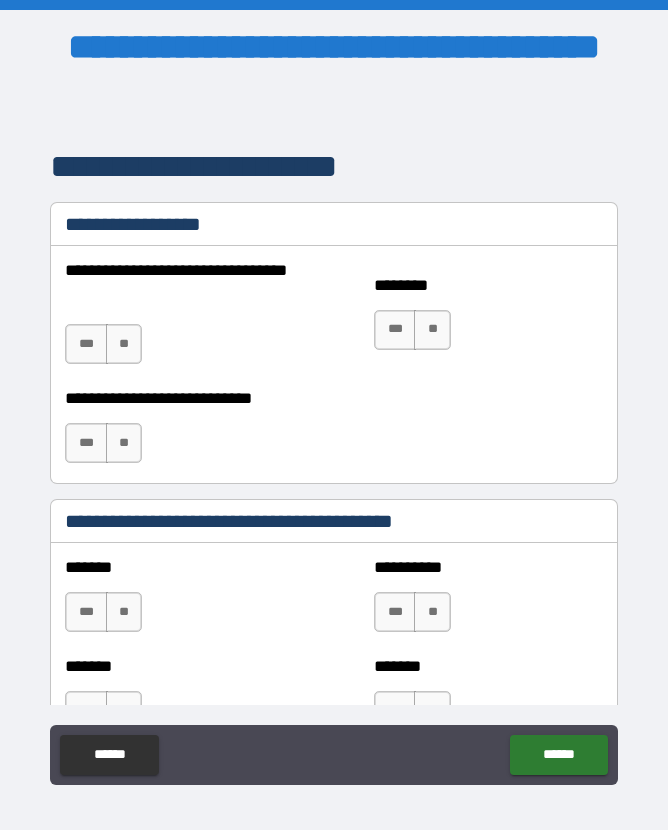 scroll, scrollTop: 1592, scrollLeft: 0, axis: vertical 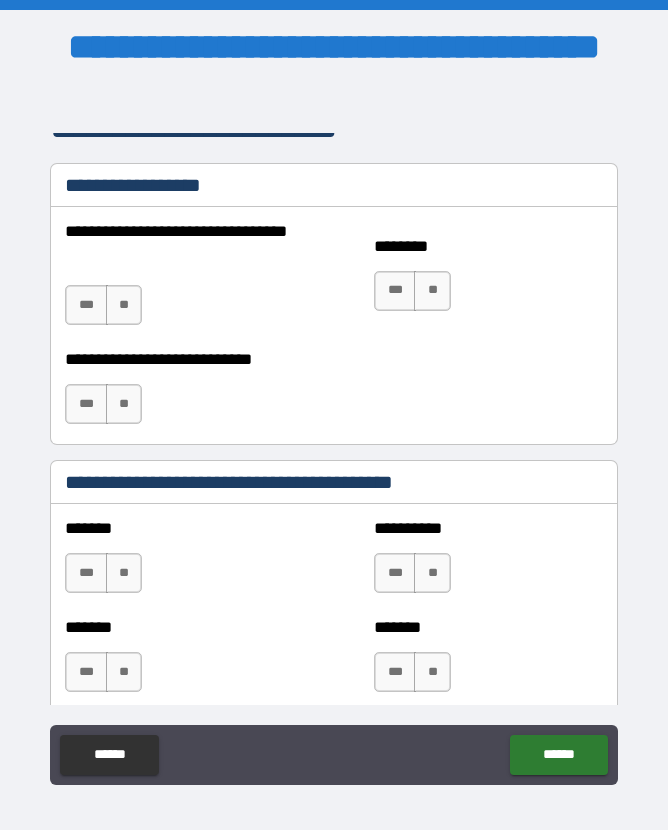 click on "**" at bounding box center (124, 305) 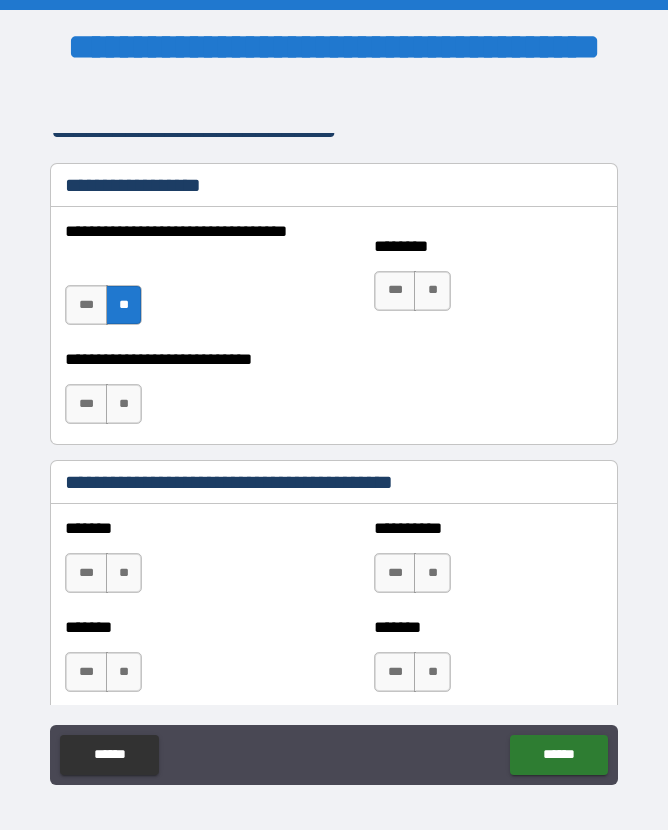 click on "**" at bounding box center (124, 404) 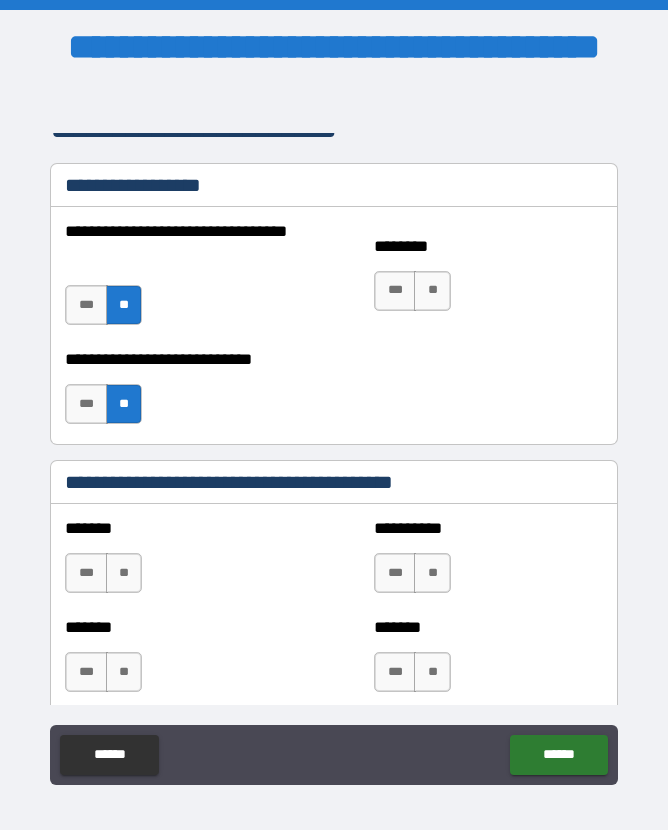 click on "**" at bounding box center [432, 291] 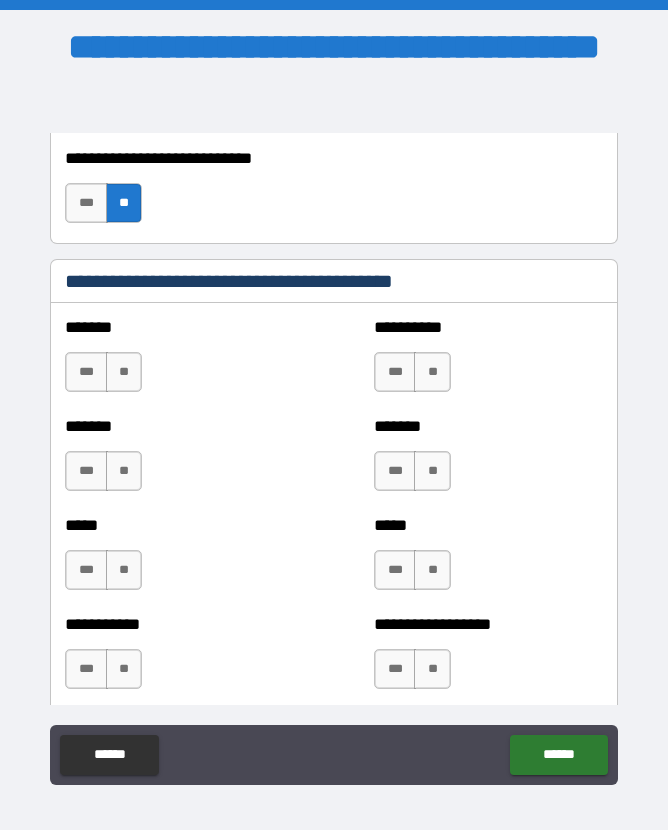 scroll, scrollTop: 1813, scrollLeft: 0, axis: vertical 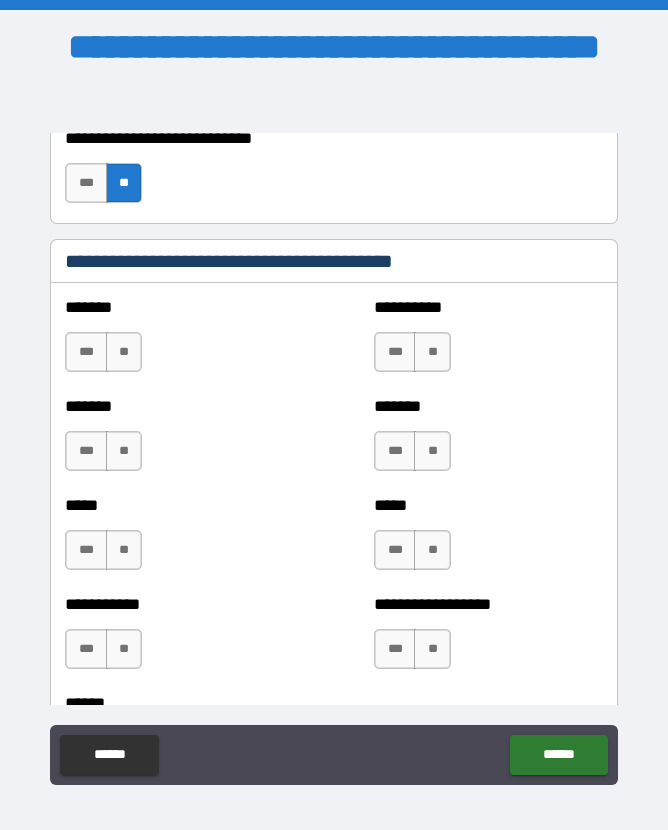 click on "**" at bounding box center (124, 352) 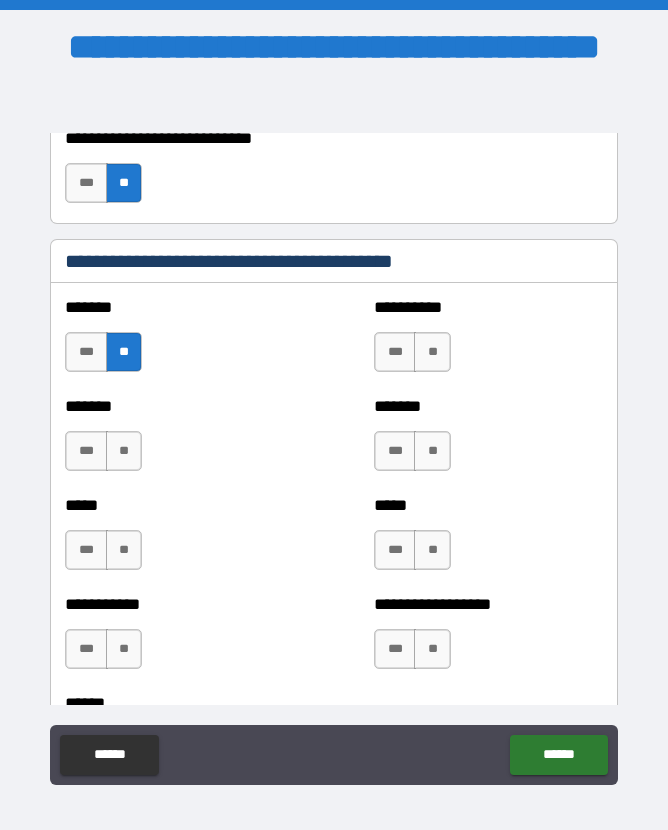 click on "**" at bounding box center [124, 451] 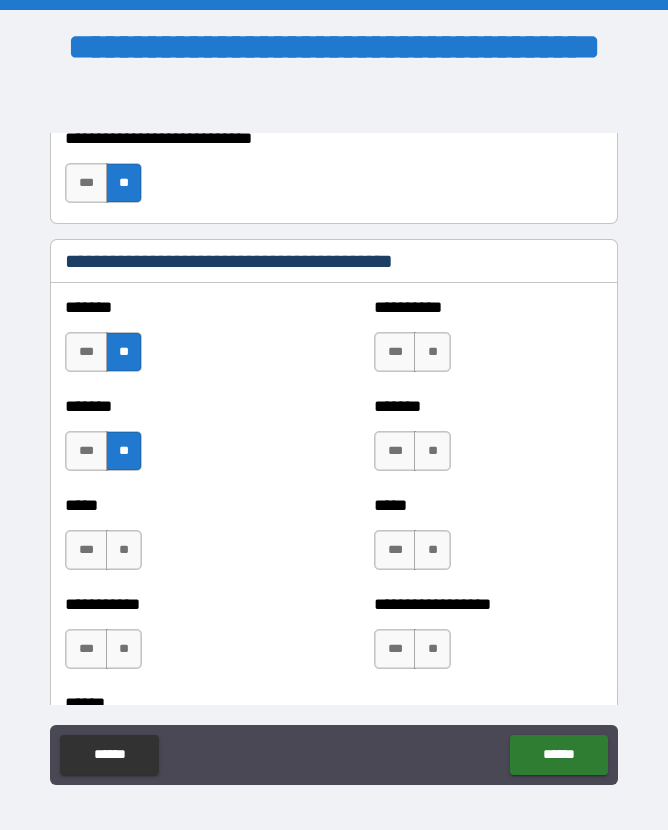 click on "**" at bounding box center [124, 550] 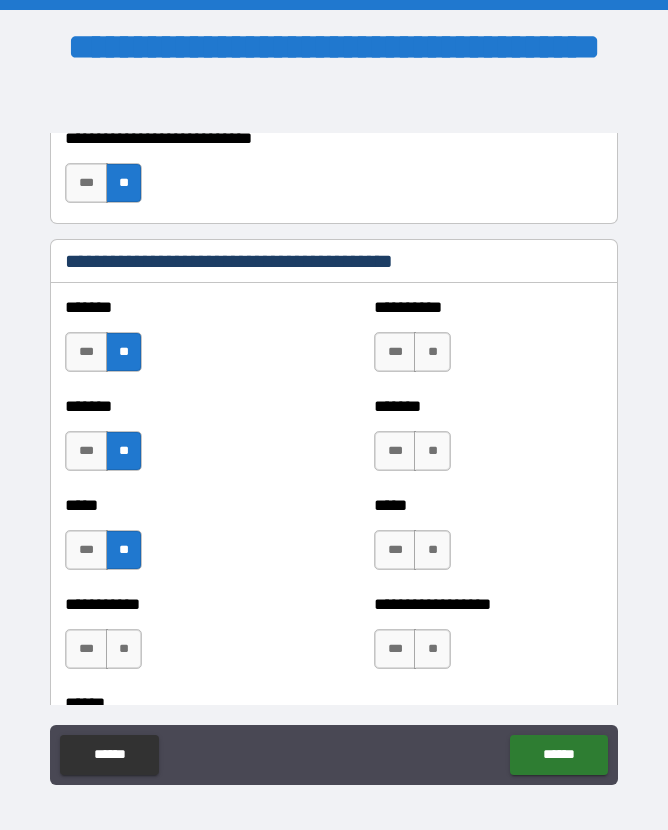 click on "**" at bounding box center (124, 649) 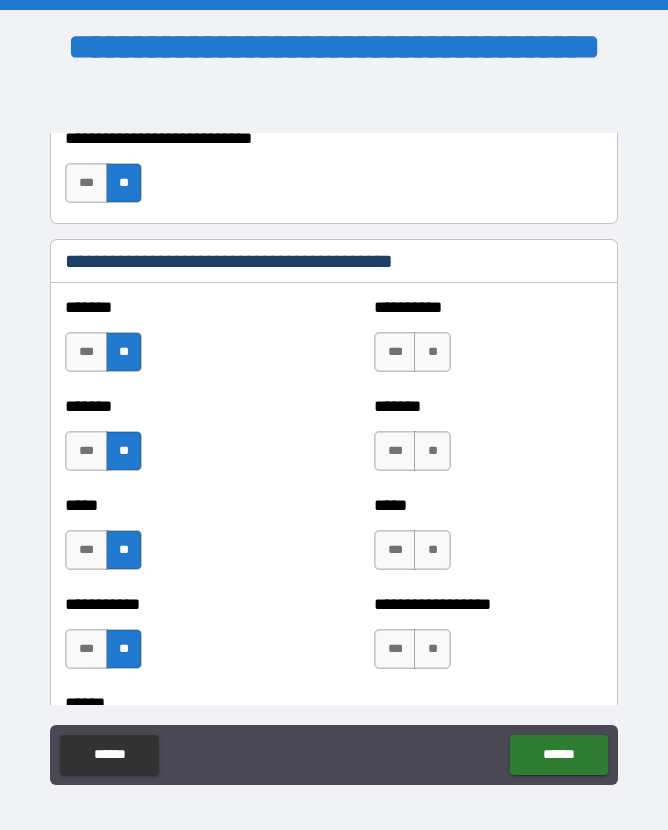 click on "**" at bounding box center [432, 352] 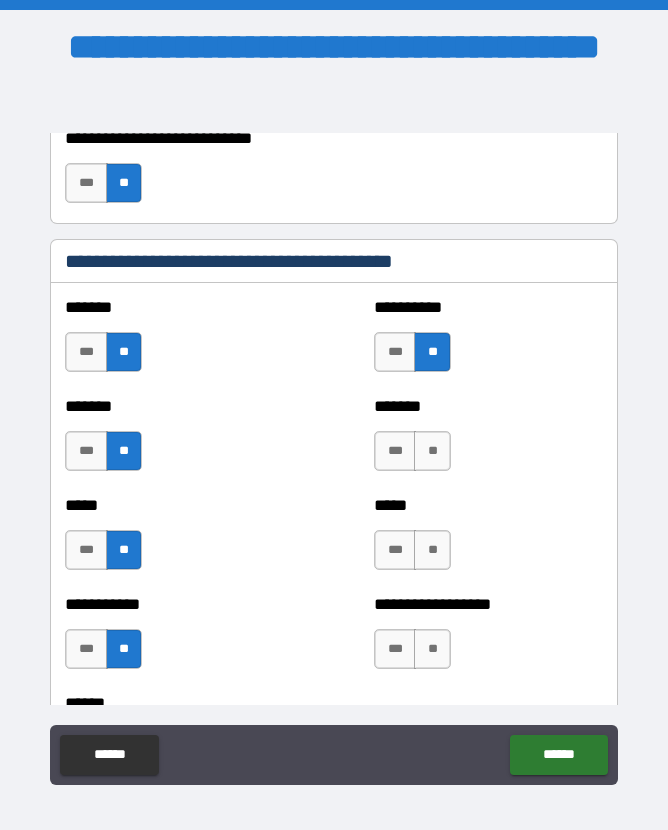 click on "**" at bounding box center [432, 451] 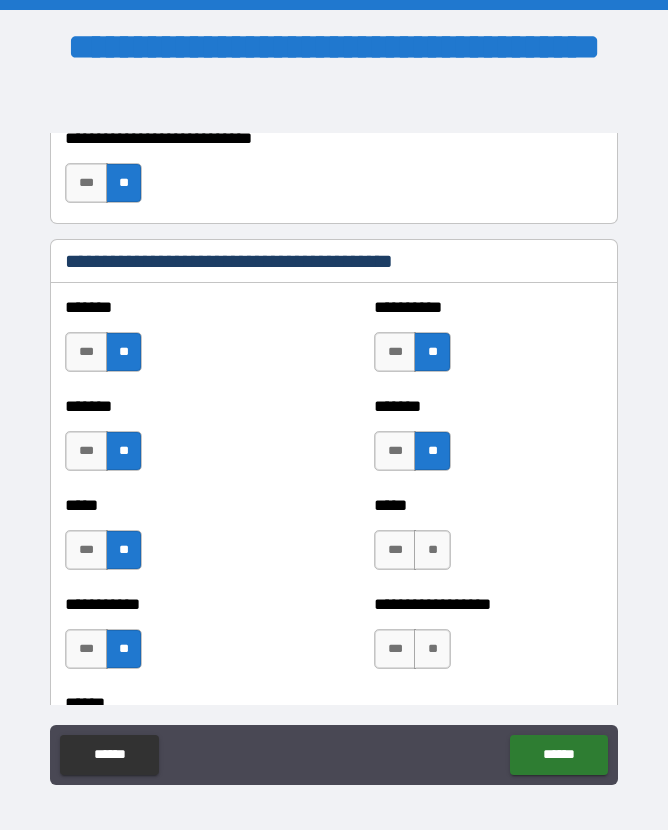 click on "**" at bounding box center (432, 550) 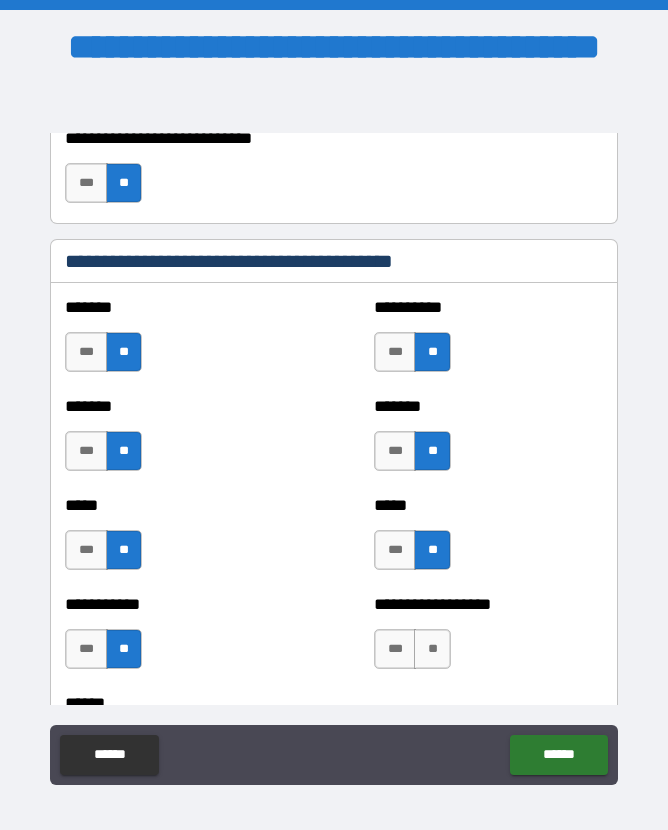 click on "**" at bounding box center [432, 649] 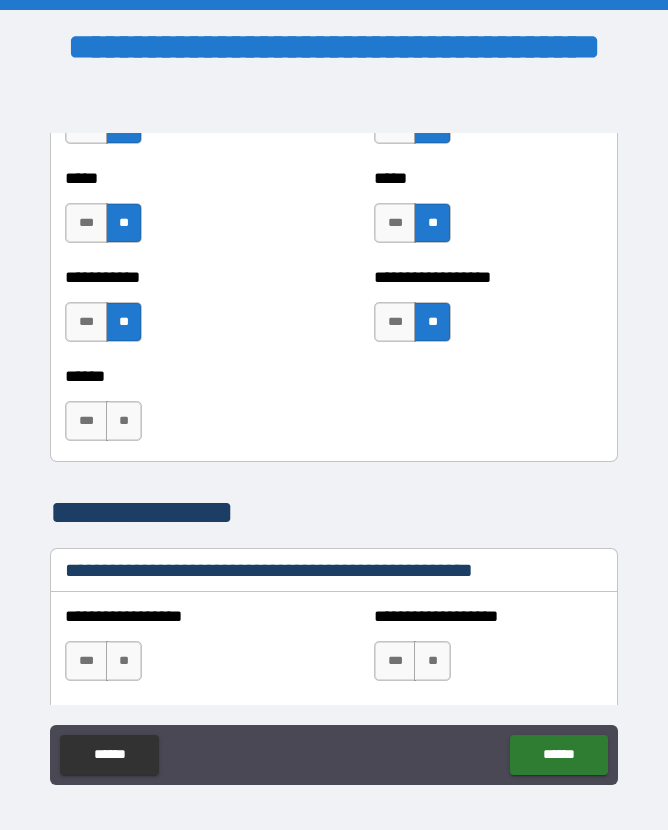 scroll, scrollTop: 2142, scrollLeft: 0, axis: vertical 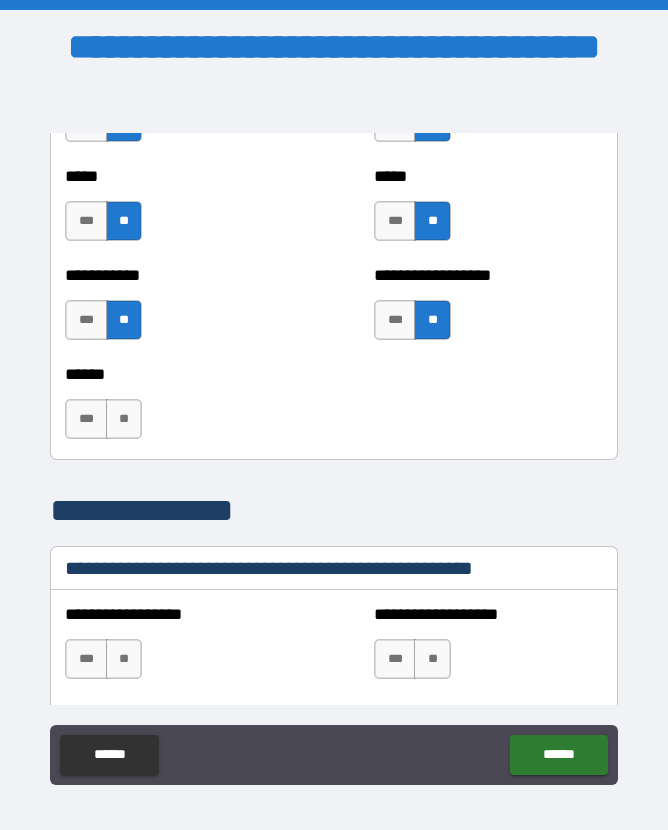 click on "**" at bounding box center (124, 419) 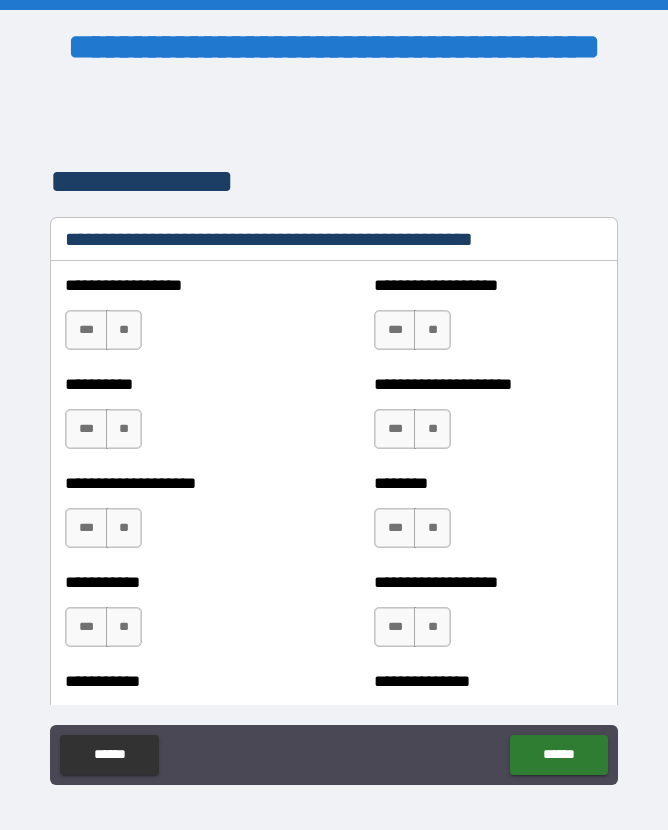 scroll, scrollTop: 2472, scrollLeft: 0, axis: vertical 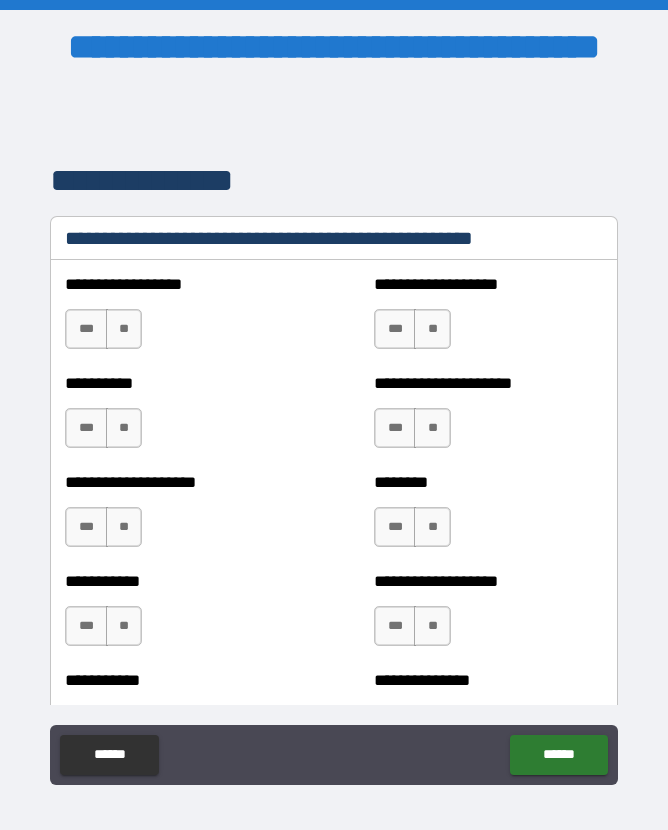click on "**" at bounding box center (124, 329) 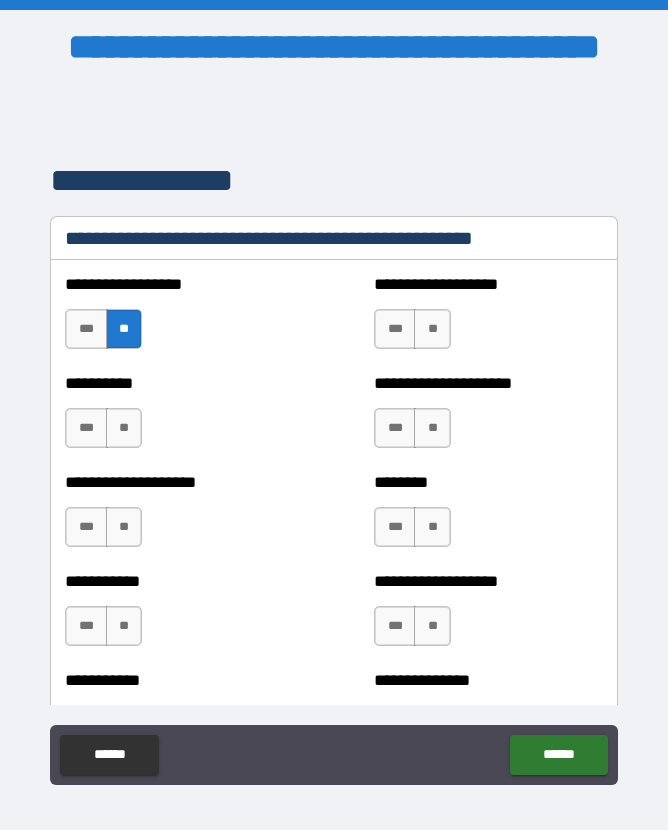 click on "**" at bounding box center [432, 329] 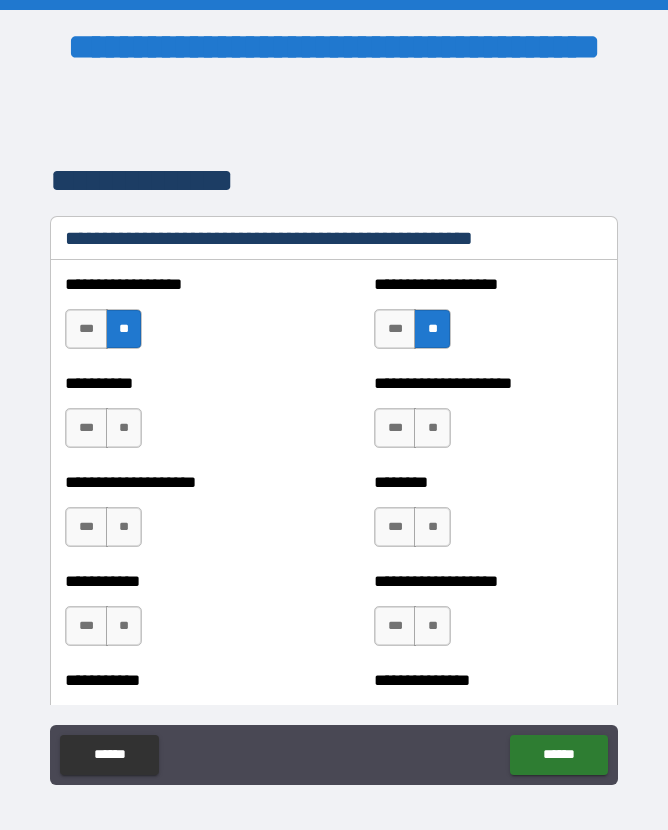 click on "**" at bounding box center (124, 428) 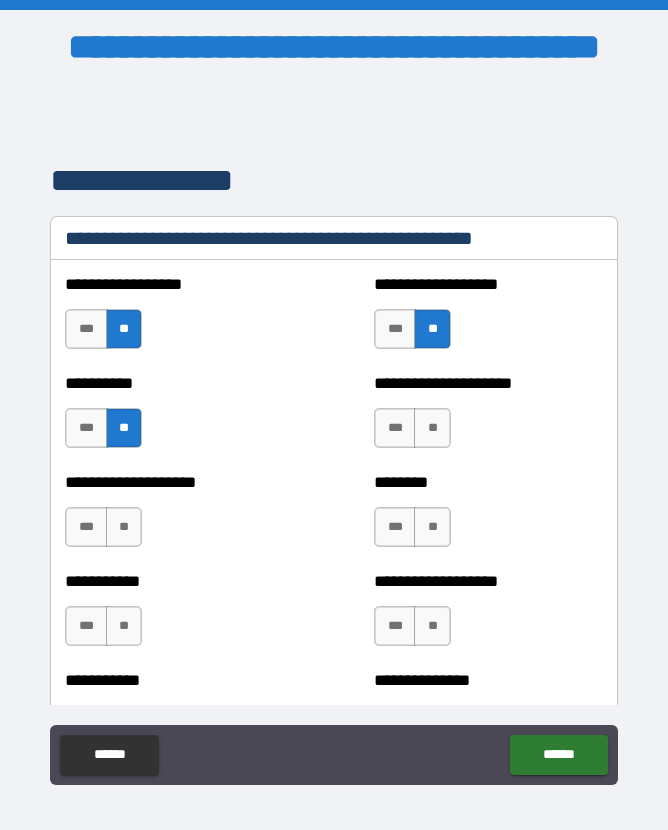 click on "**" at bounding box center (432, 428) 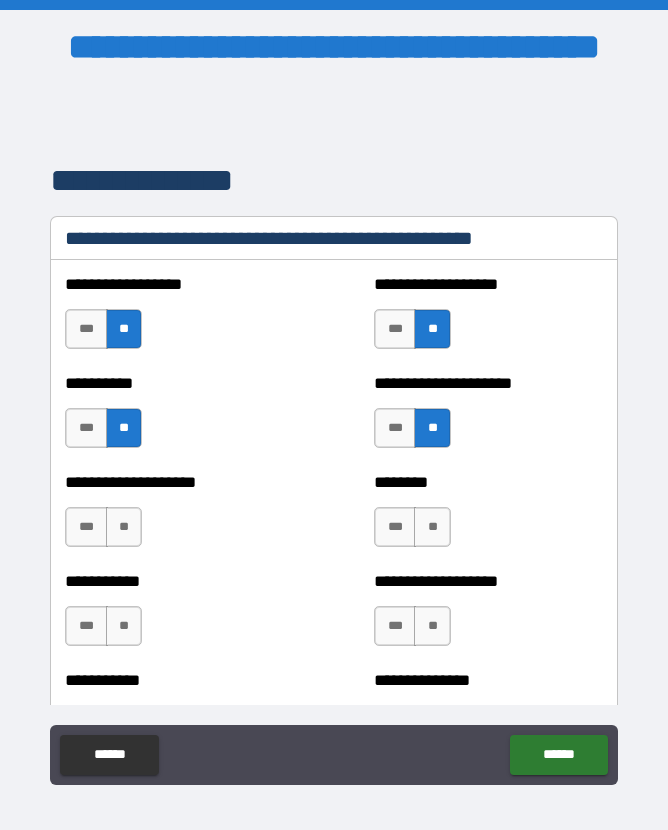 click on "**" at bounding box center [124, 527] 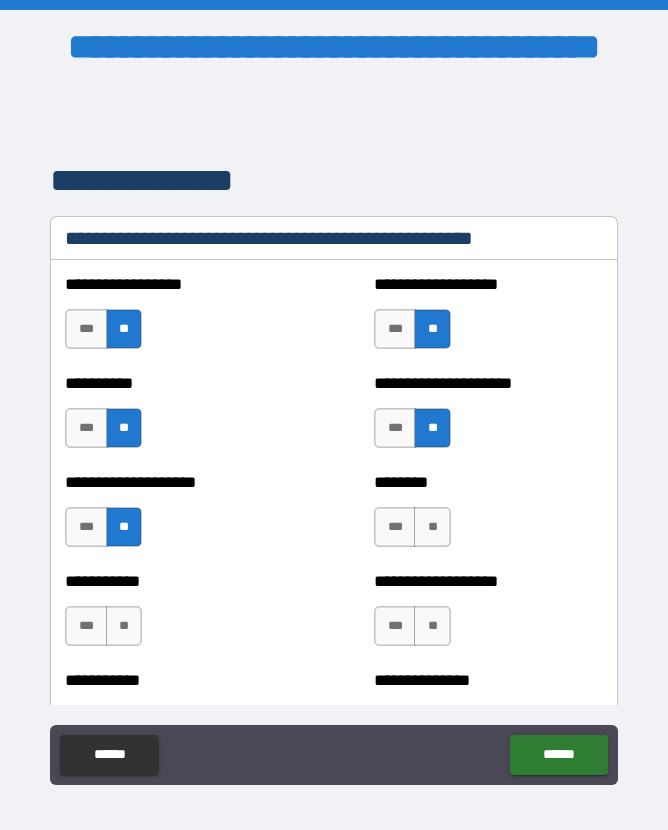 click on "**" at bounding box center [432, 527] 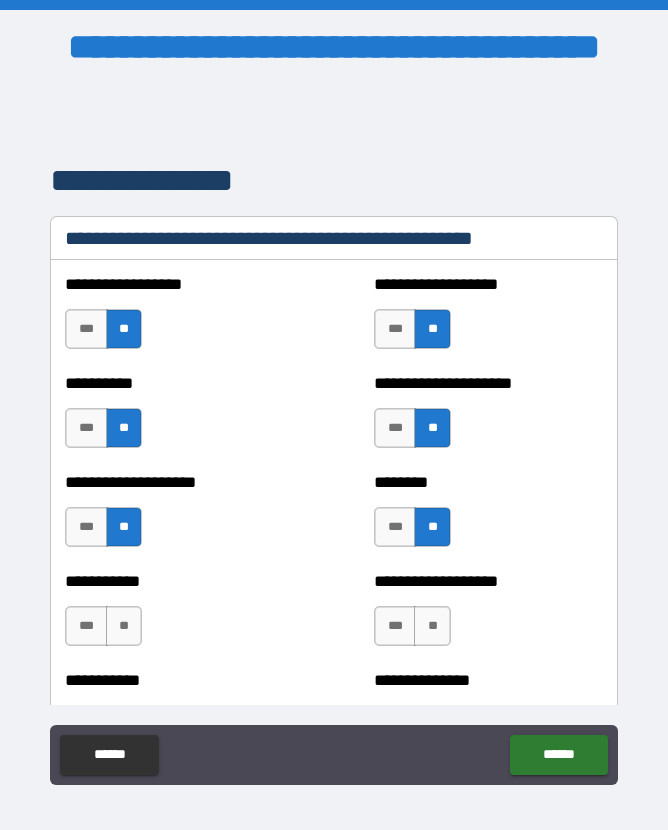 click on "**" at bounding box center (124, 626) 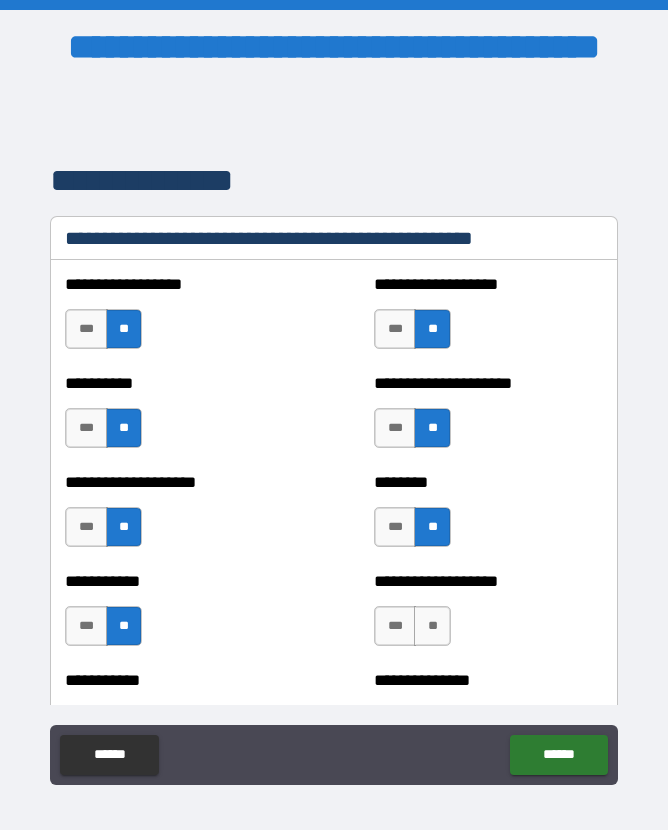 click on "**" at bounding box center [432, 626] 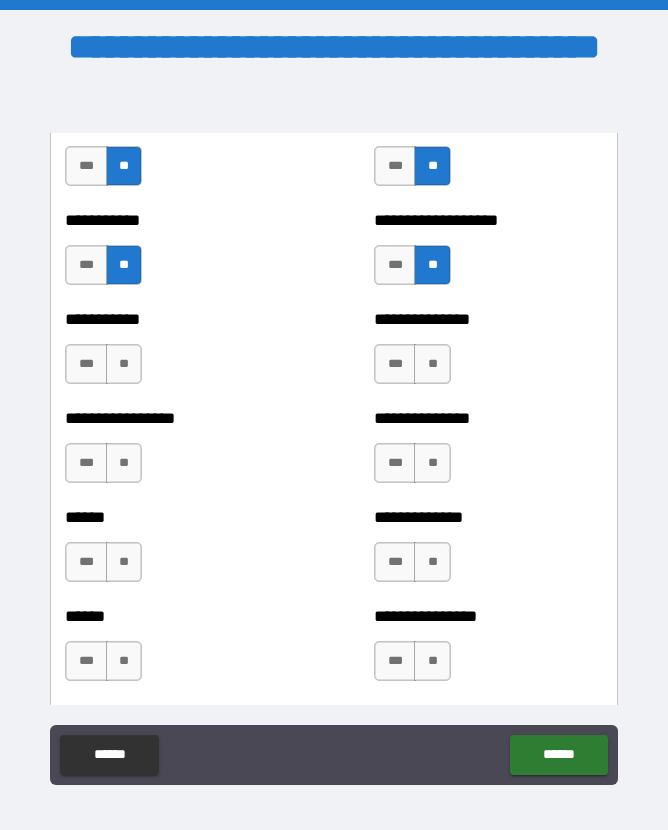 scroll, scrollTop: 2834, scrollLeft: 0, axis: vertical 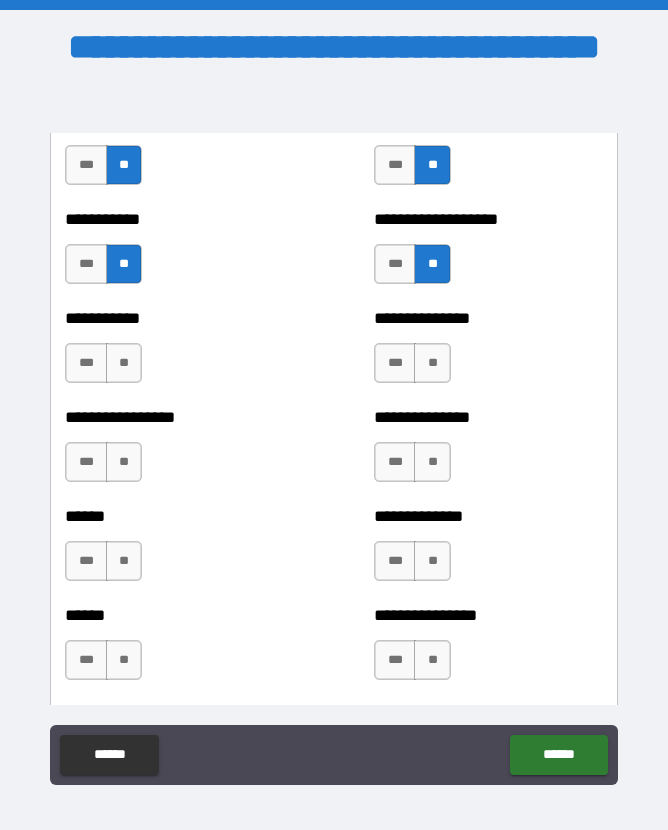 click on "**" at bounding box center (124, 363) 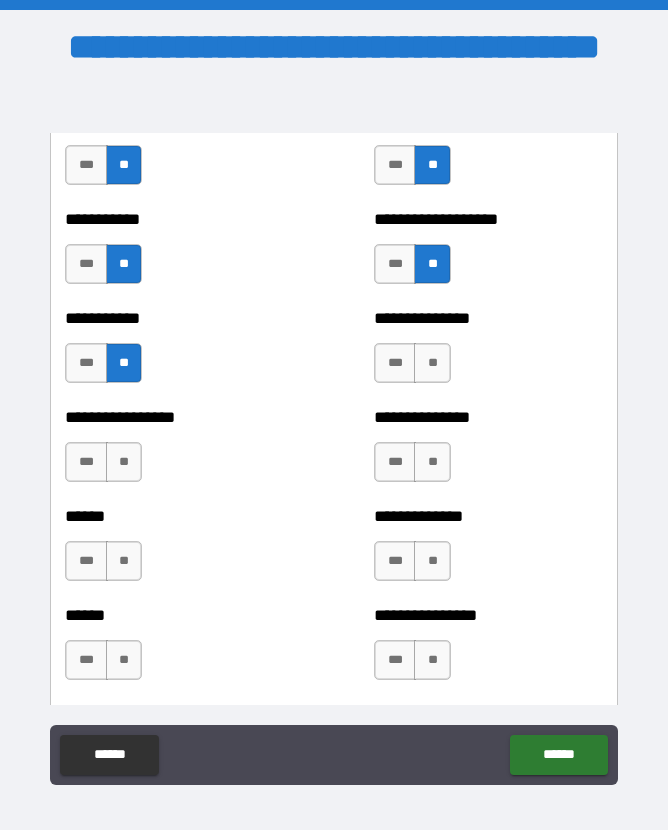click on "**********" at bounding box center [488, 353] 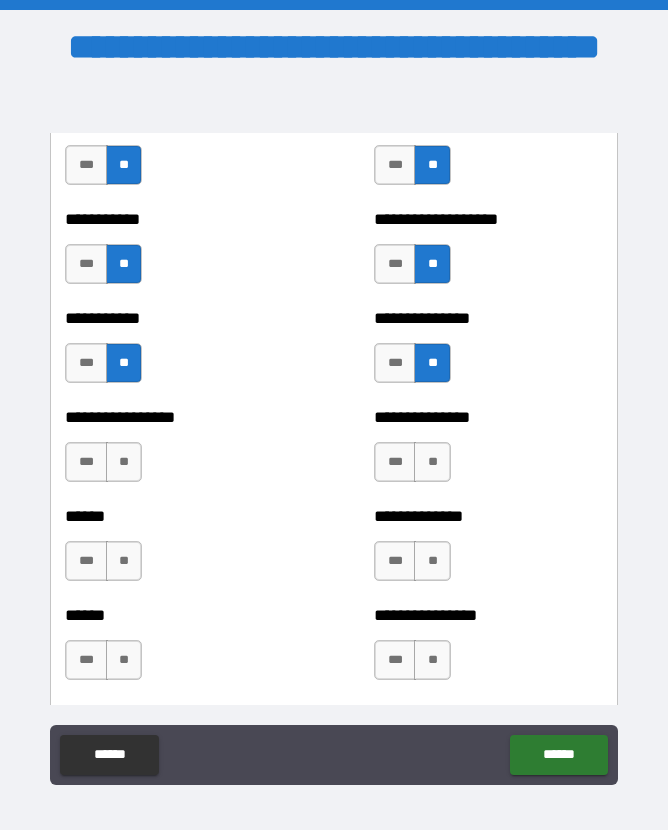 click on "**" at bounding box center (124, 462) 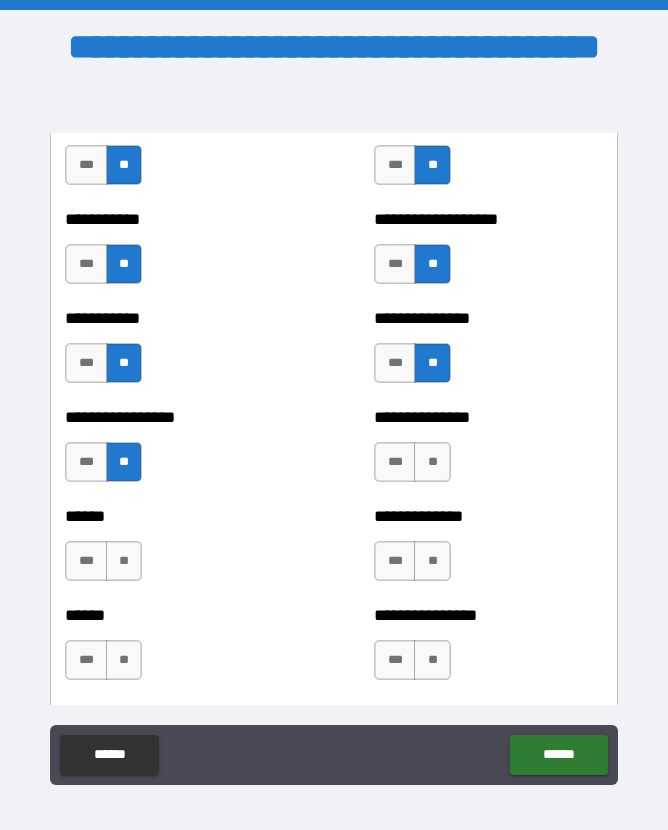 click on "**" at bounding box center [432, 462] 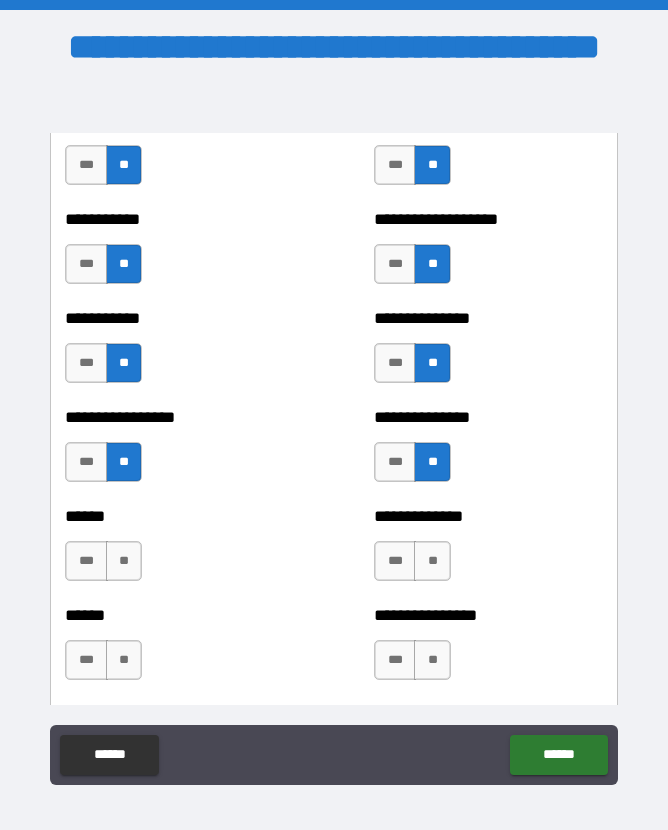 click on "**" at bounding box center (124, 561) 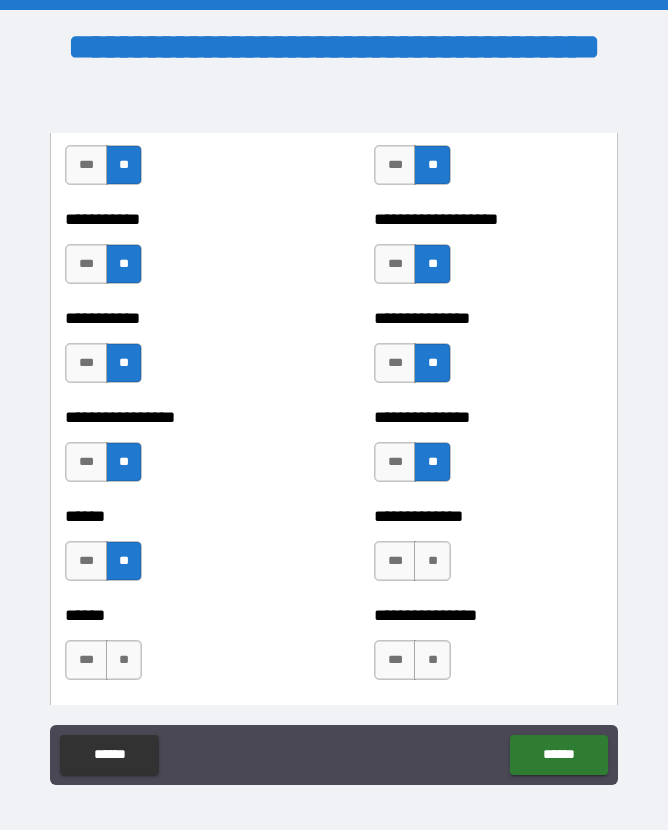 click on "**" at bounding box center [432, 561] 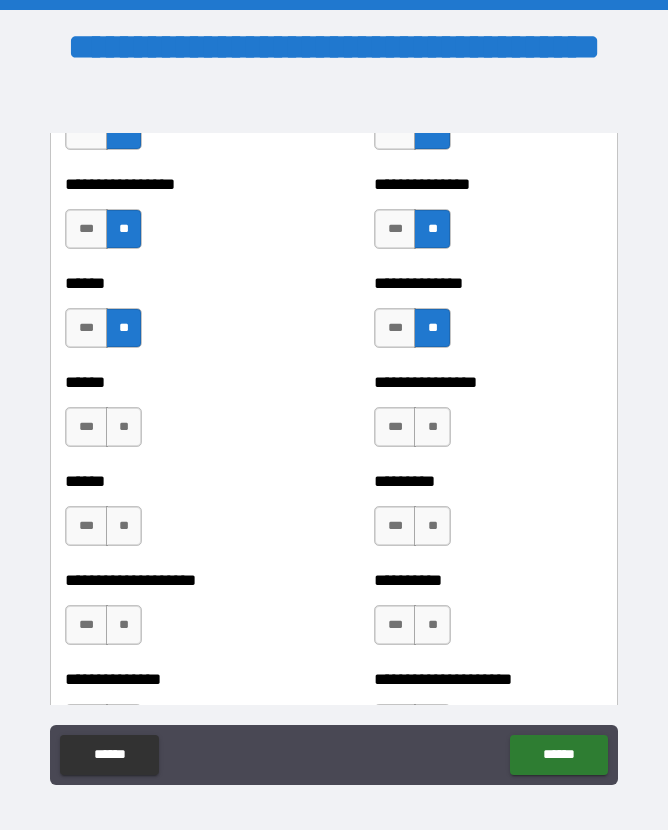 scroll, scrollTop: 3099, scrollLeft: 0, axis: vertical 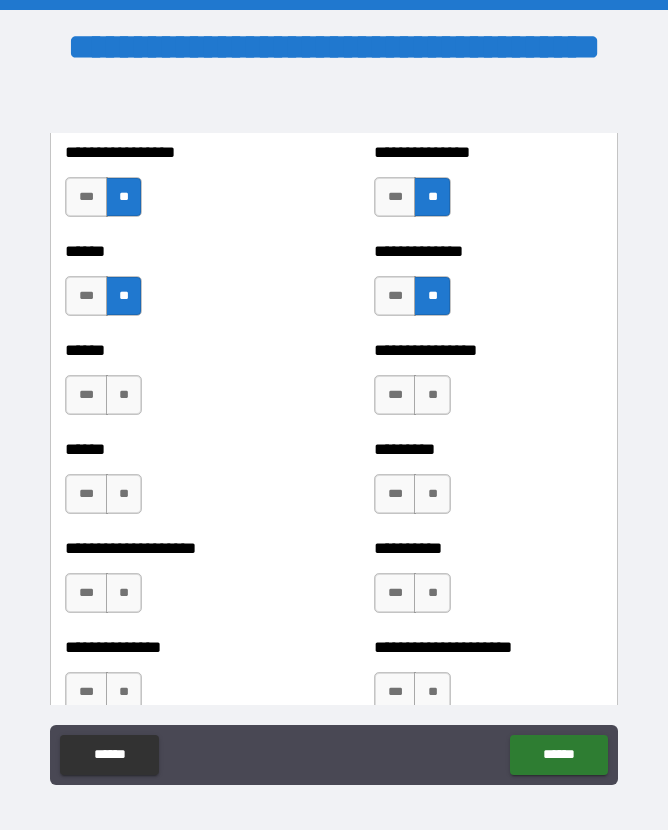 click on "**" at bounding box center (124, 395) 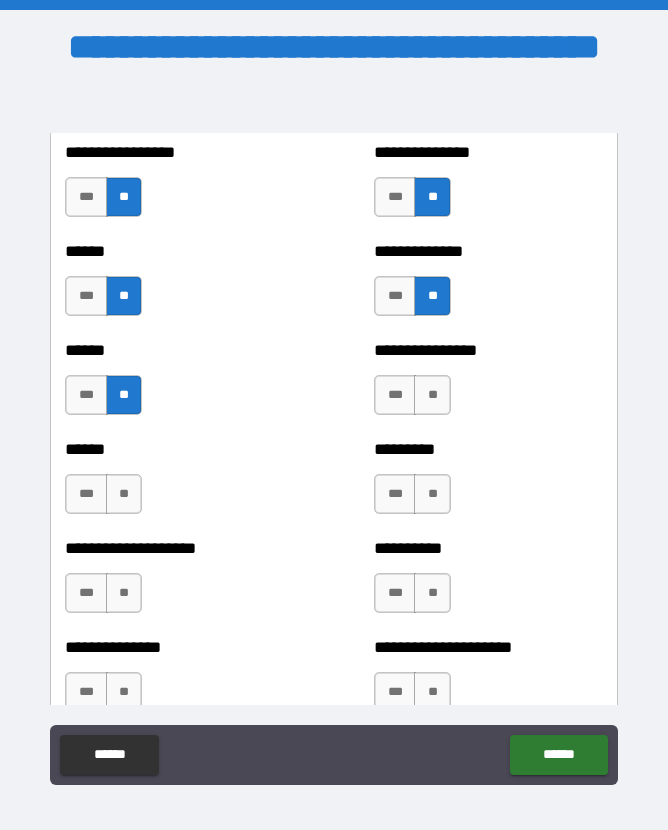 click on "**" at bounding box center (432, 395) 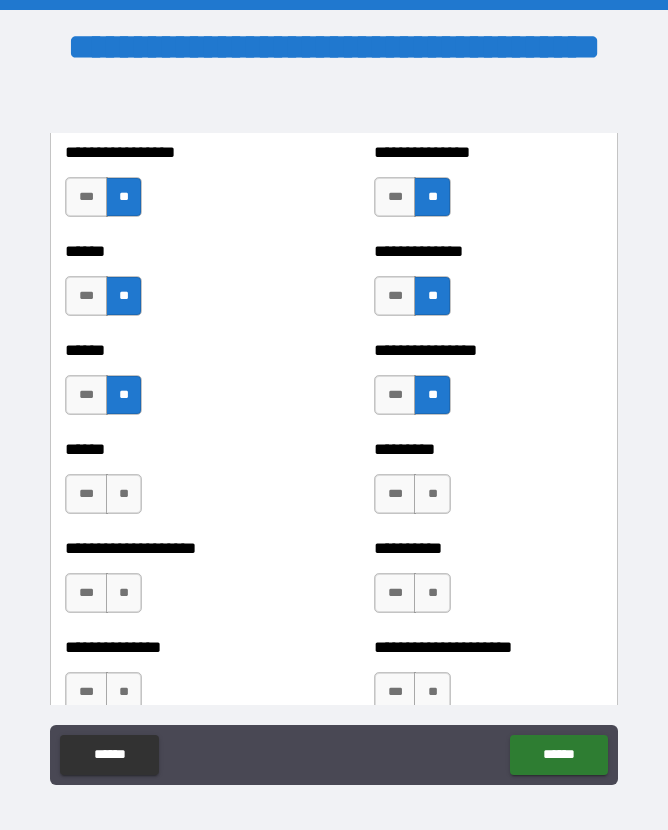 click on "**" at bounding box center [124, 494] 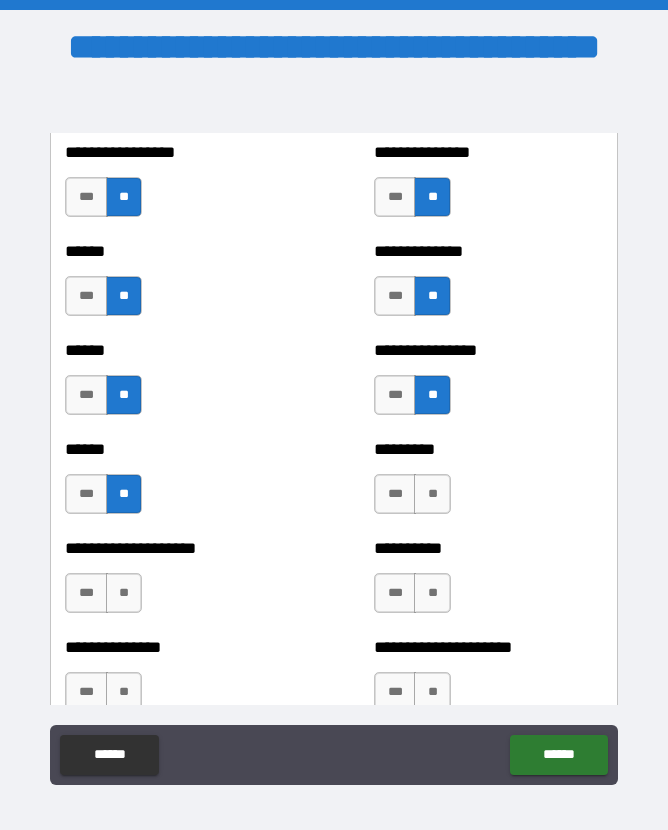 click on "**" at bounding box center (432, 494) 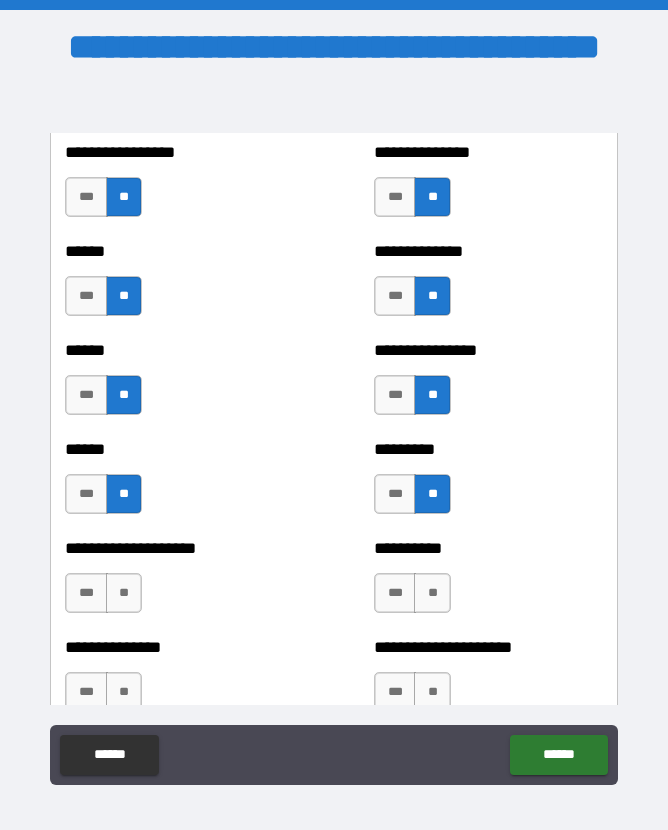 click on "**" at bounding box center (124, 593) 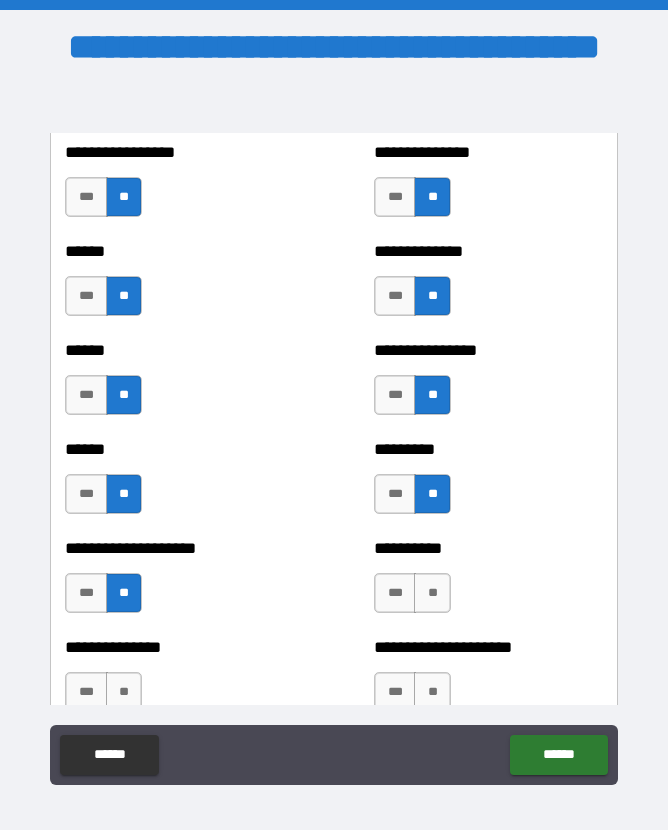 click on "**" at bounding box center [432, 593] 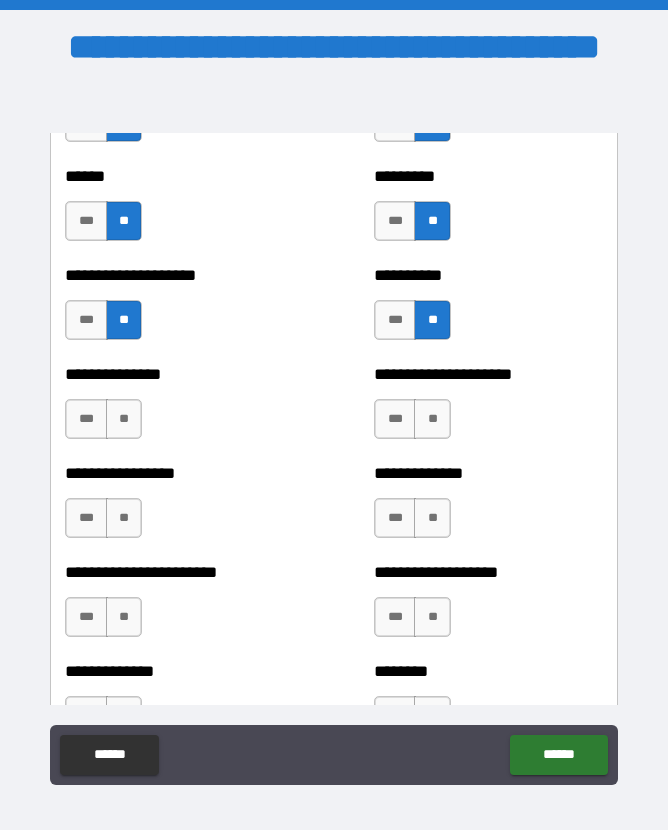 scroll, scrollTop: 3376, scrollLeft: 0, axis: vertical 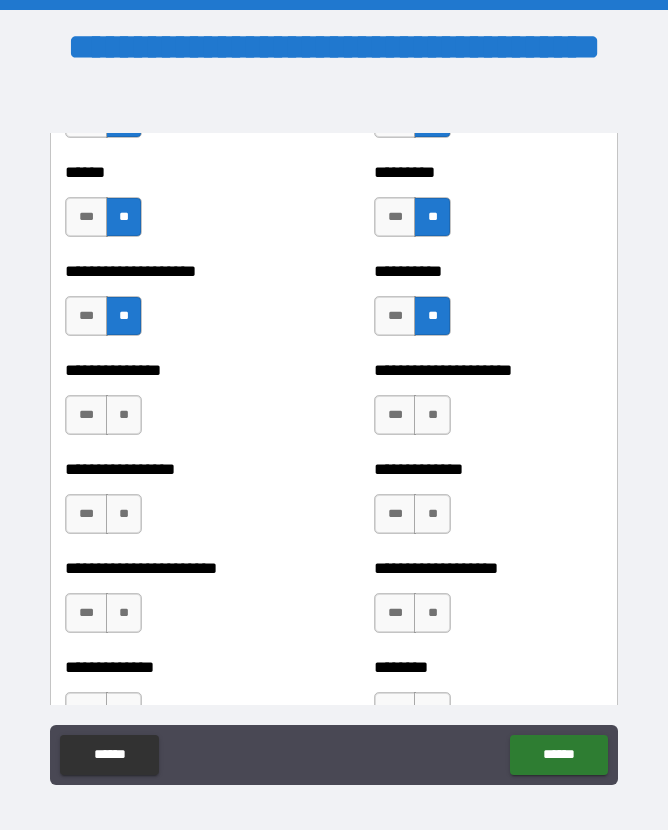 click on "**" at bounding box center (124, 415) 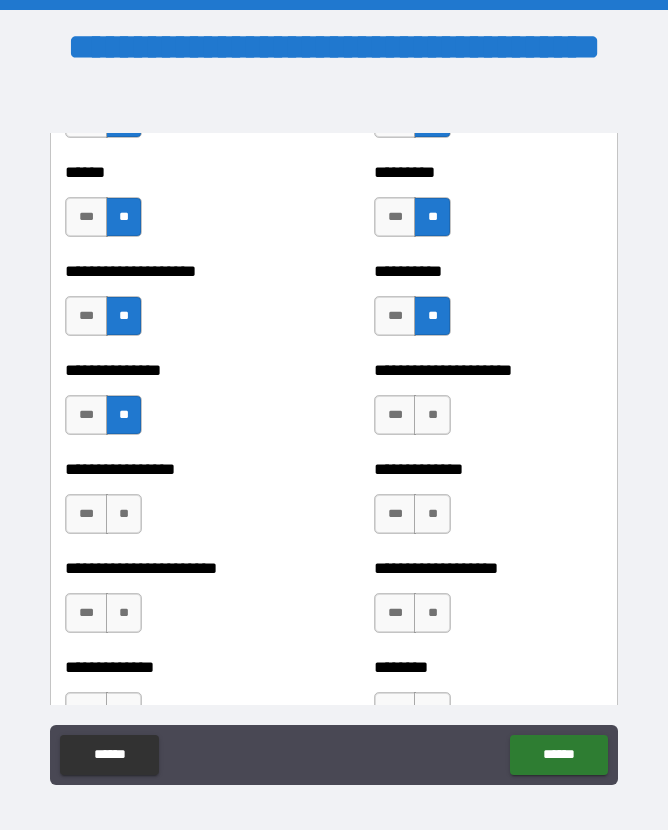 click on "**" at bounding box center (432, 415) 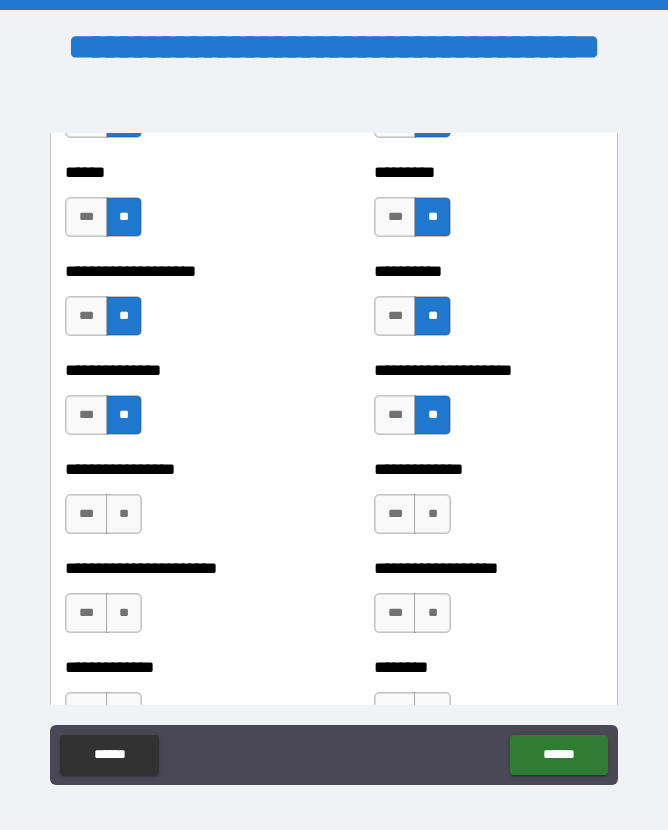 click on "**" at bounding box center (124, 514) 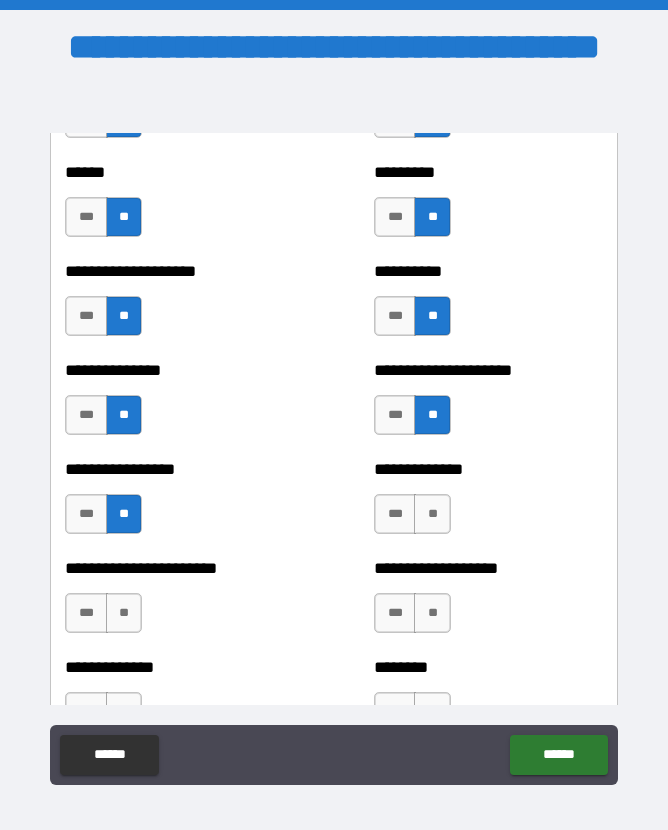 click on "**" at bounding box center [432, 514] 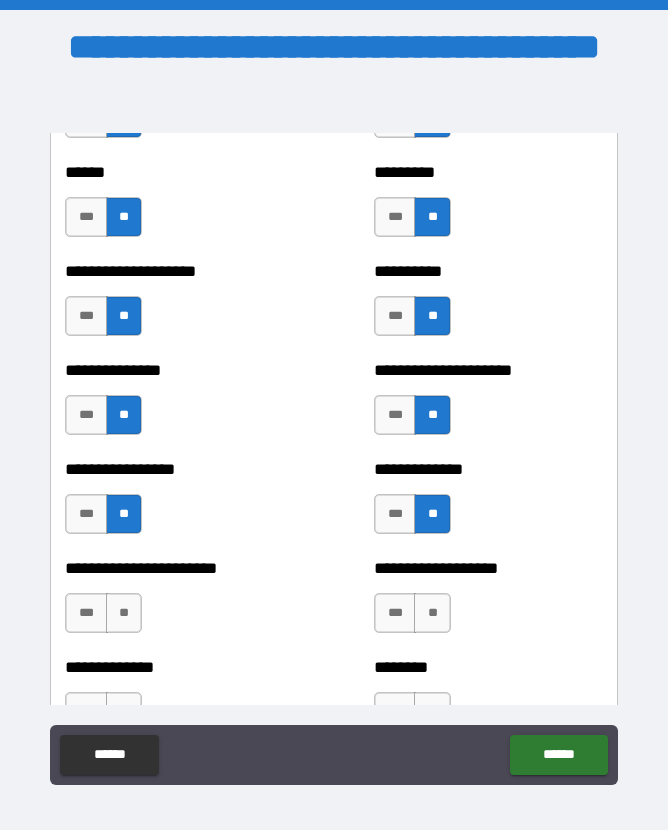 click on "**" at bounding box center (124, 613) 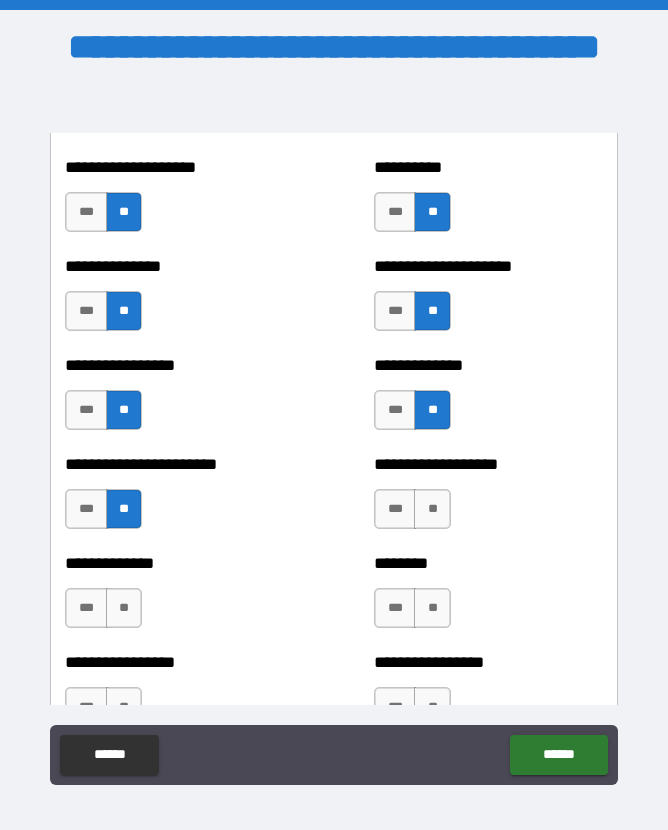 scroll, scrollTop: 3486, scrollLeft: 0, axis: vertical 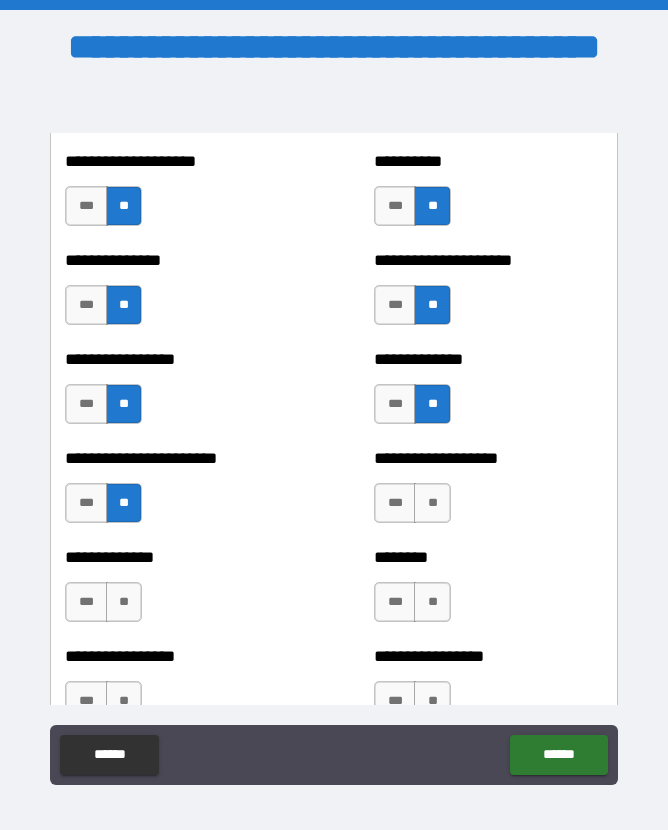 click on "**" at bounding box center [432, 503] 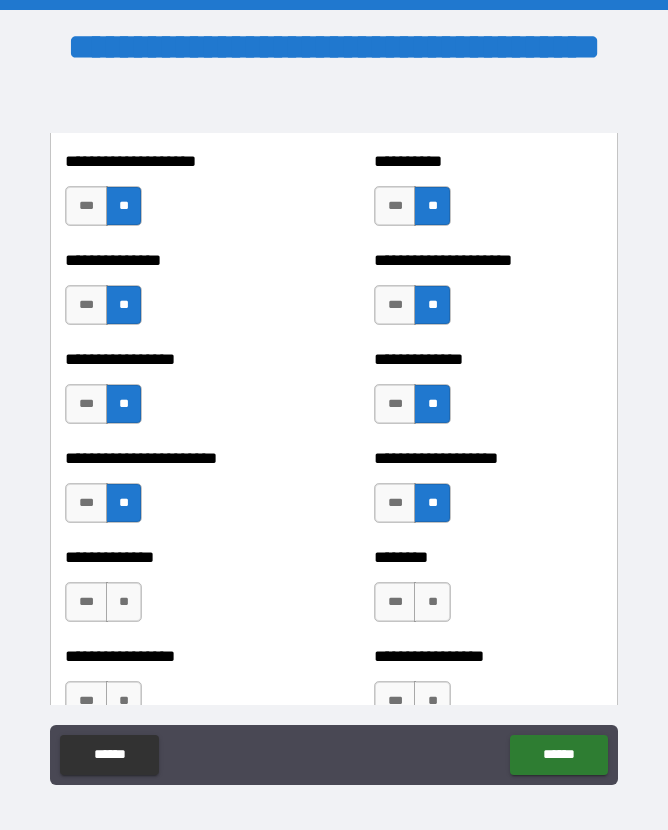 click on "**" at bounding box center [124, 602] 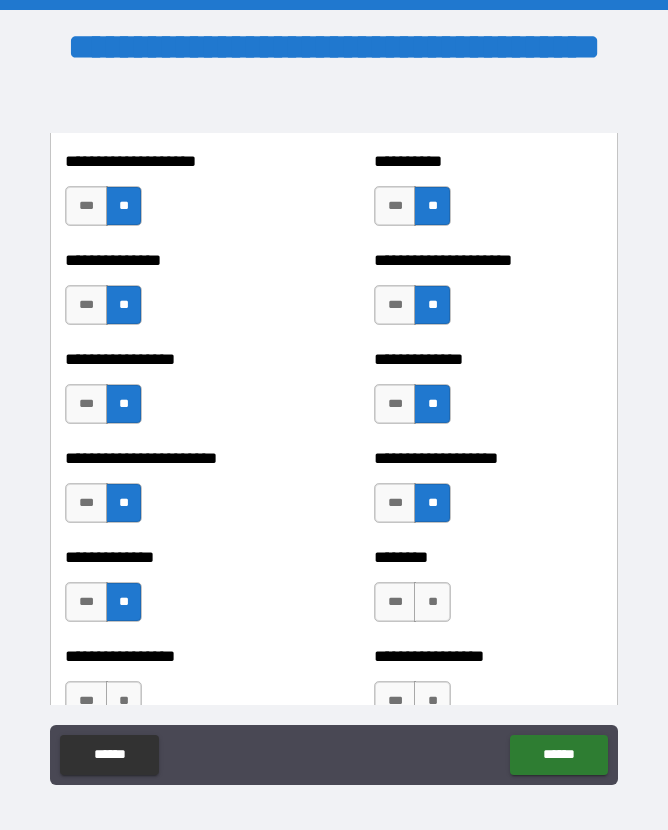 click on "**" at bounding box center [432, 602] 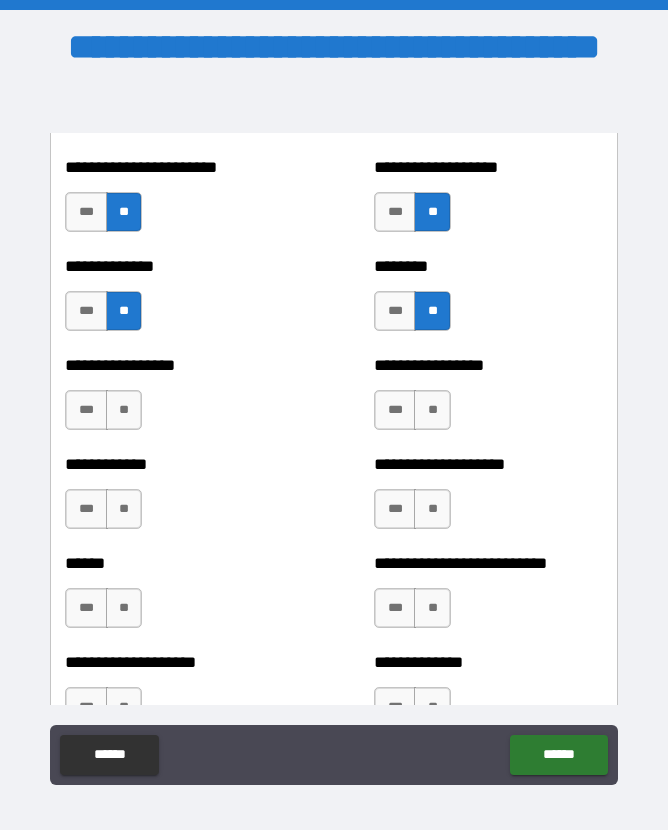 scroll, scrollTop: 3781, scrollLeft: 0, axis: vertical 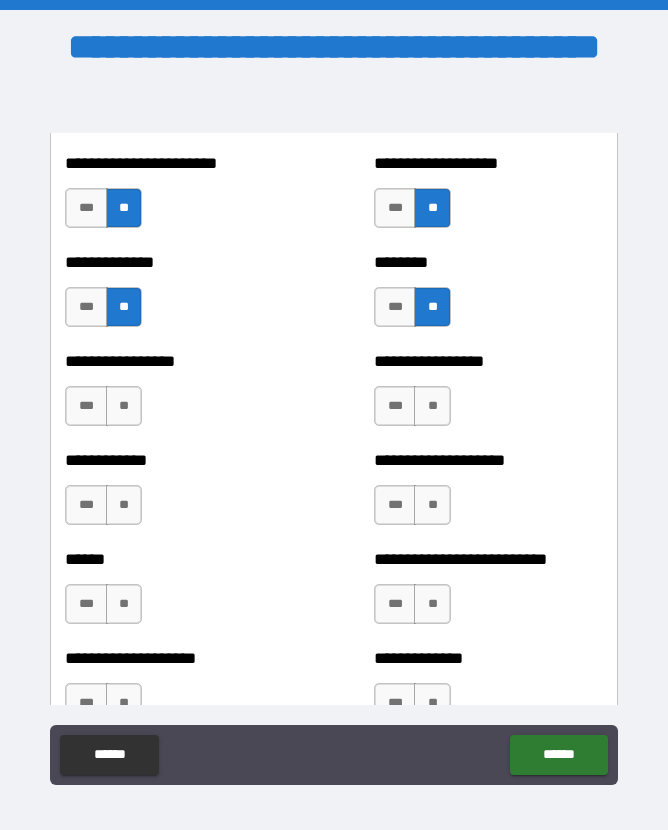 click on "**" at bounding box center (124, 406) 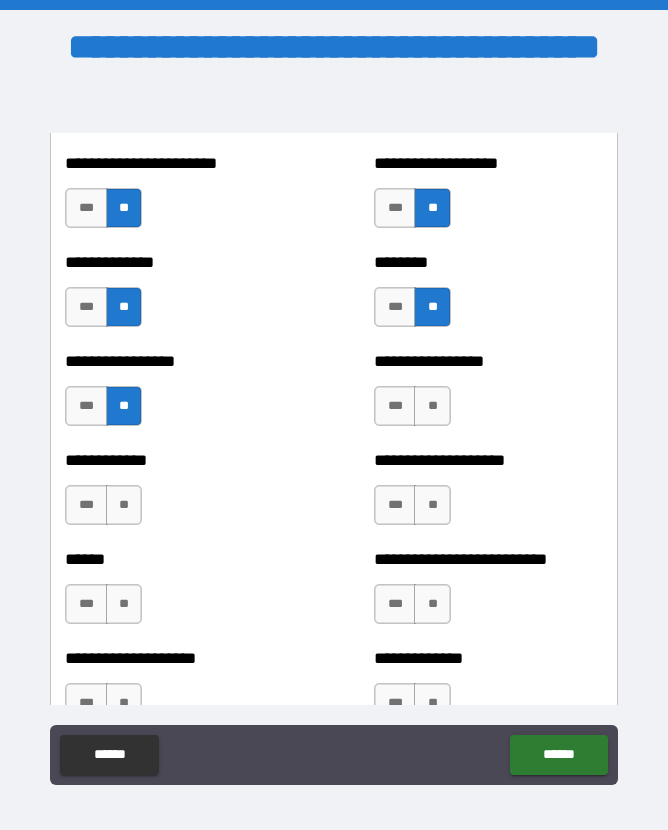 click on "**" at bounding box center [432, 406] 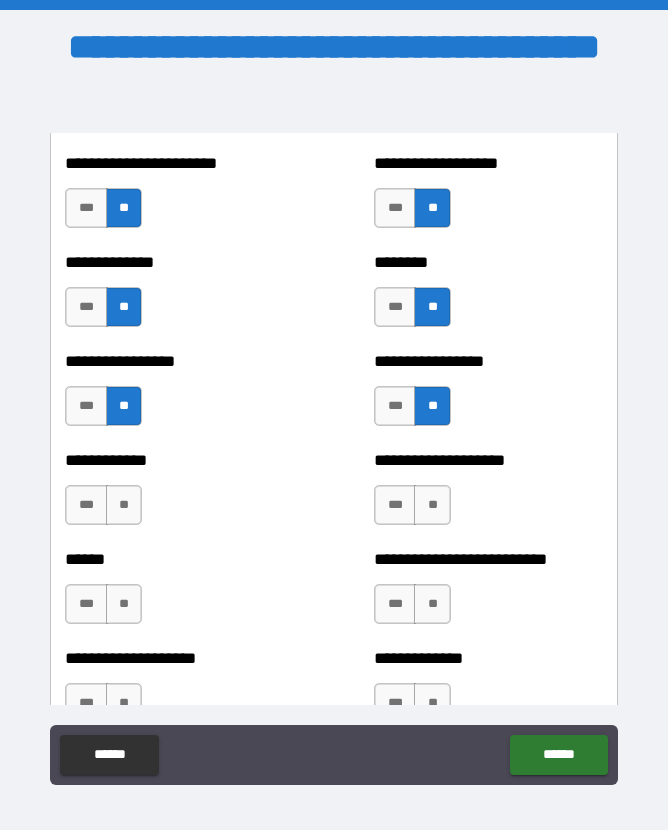 click on "**" at bounding box center (124, 505) 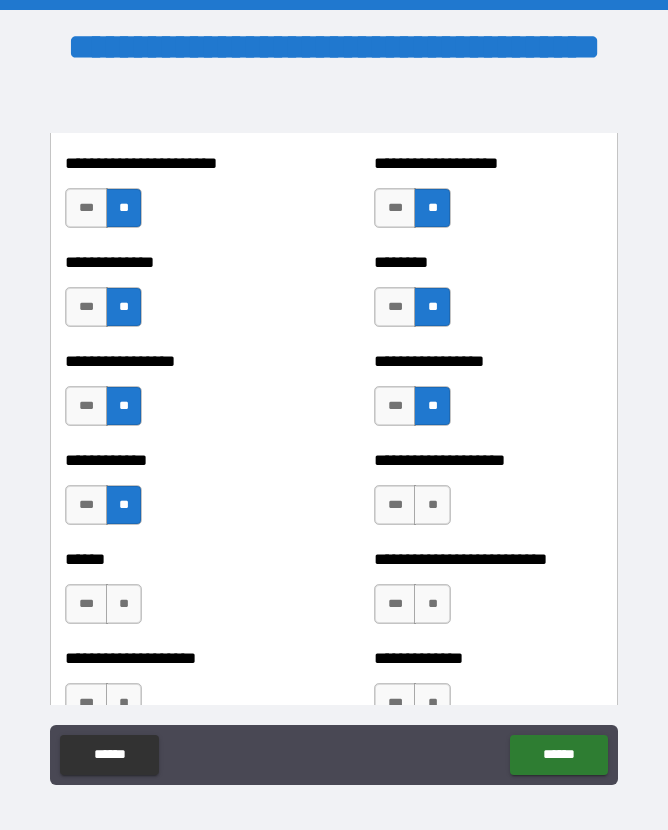 click on "**" at bounding box center [432, 505] 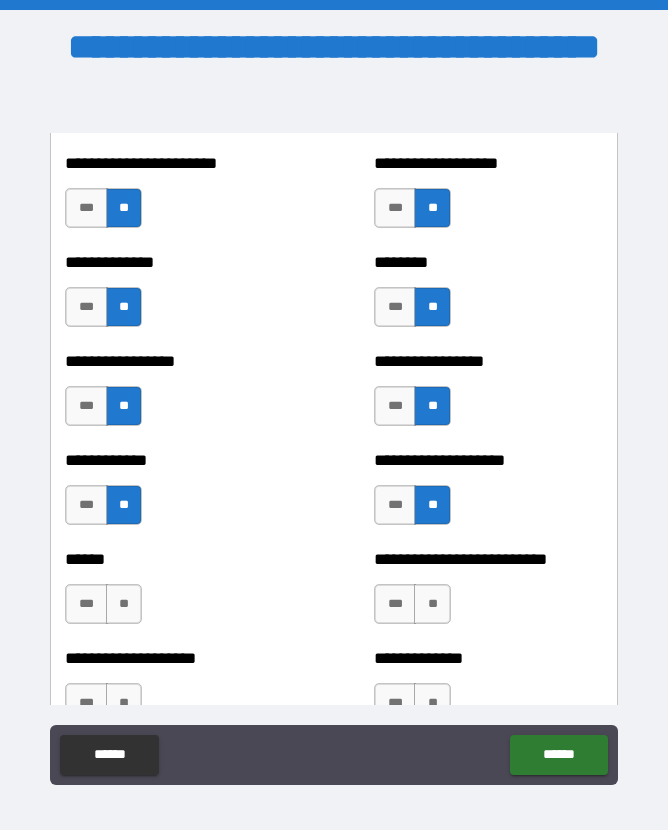 click on "**" at bounding box center (124, 604) 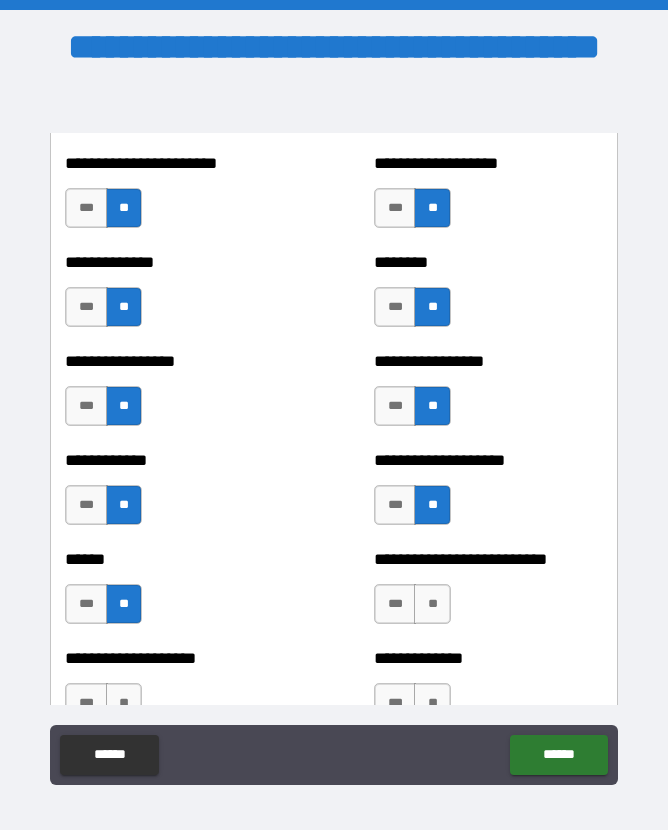 click on "**" at bounding box center [432, 604] 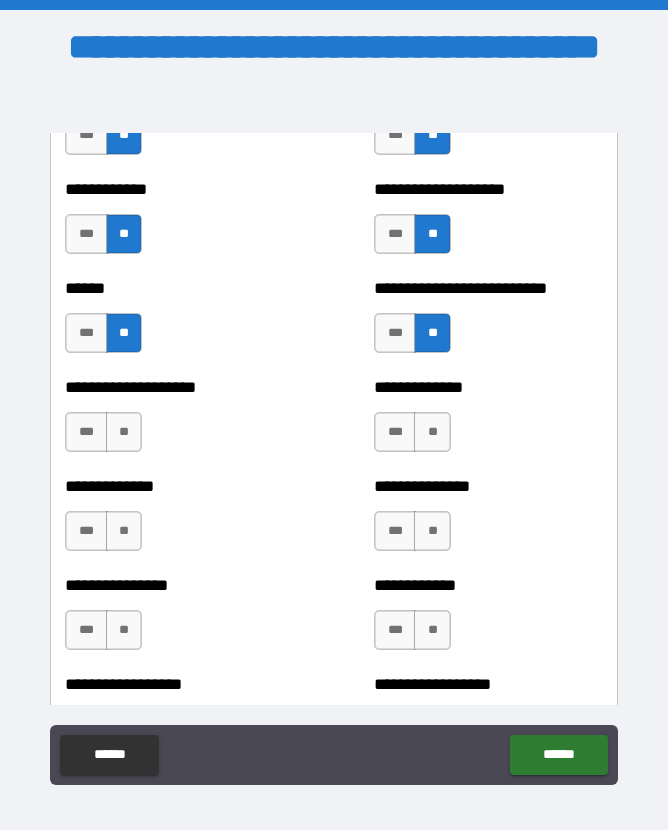 scroll, scrollTop: 4066, scrollLeft: 0, axis: vertical 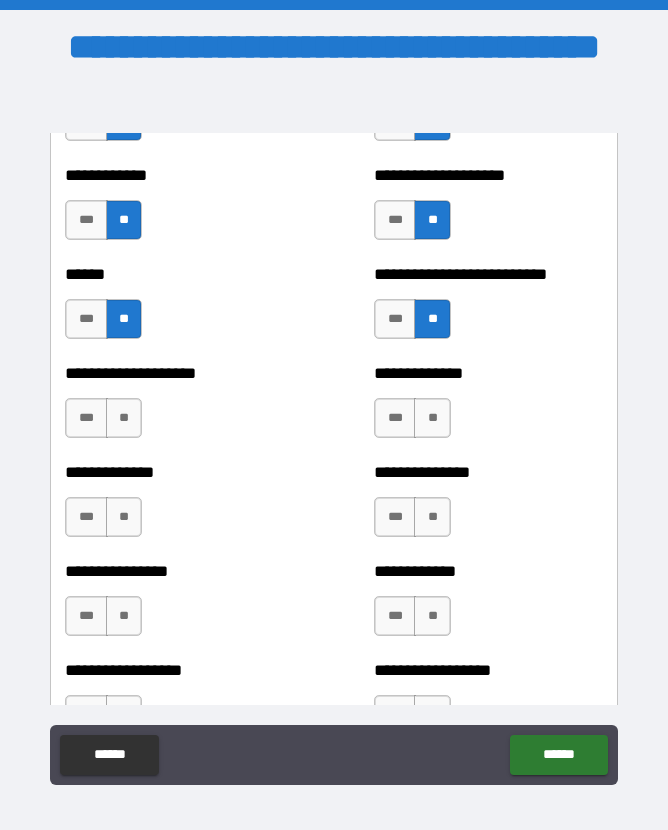 click on "**" at bounding box center [432, 418] 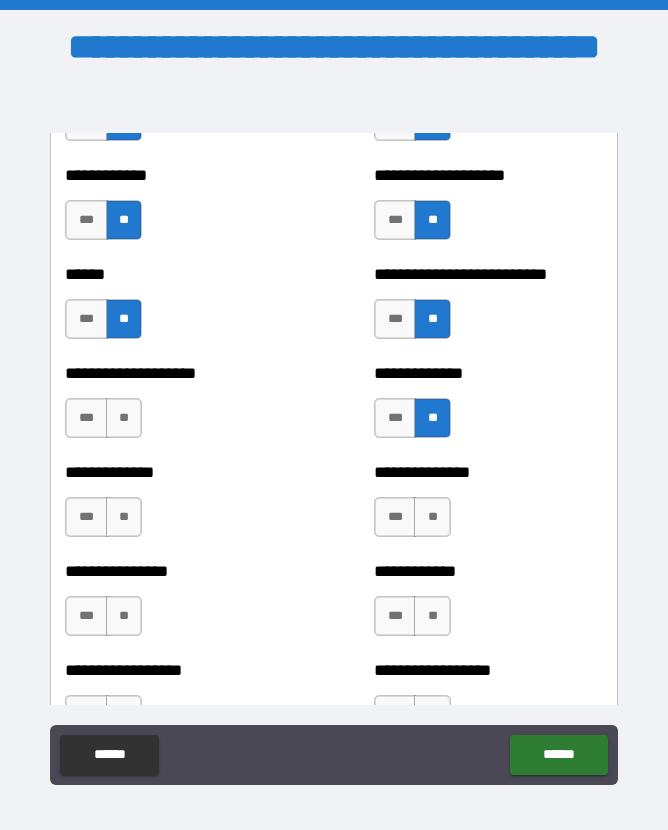 click on "**" at bounding box center (124, 418) 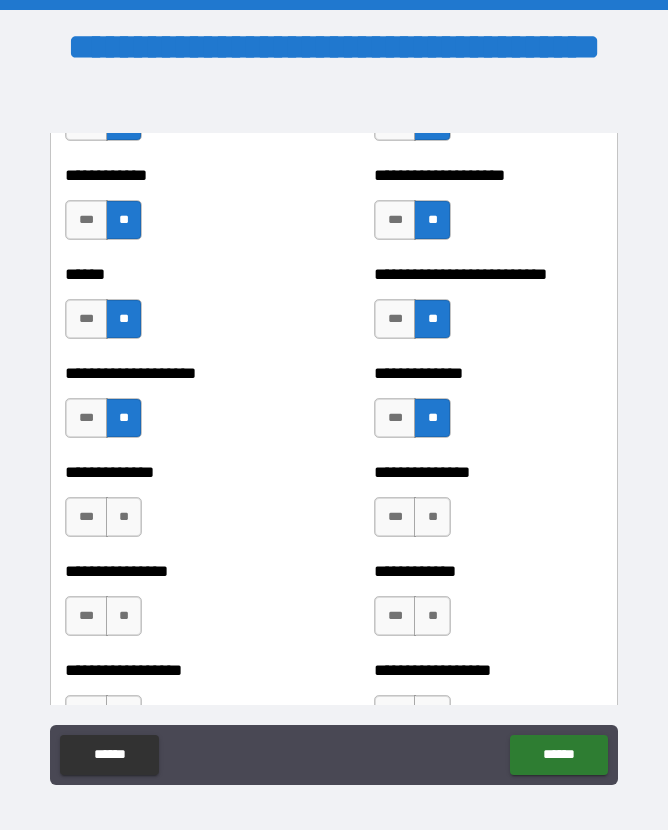 click on "**" at bounding box center [124, 517] 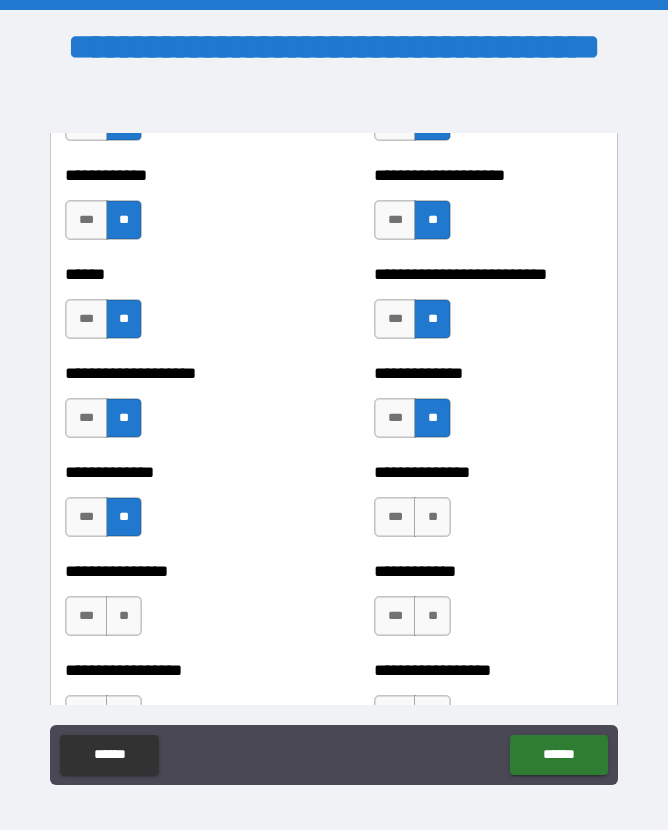 click on "**" at bounding box center (432, 517) 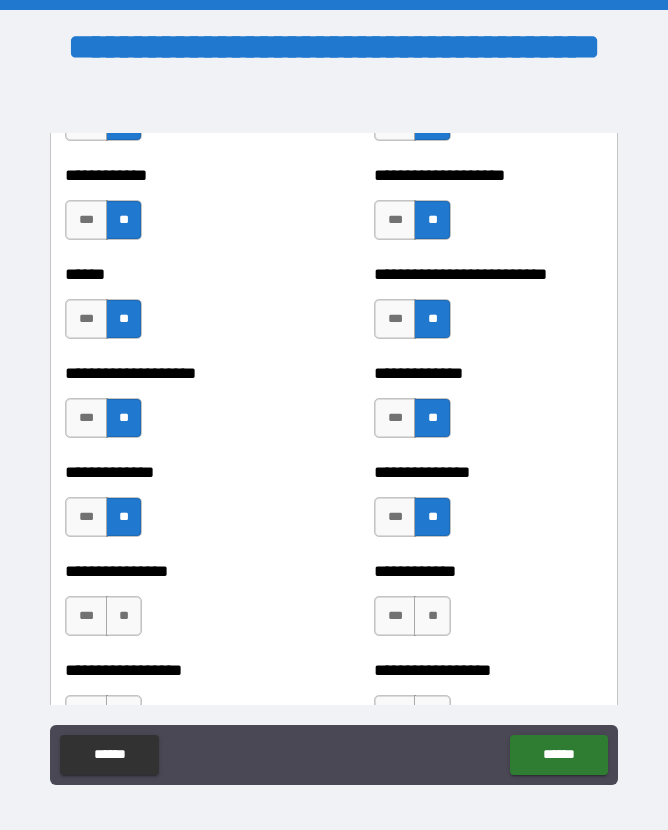 click on "**" at bounding box center [124, 616] 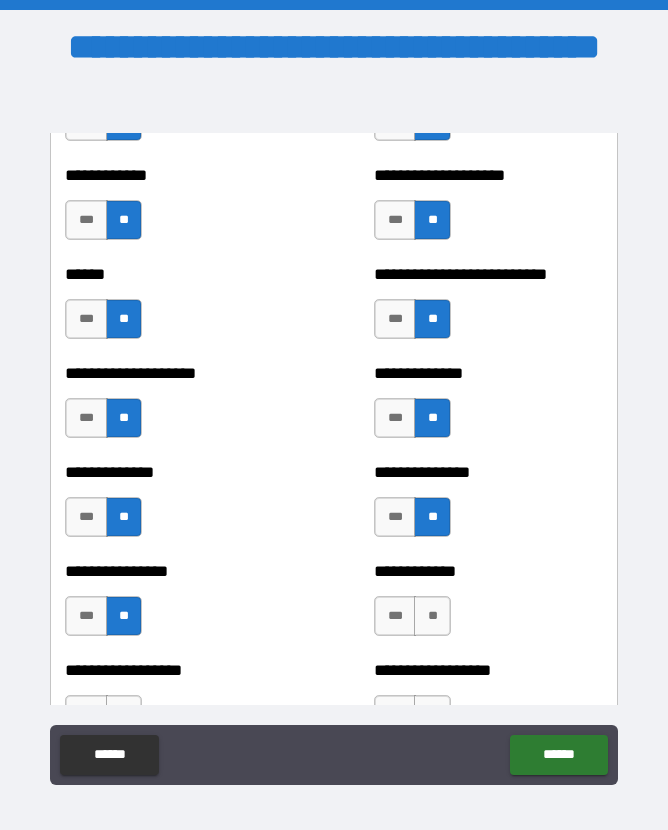 click on "**" at bounding box center [432, 616] 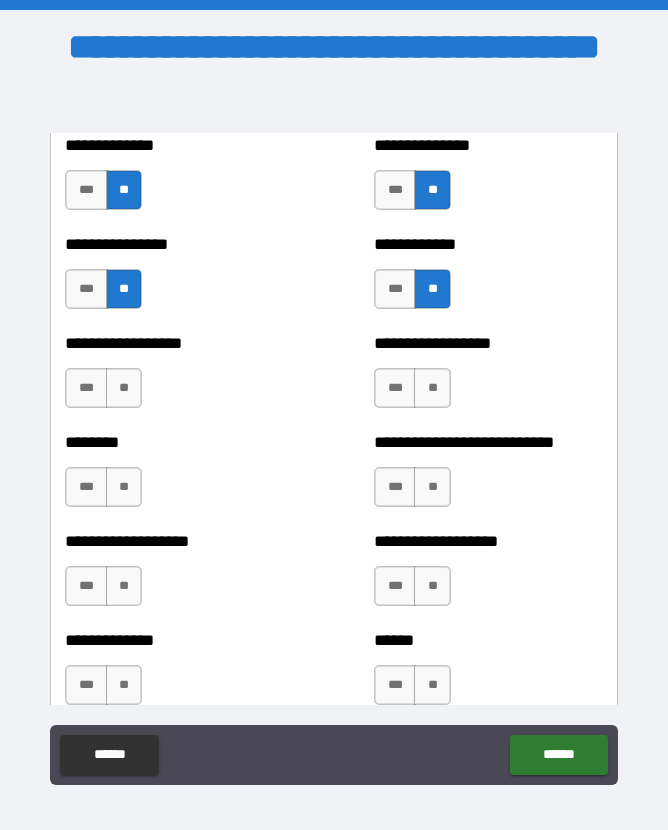 scroll, scrollTop: 4392, scrollLeft: 0, axis: vertical 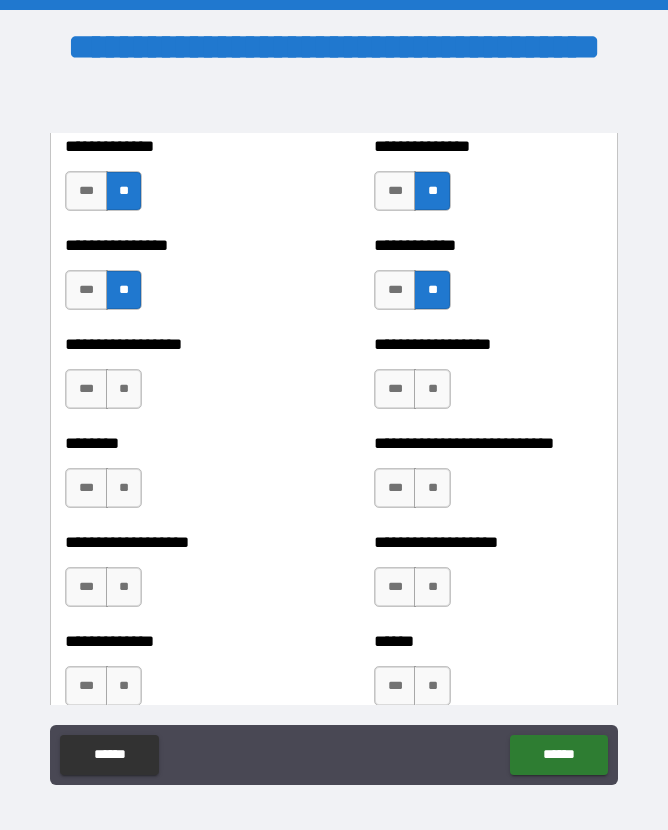 click on "**" at bounding box center [124, 389] 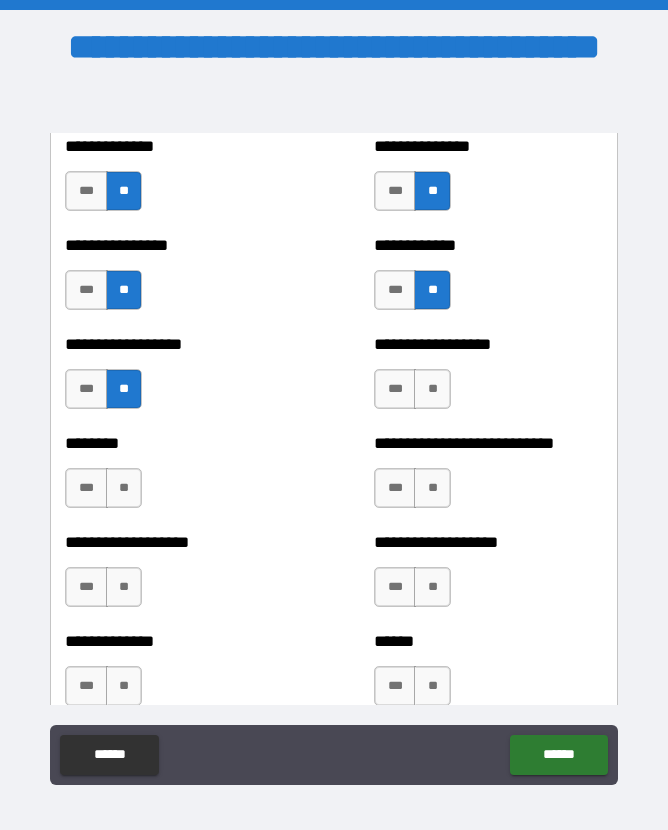 click on "**" at bounding box center [432, 389] 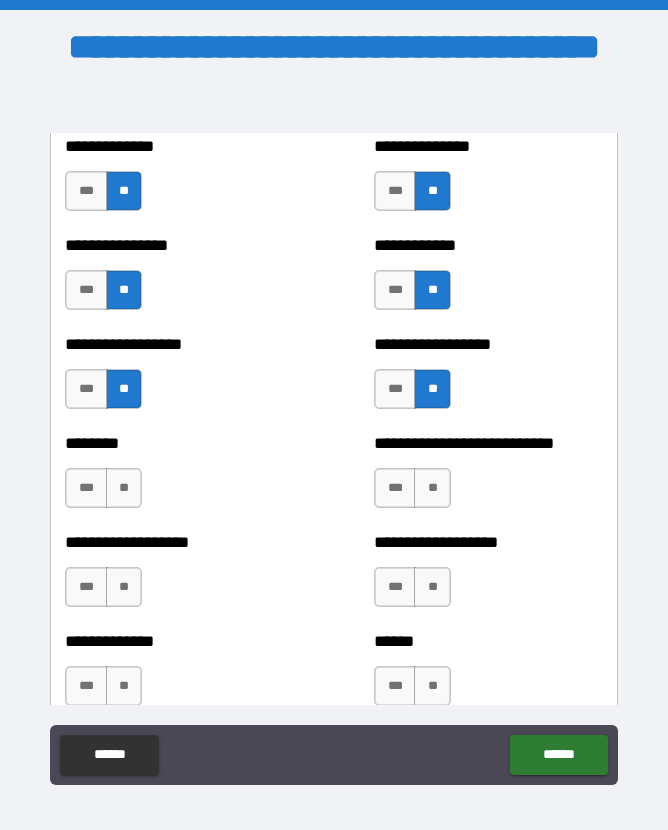 click on "**" at bounding box center [432, 488] 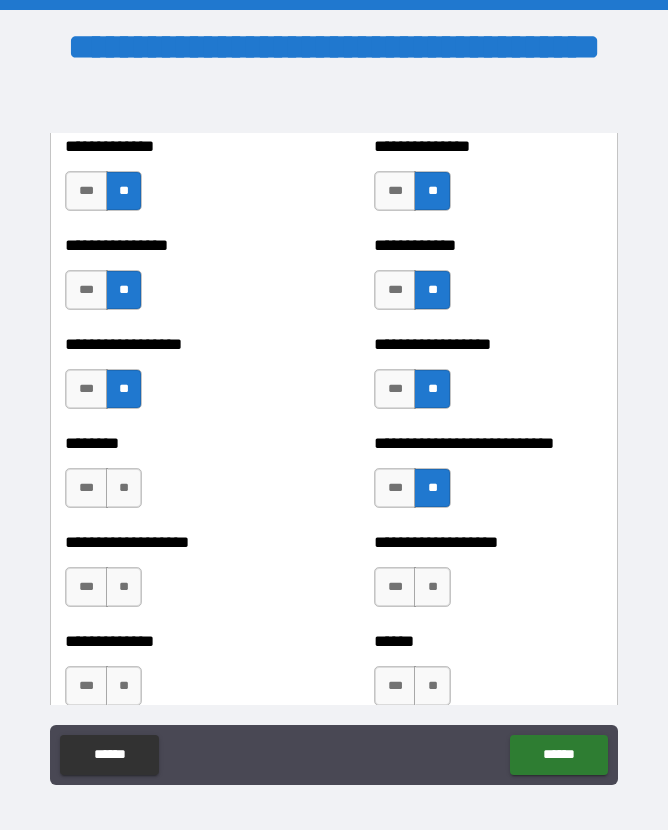 click on "**" at bounding box center (124, 488) 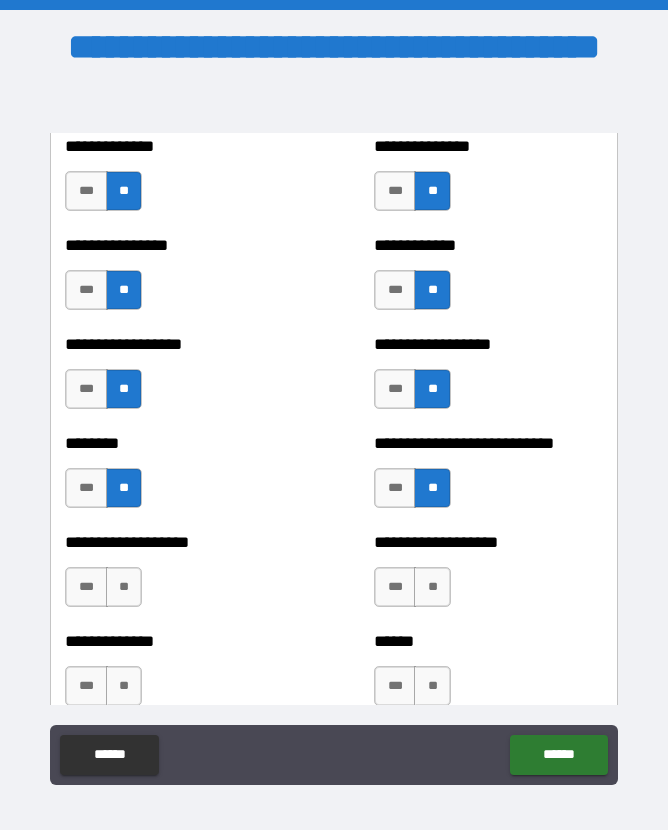 click on "**" at bounding box center [124, 587] 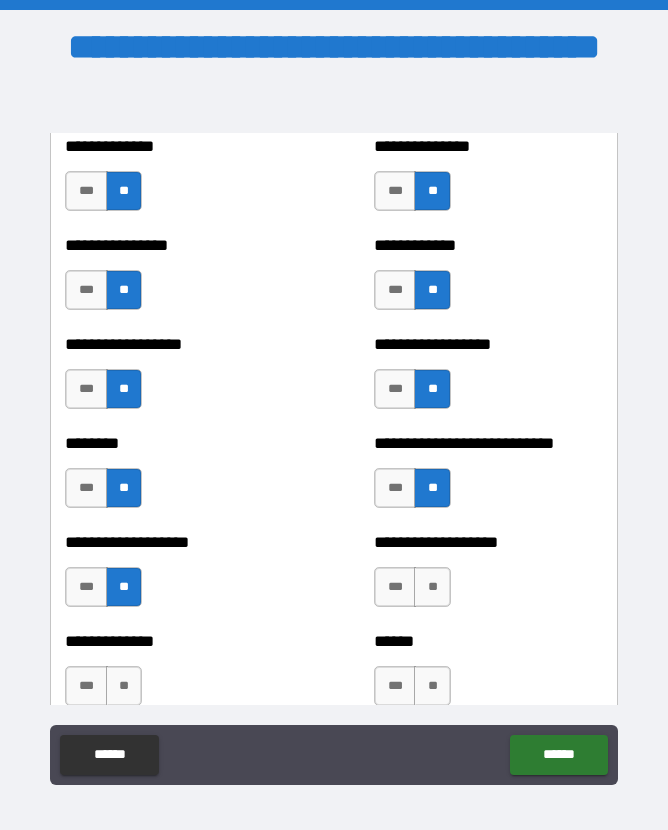 click on "**" at bounding box center [432, 587] 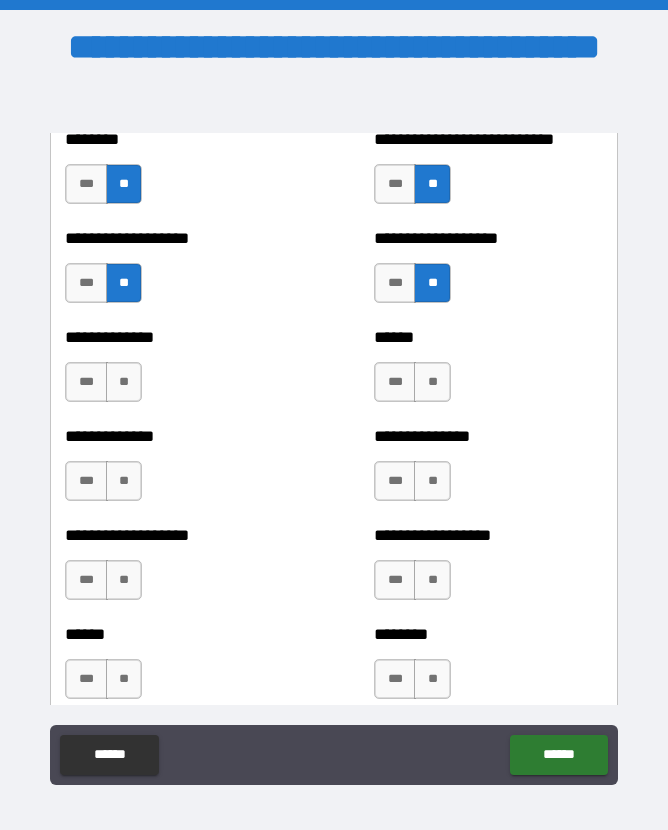 scroll, scrollTop: 4692, scrollLeft: 0, axis: vertical 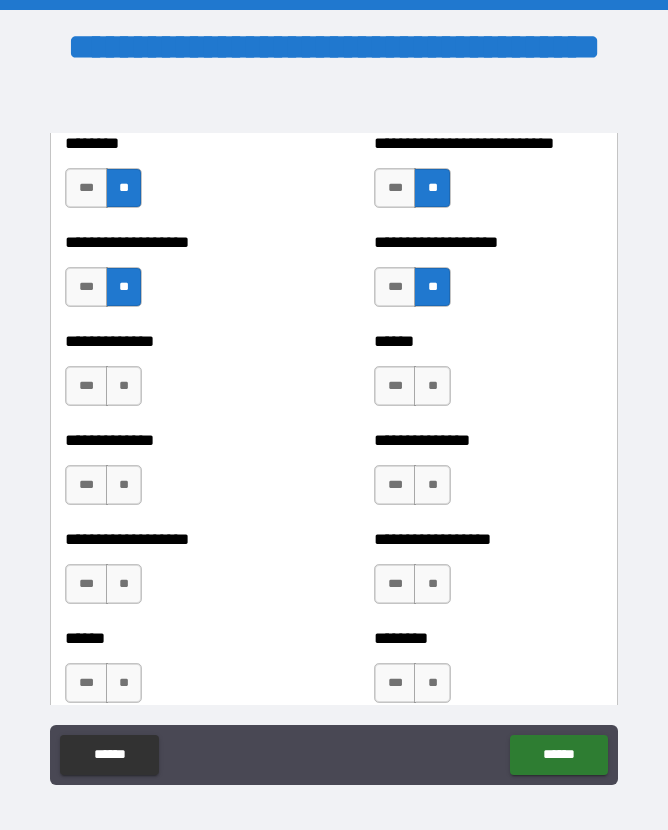 click on "**" at bounding box center (124, 386) 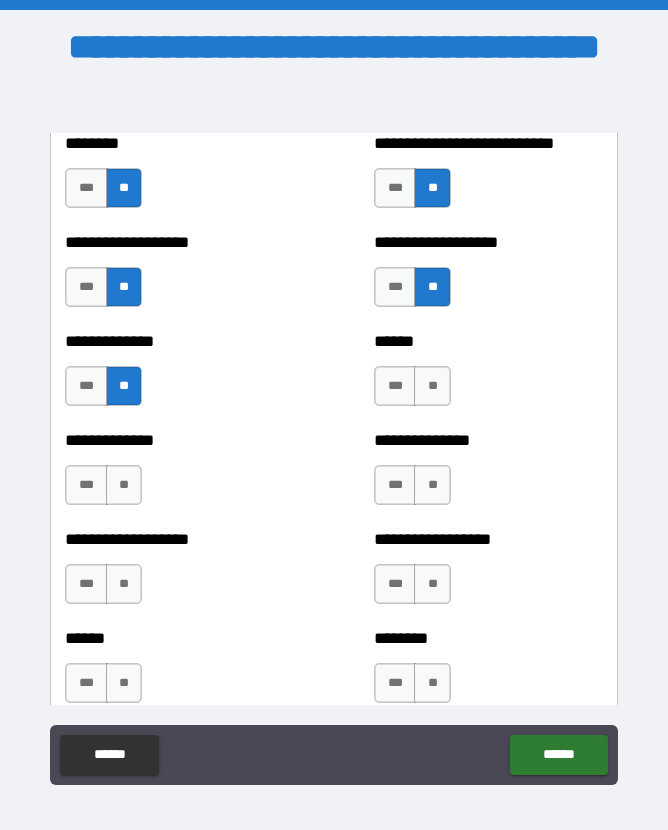 click on "**" at bounding box center (432, 386) 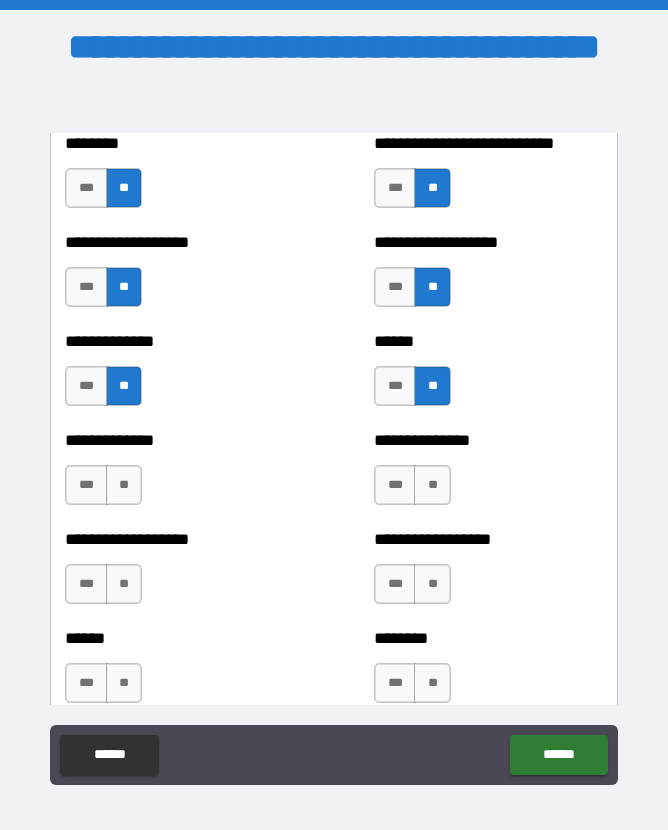 click on "**" at bounding box center [124, 485] 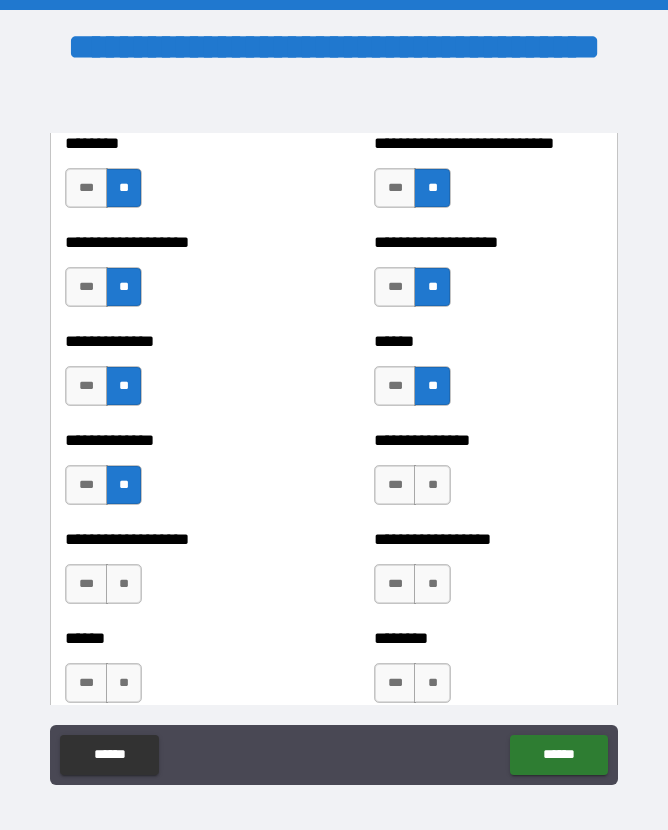 click on "**" at bounding box center [432, 485] 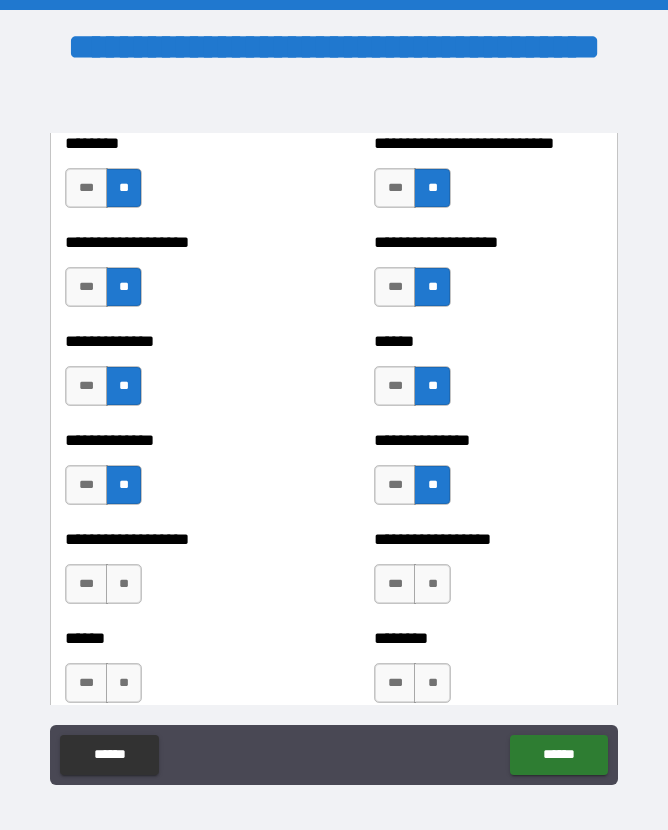click on "**" at bounding box center (124, 584) 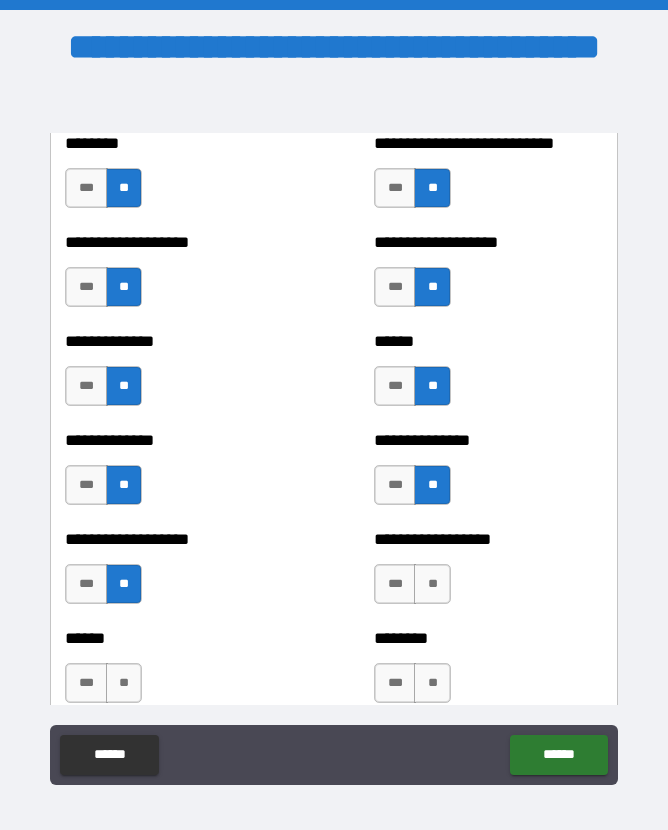 click on "**" at bounding box center [432, 584] 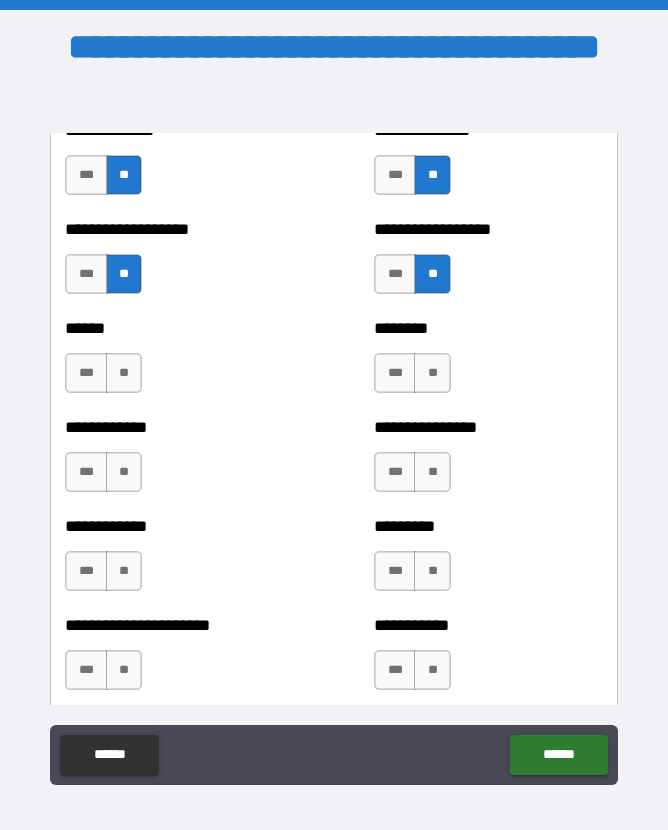scroll, scrollTop: 5013, scrollLeft: 0, axis: vertical 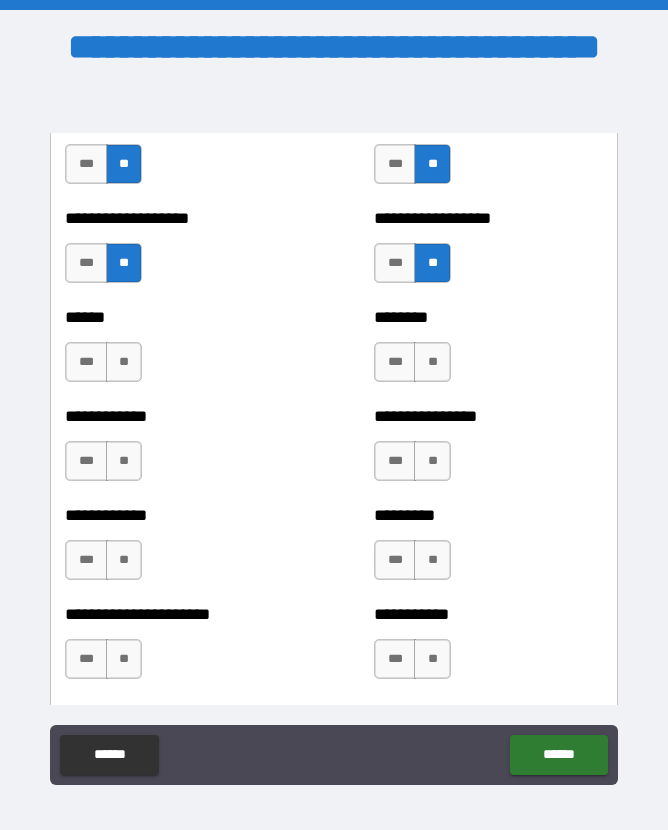 click on "**" at bounding box center [124, 362] 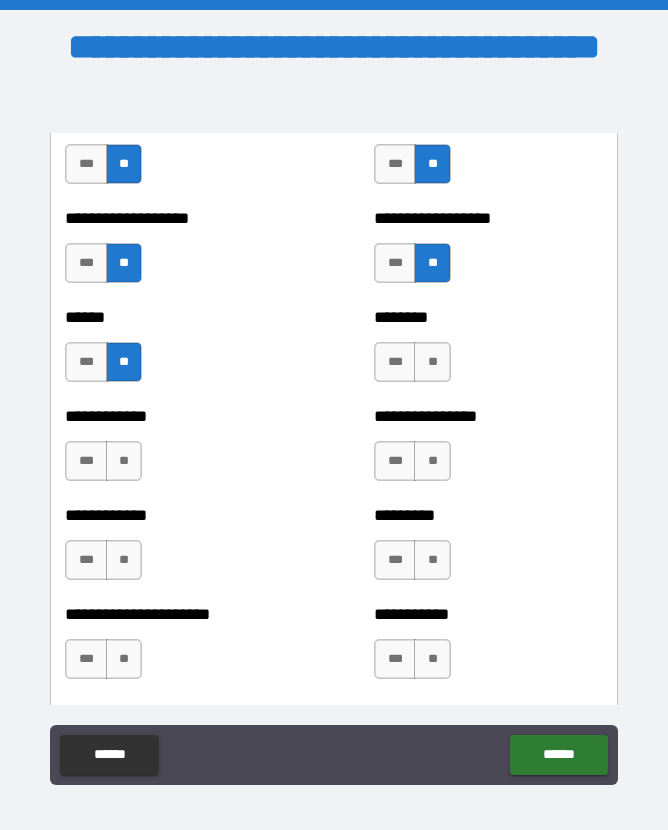 click on "**" at bounding box center (432, 362) 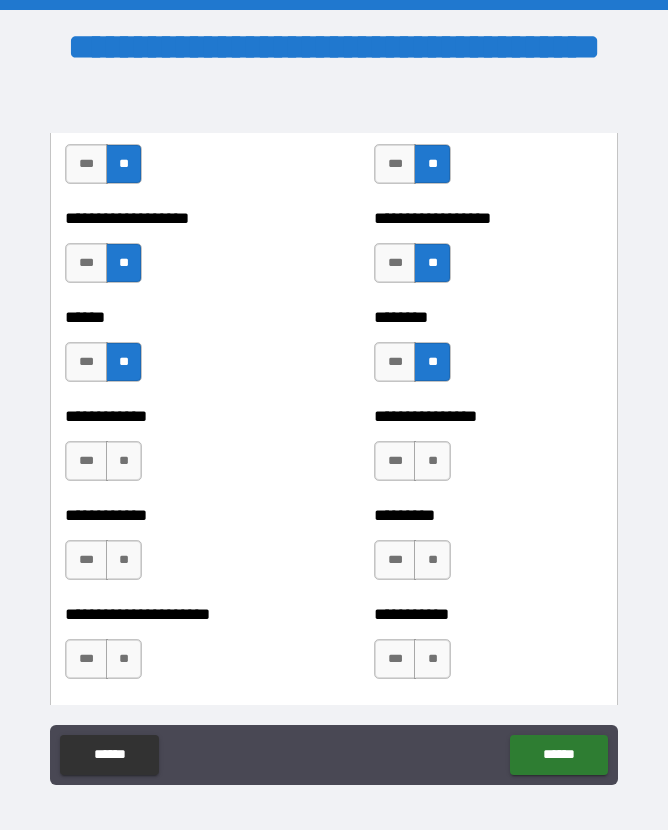 click on "**" at bounding box center [124, 461] 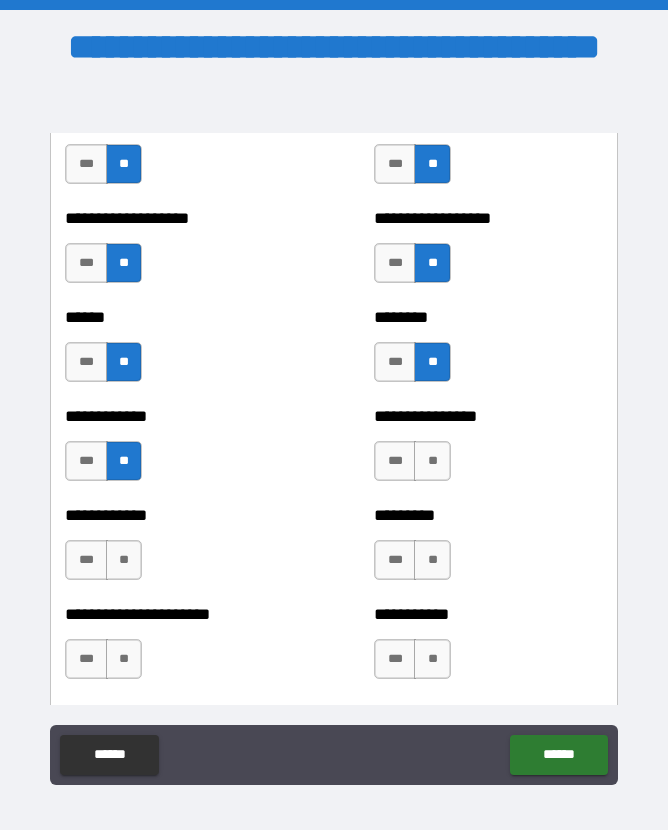 click on "**" at bounding box center [432, 461] 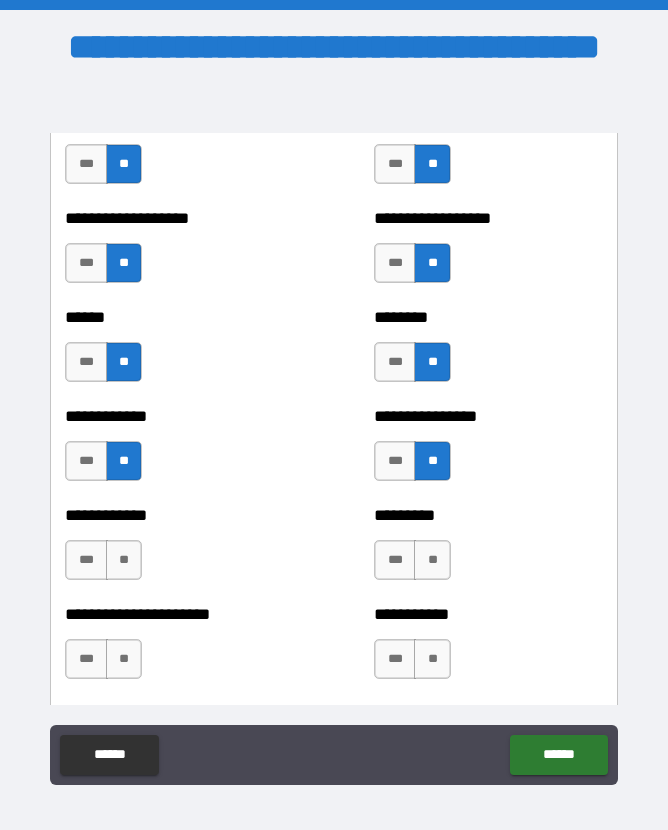 click on "**" at bounding box center (124, 560) 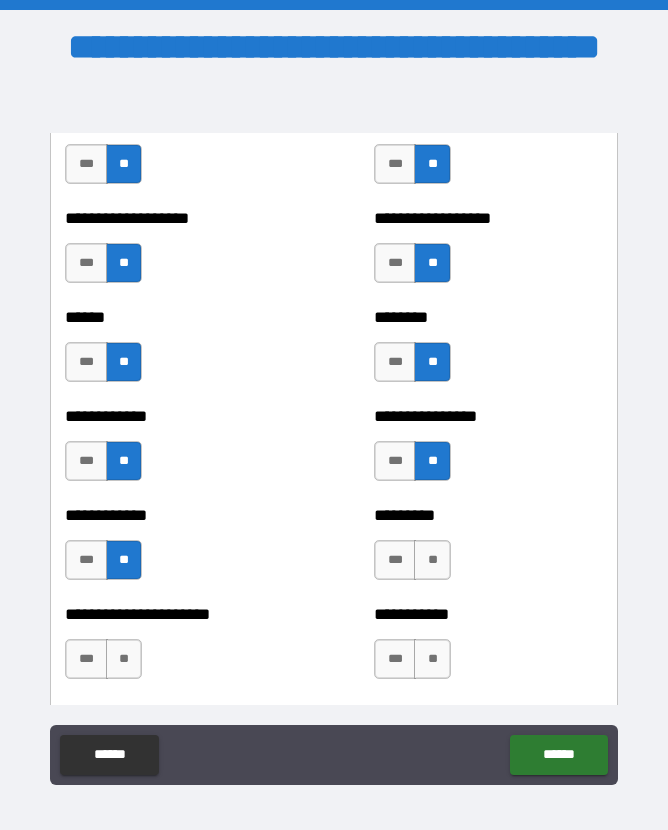 click on "**" at bounding box center [432, 560] 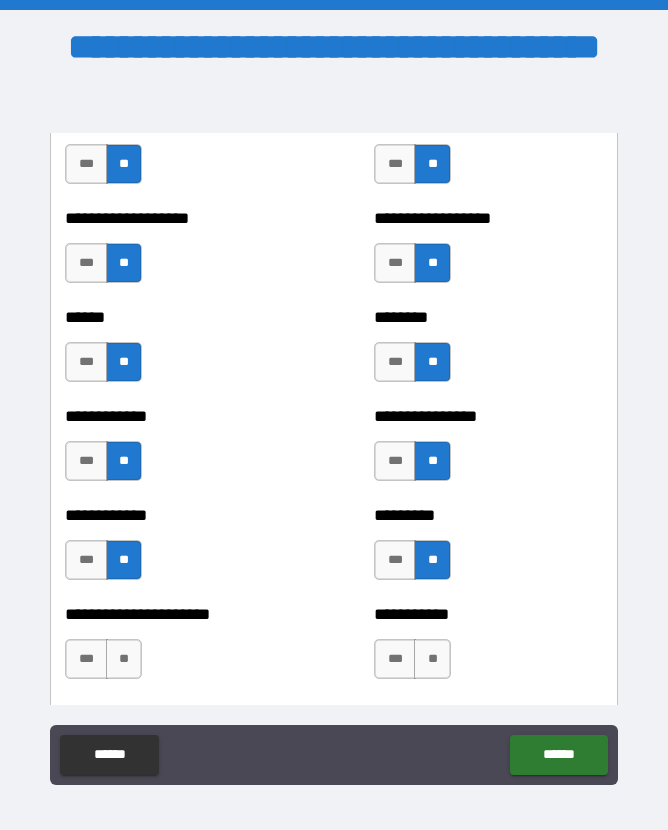 click on "**" at bounding box center [124, 659] 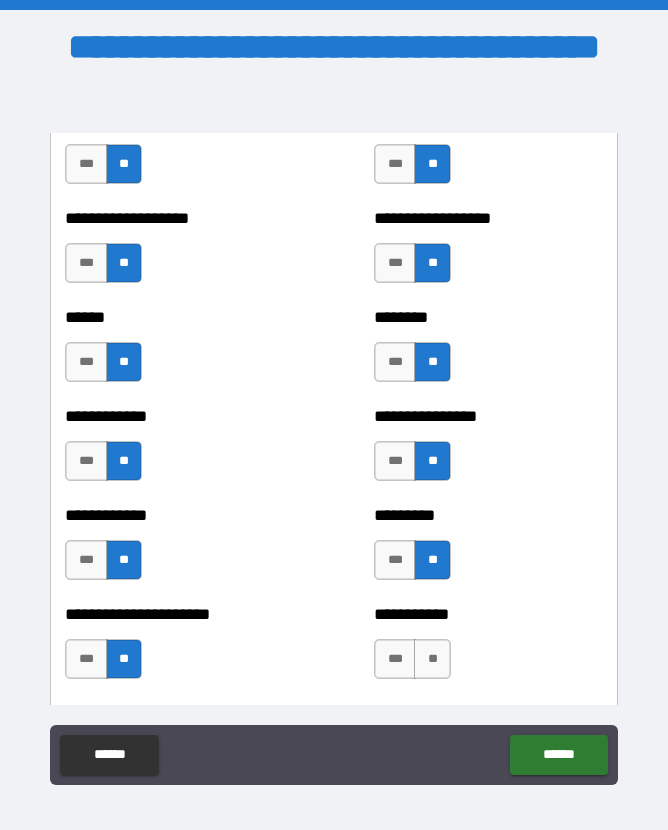 click on "**" at bounding box center (432, 659) 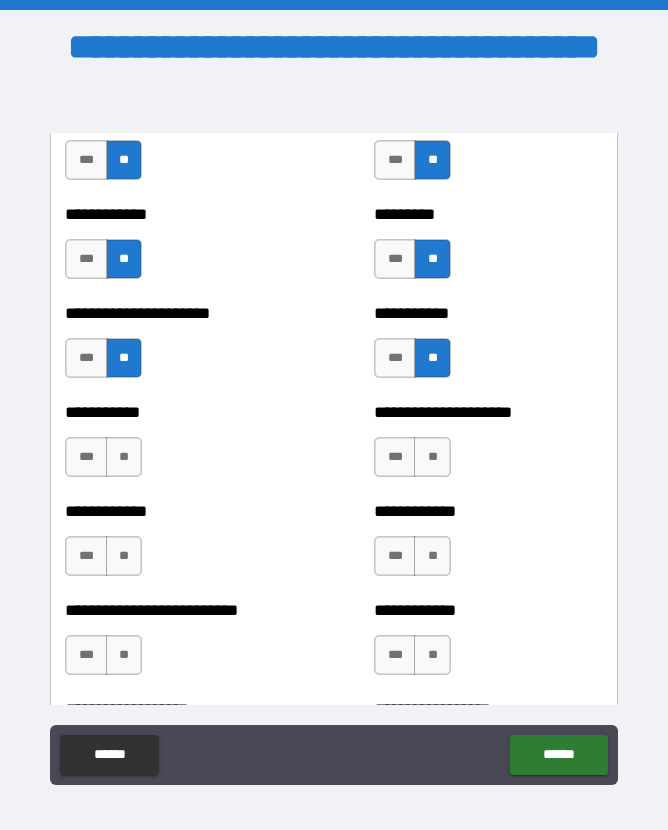 scroll, scrollTop: 5324, scrollLeft: 0, axis: vertical 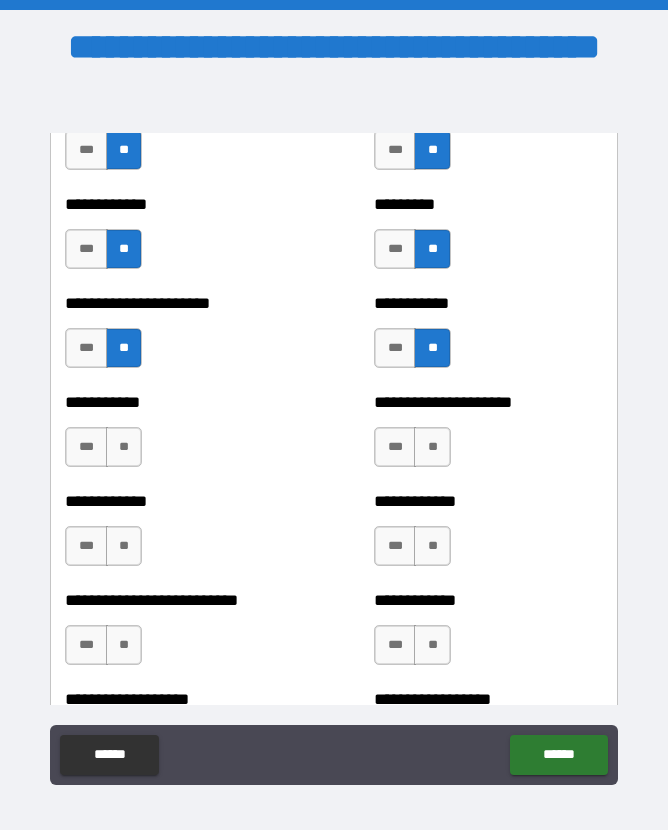 click on "**" at bounding box center [124, 447] 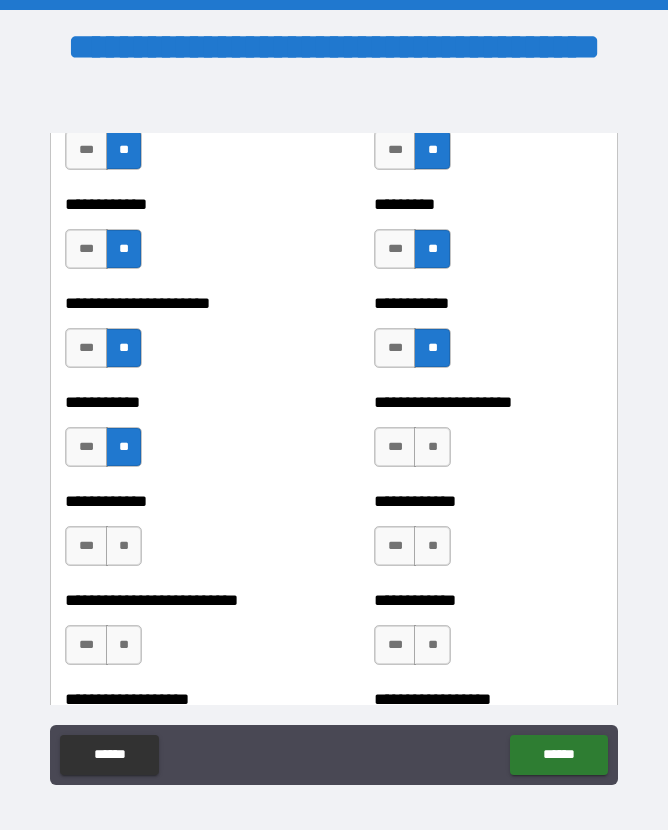 click on "**" at bounding box center (432, 447) 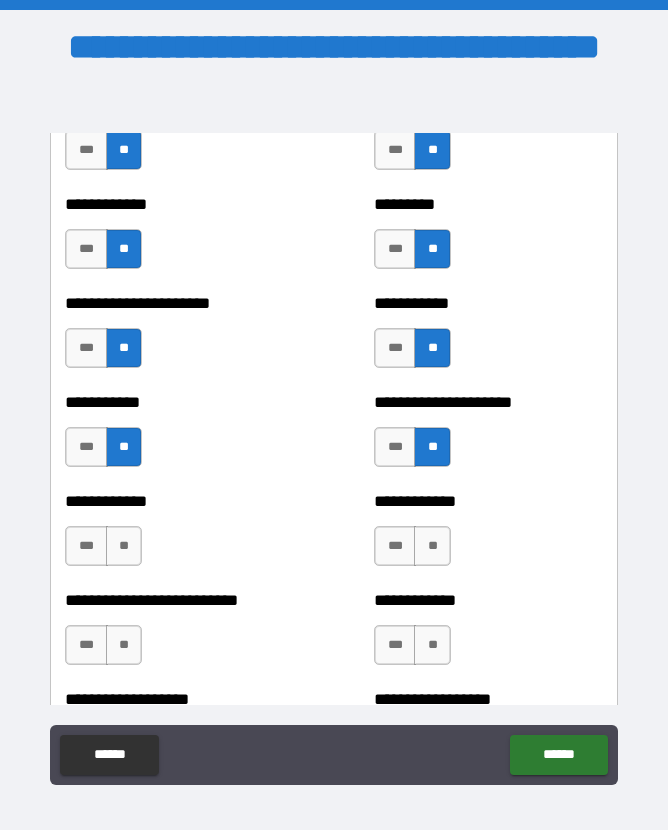 click on "**" at bounding box center (124, 546) 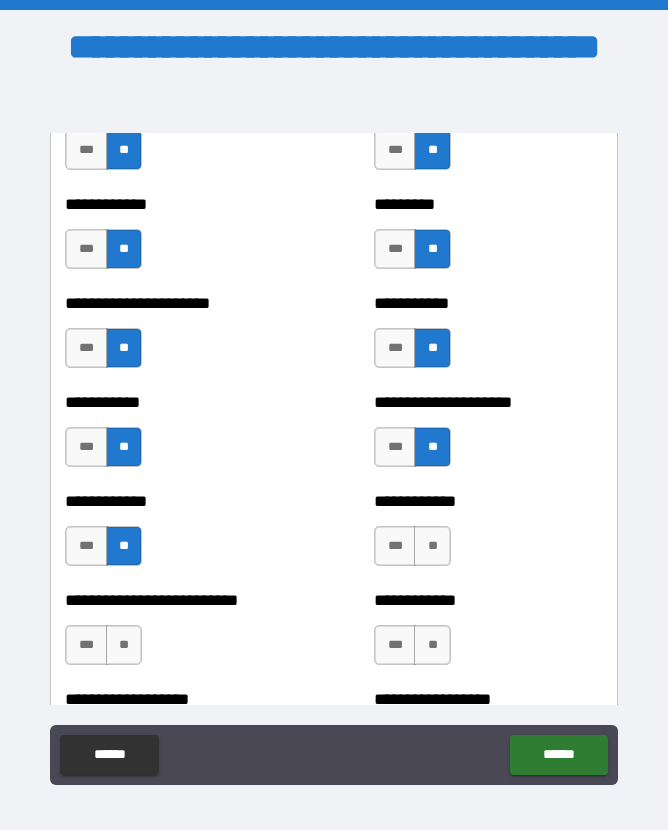 click on "**" at bounding box center [432, 546] 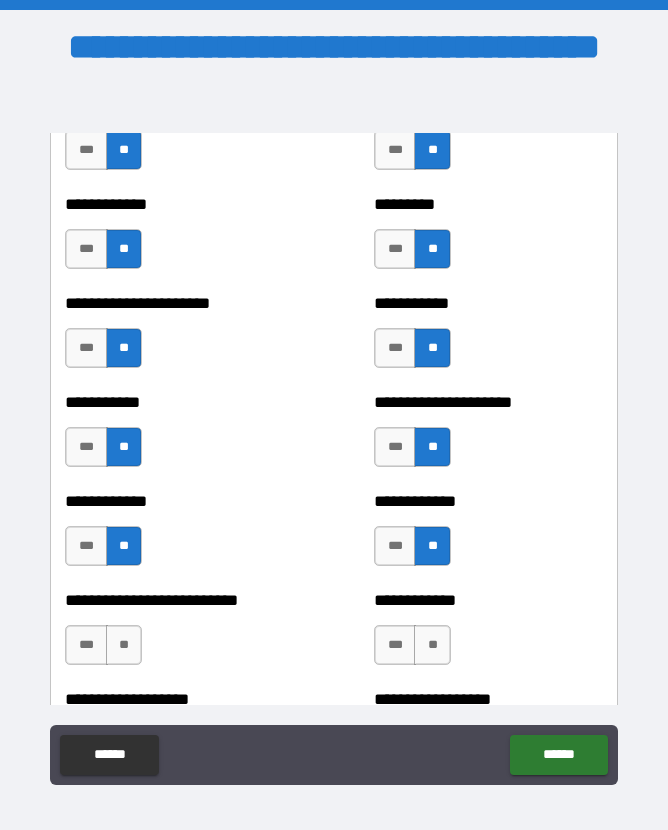 click on "**" at bounding box center (124, 645) 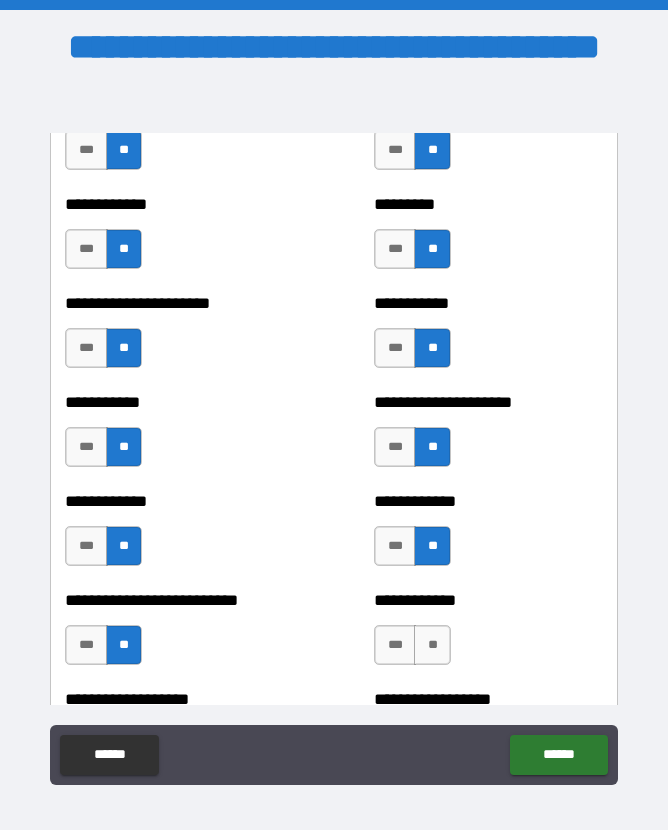 click on "**" at bounding box center (432, 645) 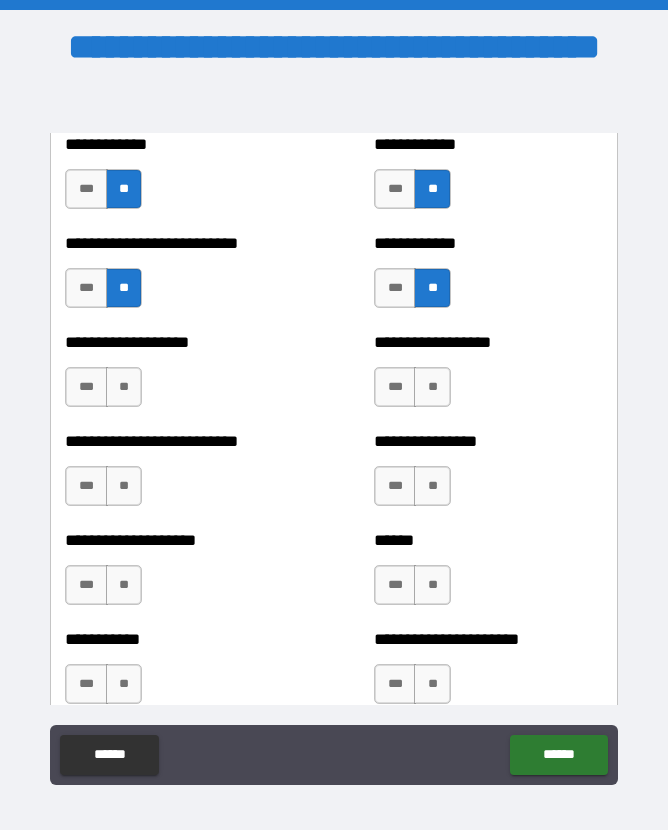 scroll, scrollTop: 5683, scrollLeft: 0, axis: vertical 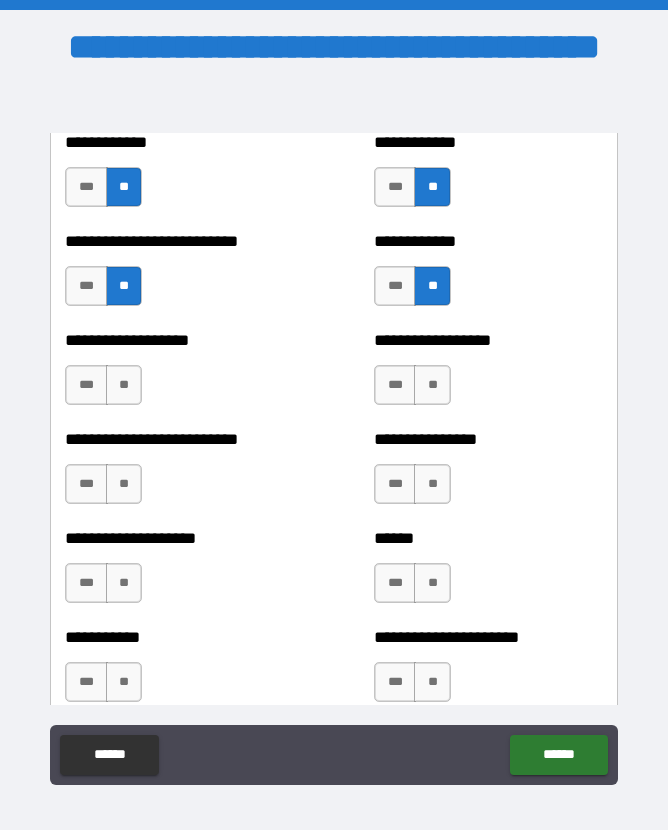 click on "**" at bounding box center [124, 385] 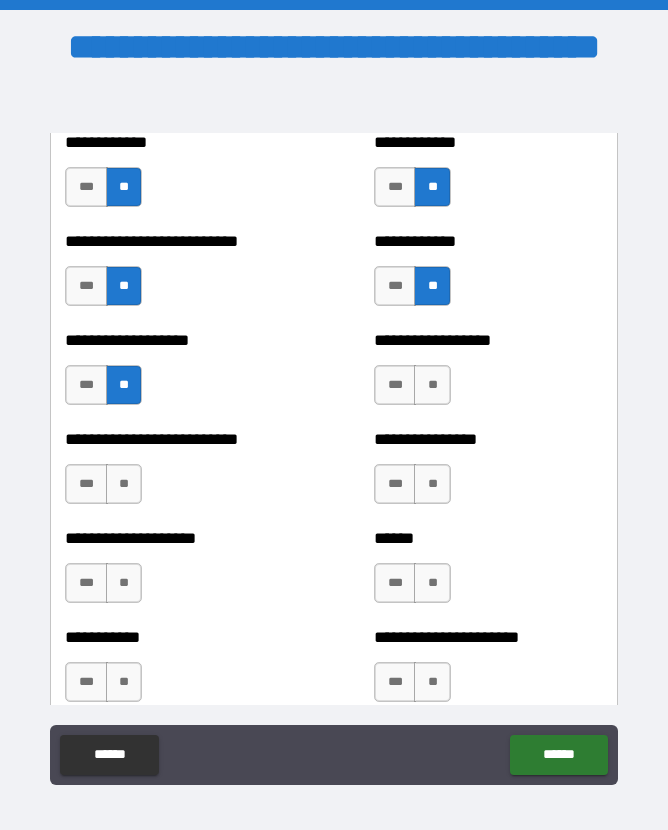 click on "**" at bounding box center [432, 385] 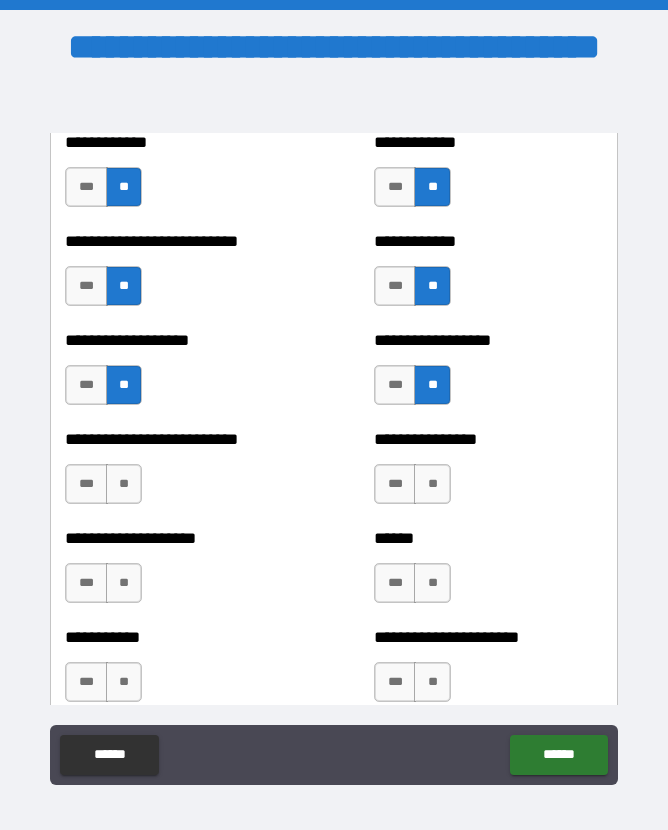 click on "**" at bounding box center [124, 484] 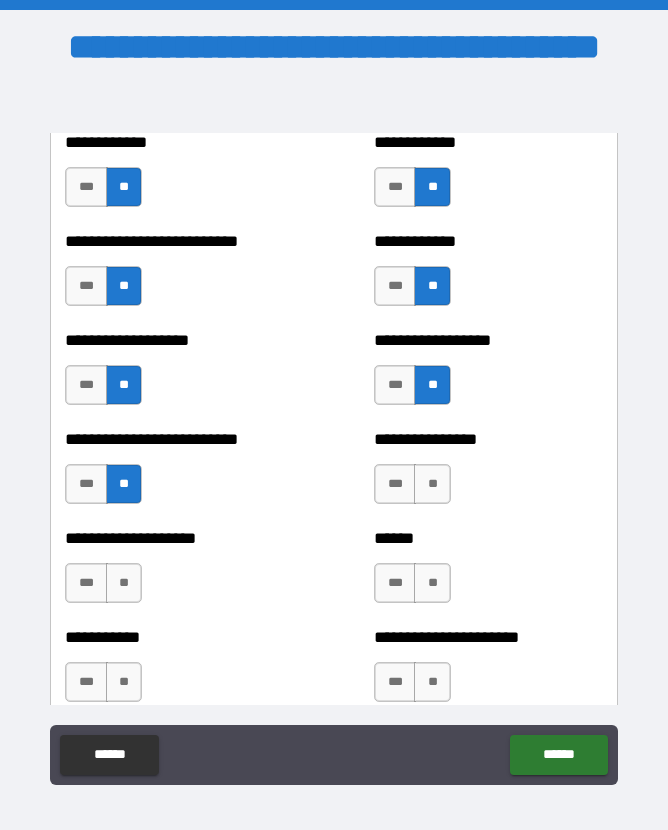 click on "**" at bounding box center (432, 484) 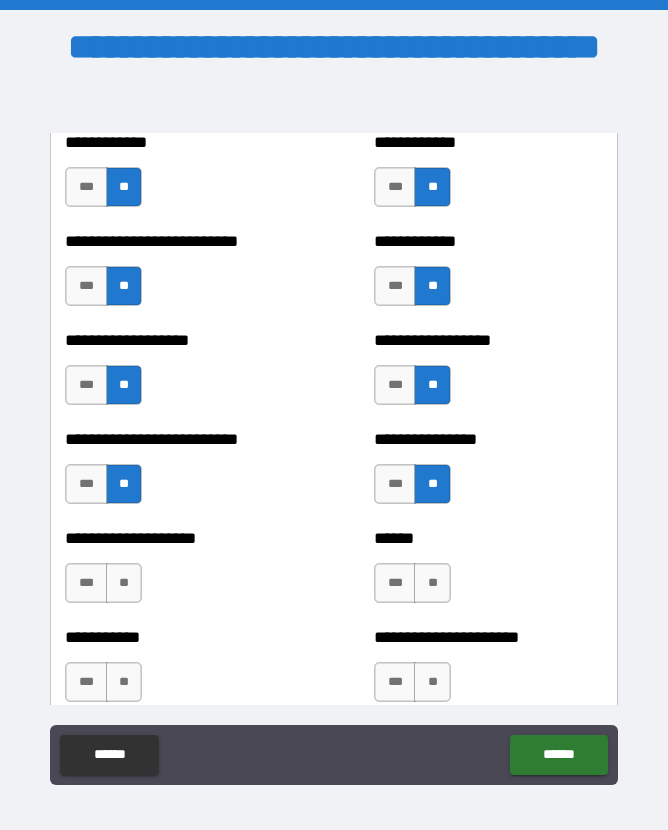 click on "**" at bounding box center (124, 583) 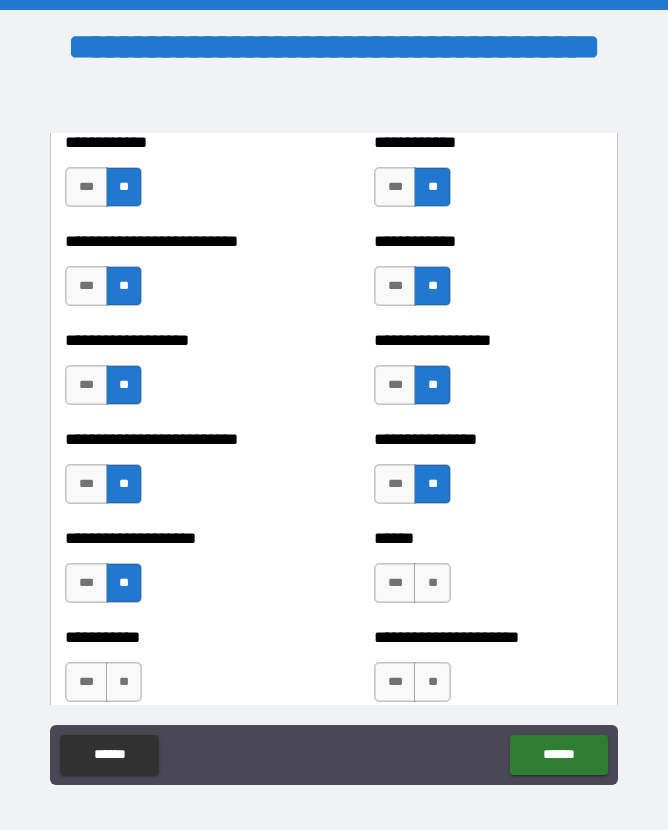 click on "**" at bounding box center (432, 583) 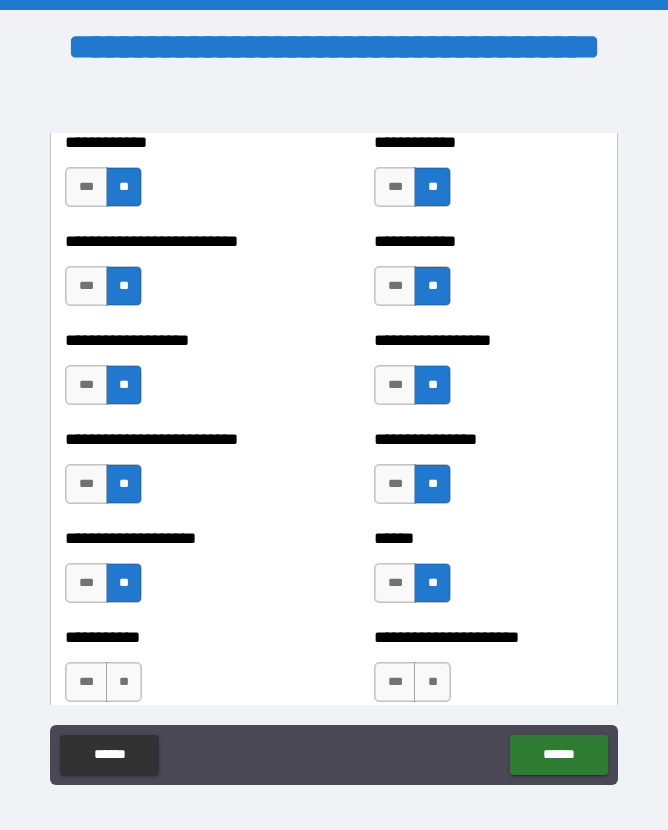 click on "**" at bounding box center [124, 682] 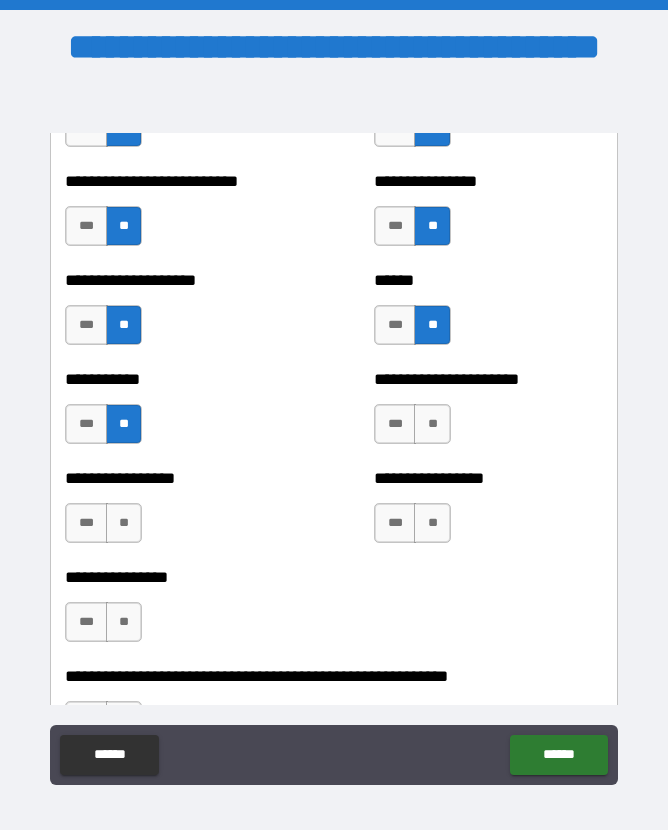 scroll, scrollTop: 5941, scrollLeft: 0, axis: vertical 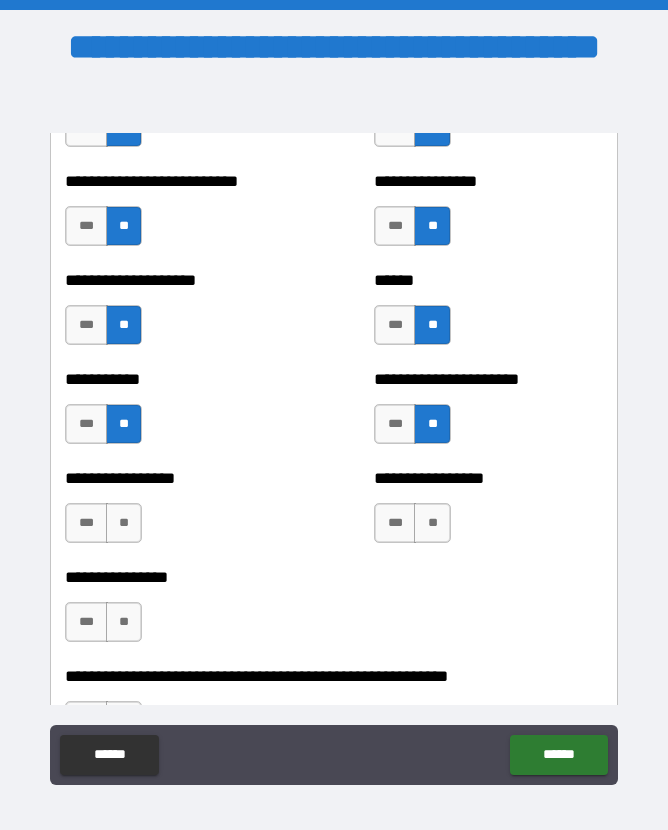click on "**" at bounding box center (432, 523) 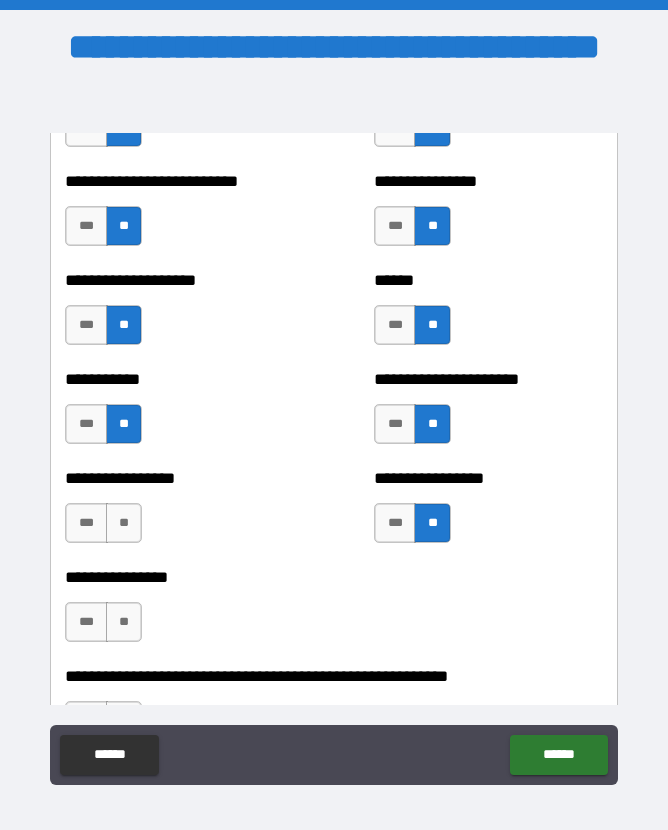 click on "**" at bounding box center (124, 523) 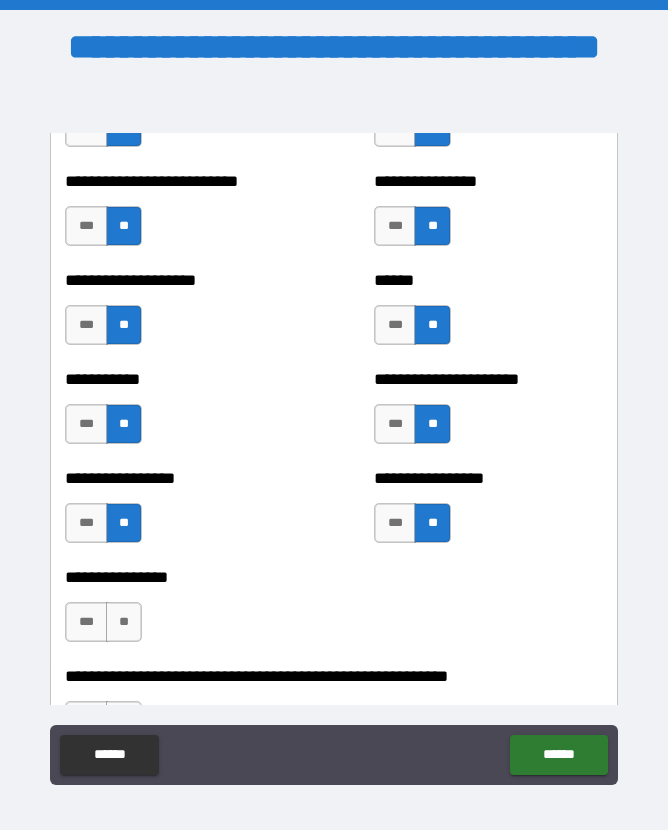 click on "**" at bounding box center [124, 622] 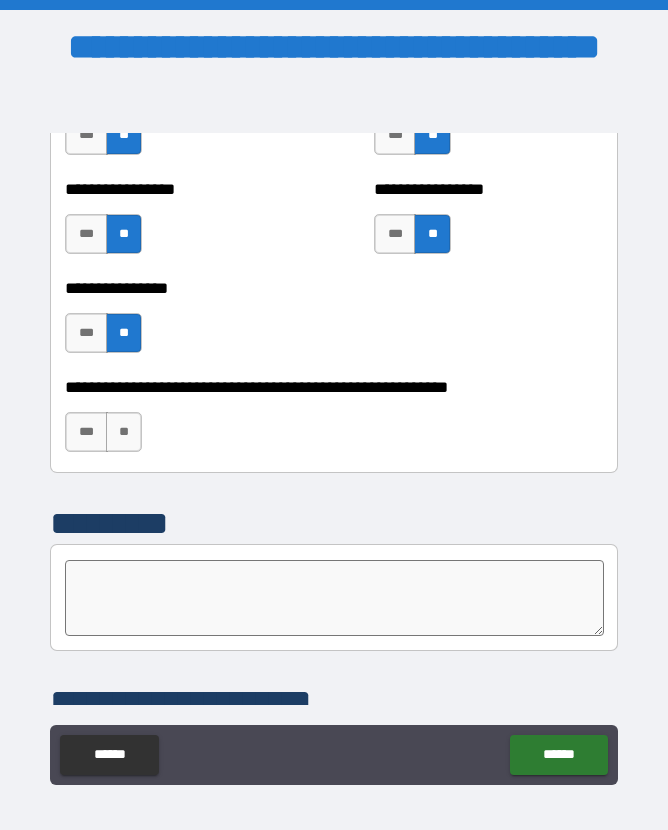 scroll, scrollTop: 6232, scrollLeft: 0, axis: vertical 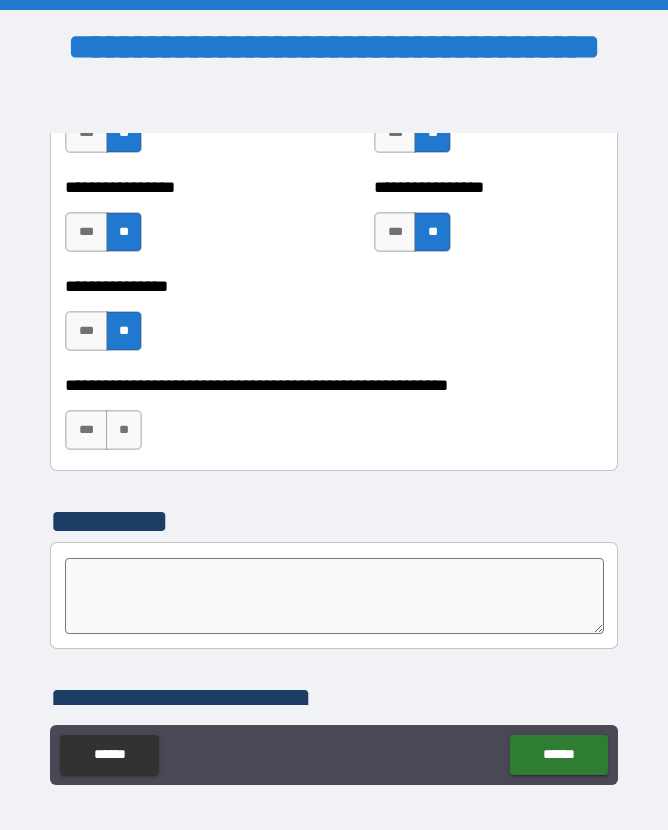 click on "**" at bounding box center [124, 430] 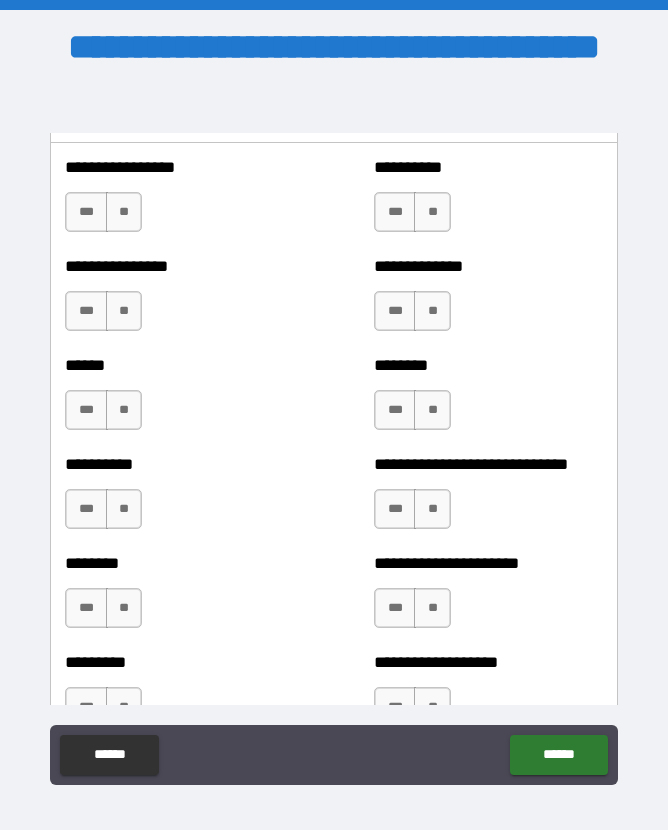 scroll, scrollTop: 6870, scrollLeft: 0, axis: vertical 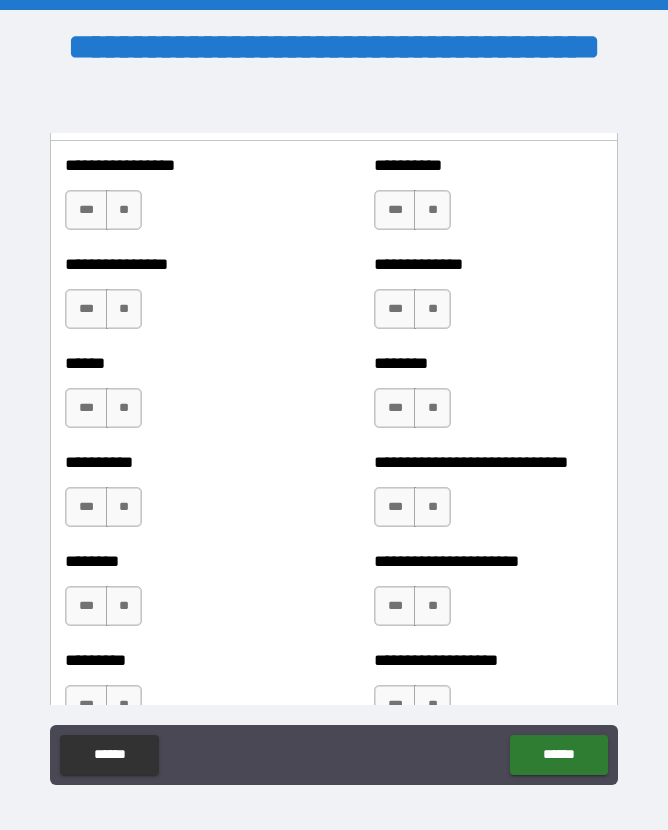 click on "**" at bounding box center [124, 210] 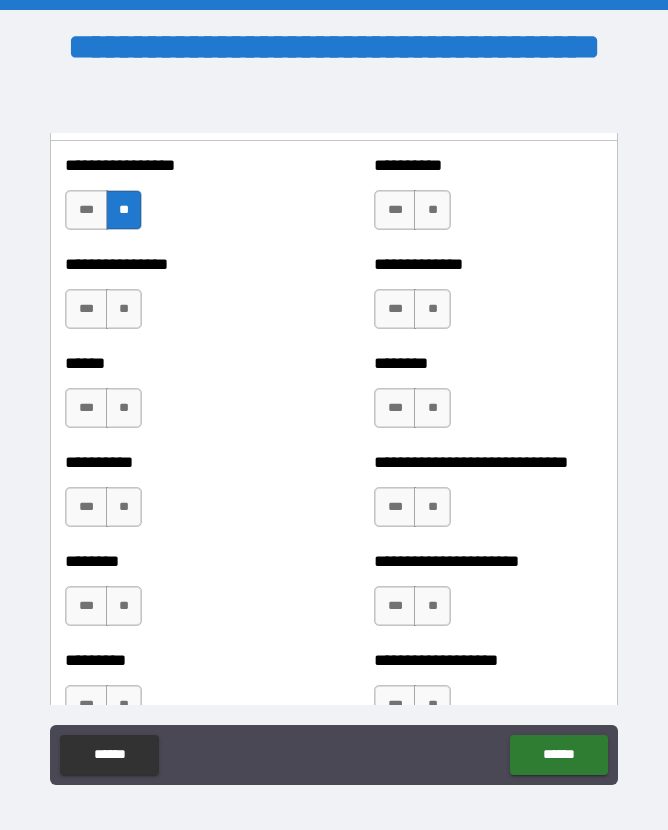 click on "**" at bounding box center (432, 210) 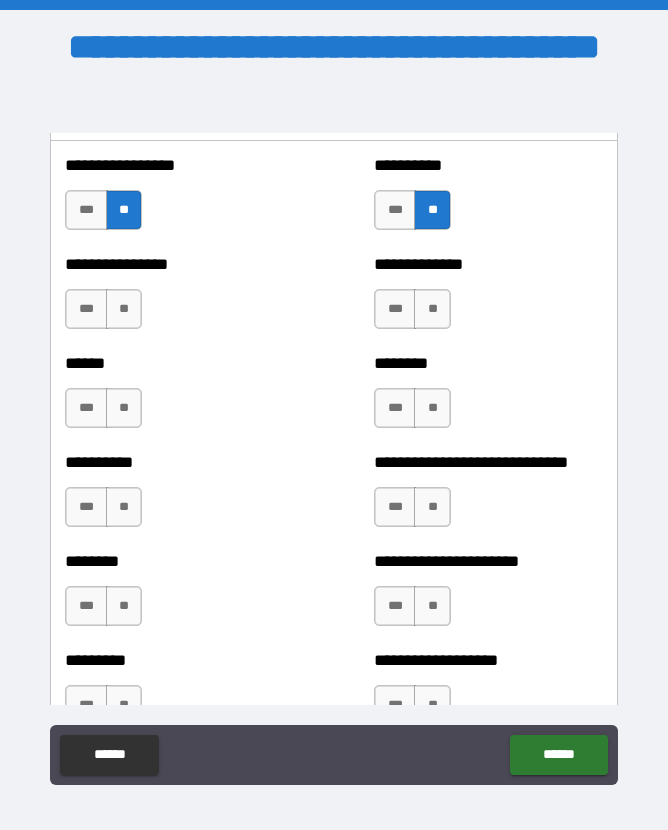 click on "**" at bounding box center (124, 309) 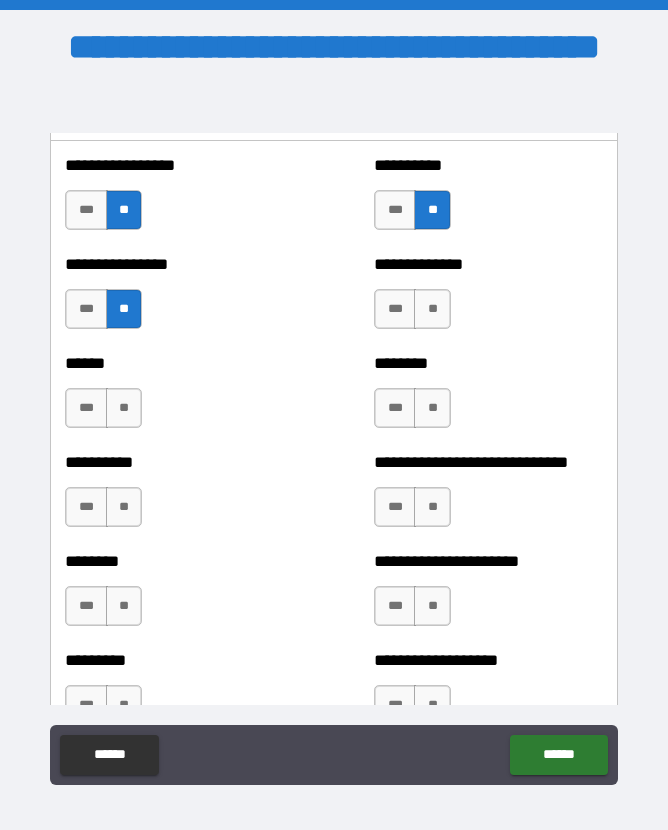 click on "**" at bounding box center (432, 309) 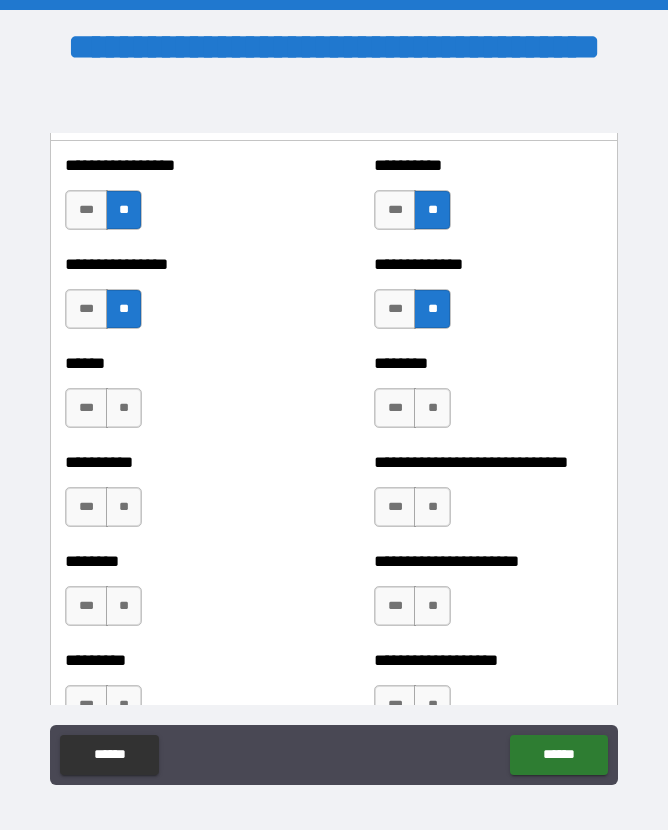 click on "**" at bounding box center (124, 408) 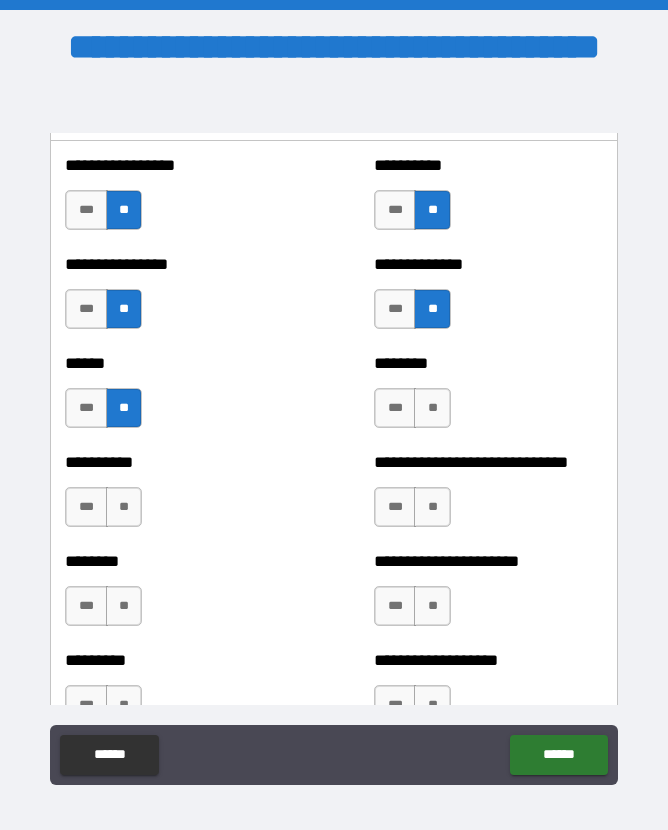 click on "**" at bounding box center (432, 408) 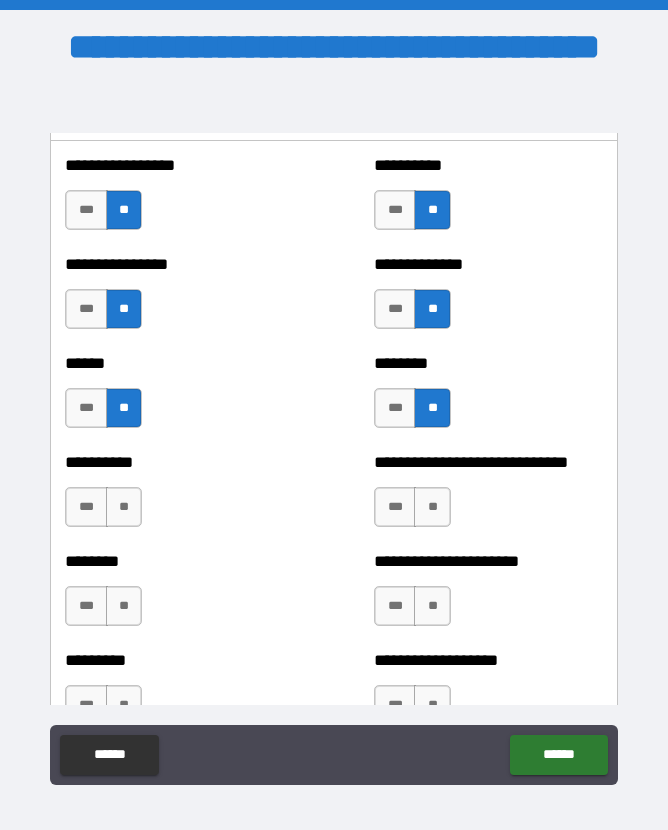 click on "**" at bounding box center (432, 507) 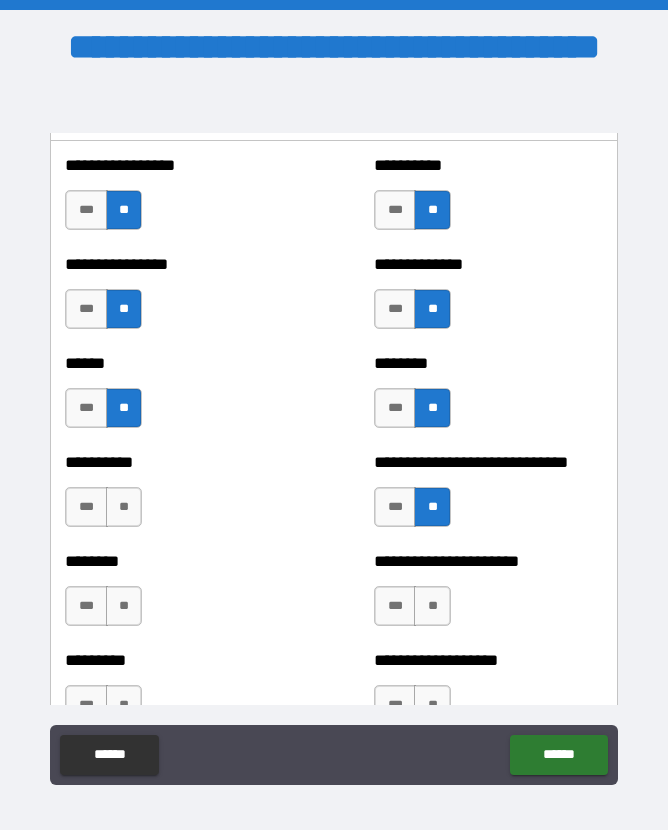 click on "**" at bounding box center (124, 507) 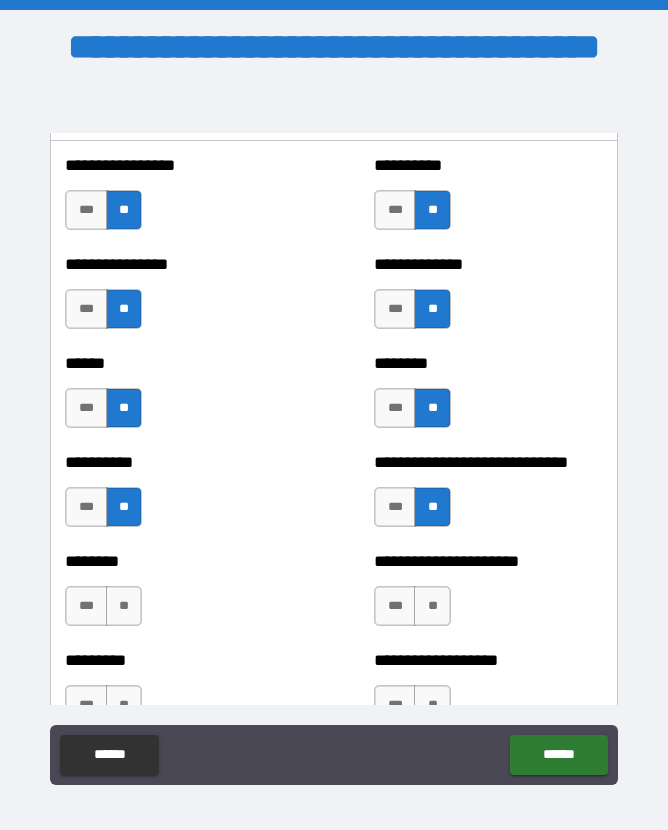 click on "**" at bounding box center (124, 606) 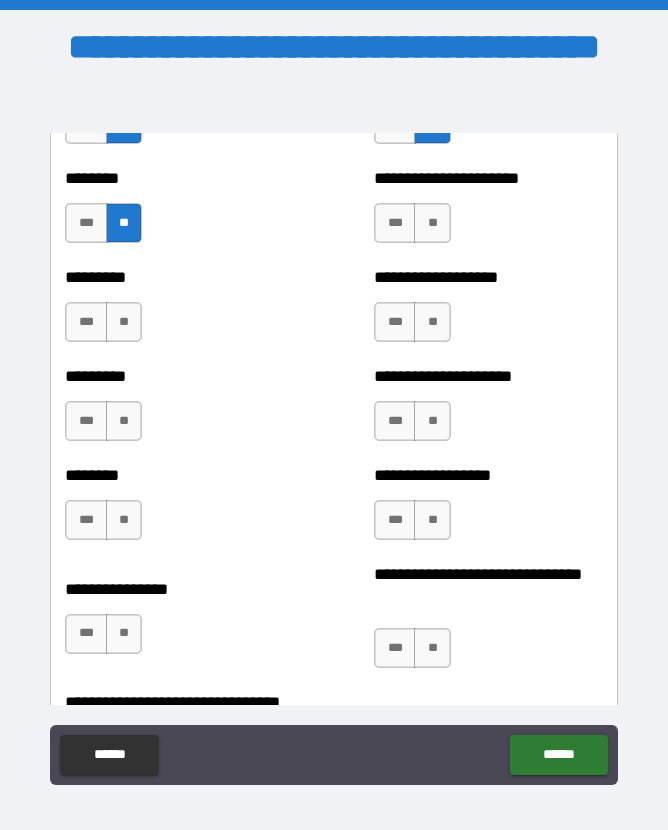 scroll, scrollTop: 7256, scrollLeft: 0, axis: vertical 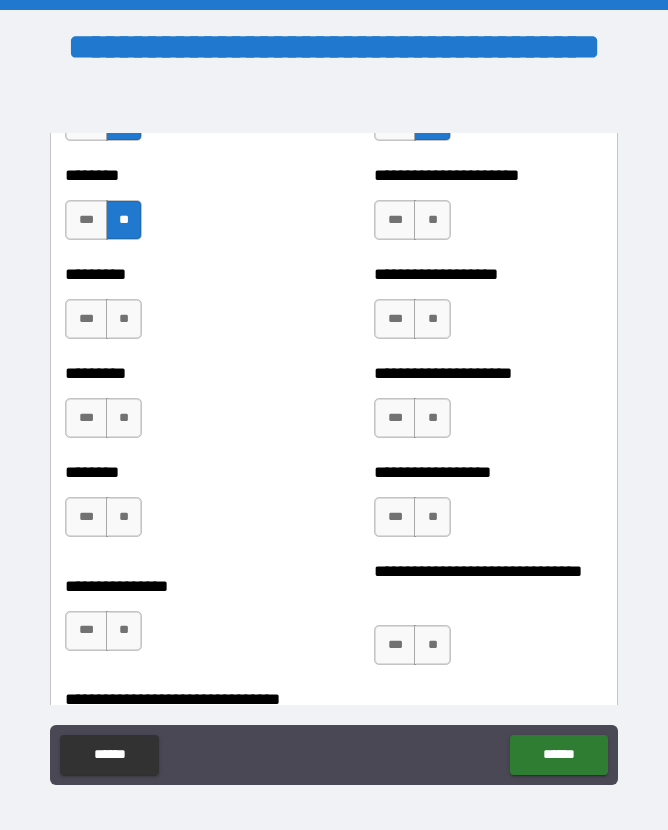 click on "***" at bounding box center (395, 220) 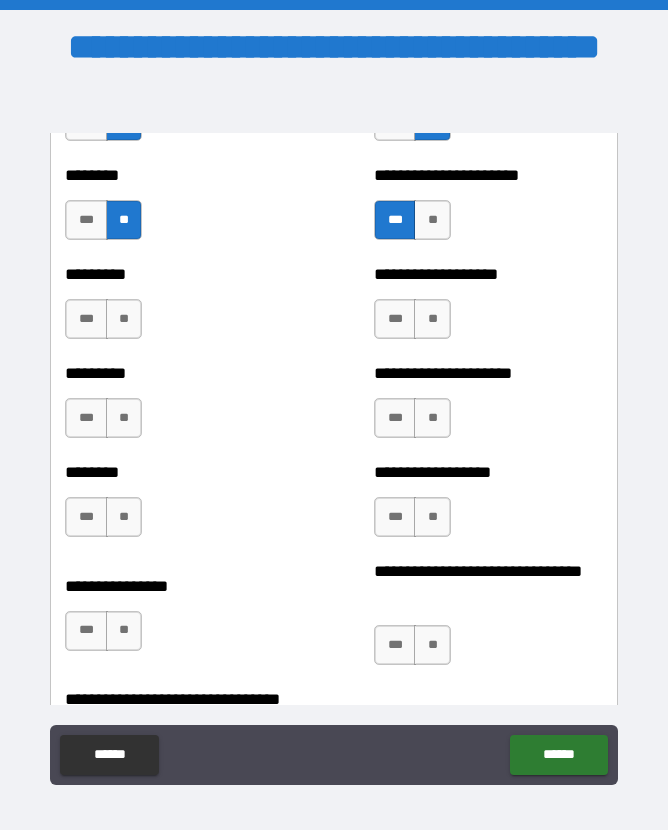 click on "**" at bounding box center [124, 319] 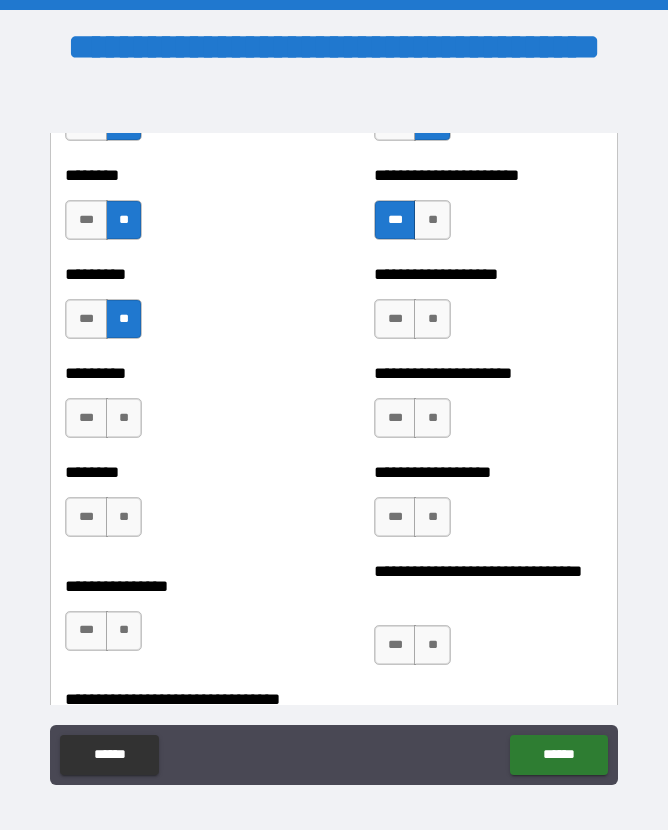 click on "**" at bounding box center [432, 319] 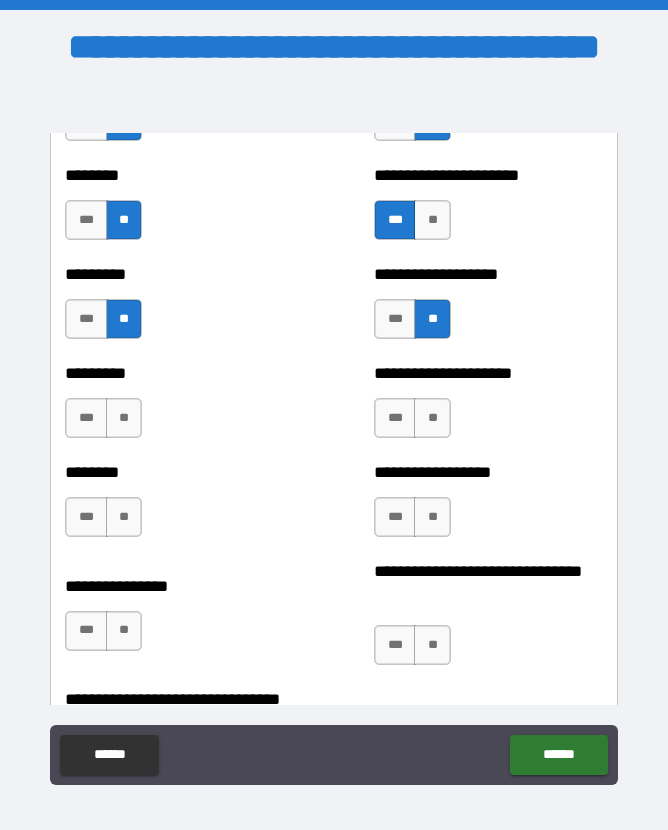 click on "**" at bounding box center [124, 418] 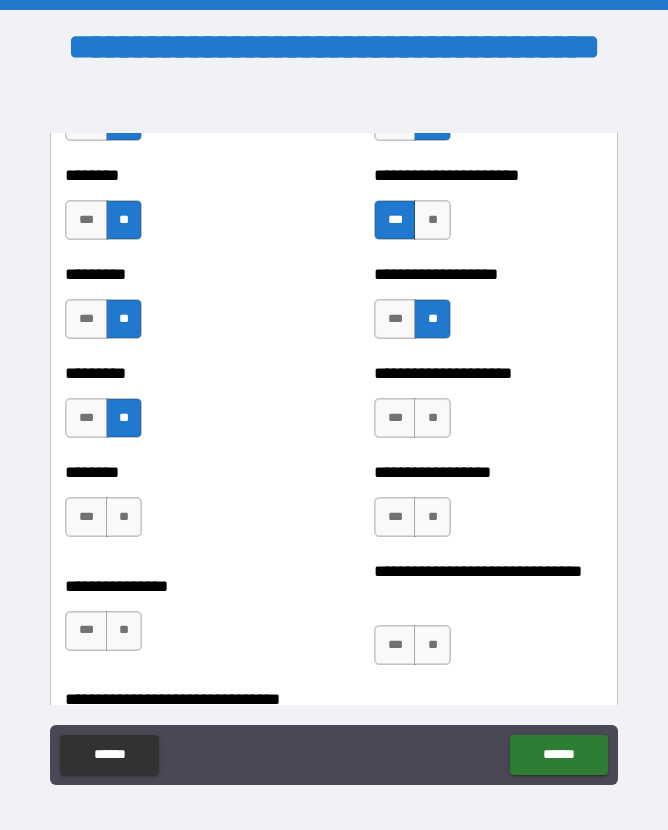 click on "**" at bounding box center [432, 418] 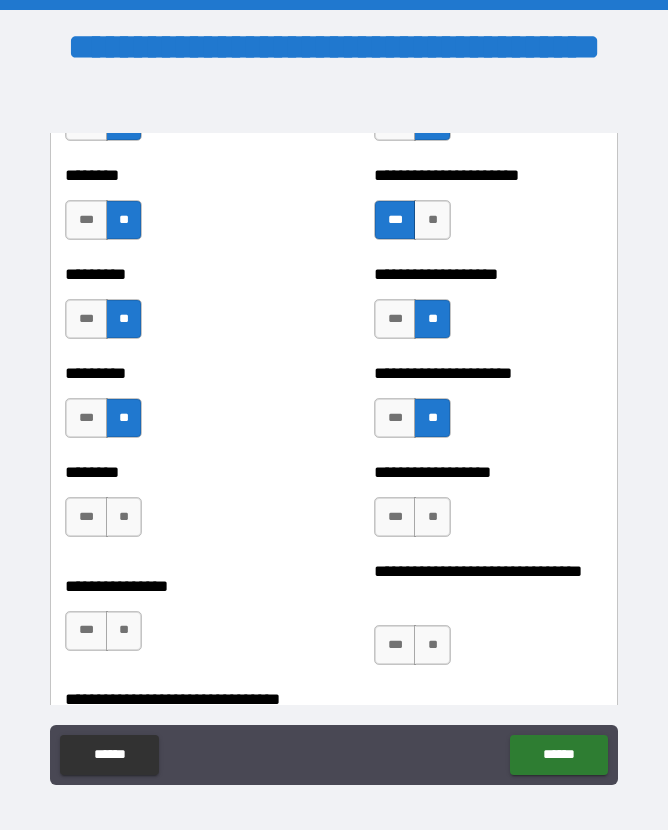 click on "**" at bounding box center [124, 517] 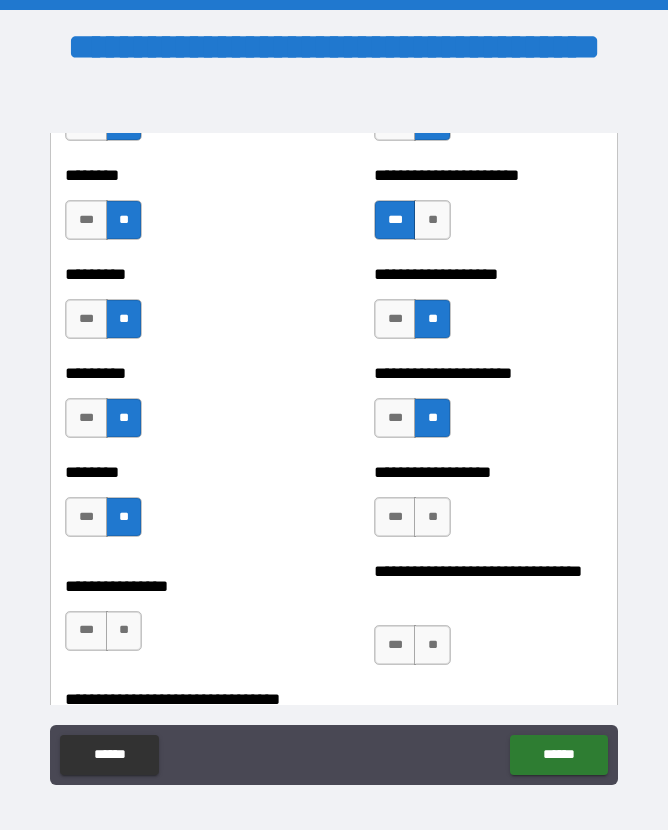 click on "**" at bounding box center [432, 517] 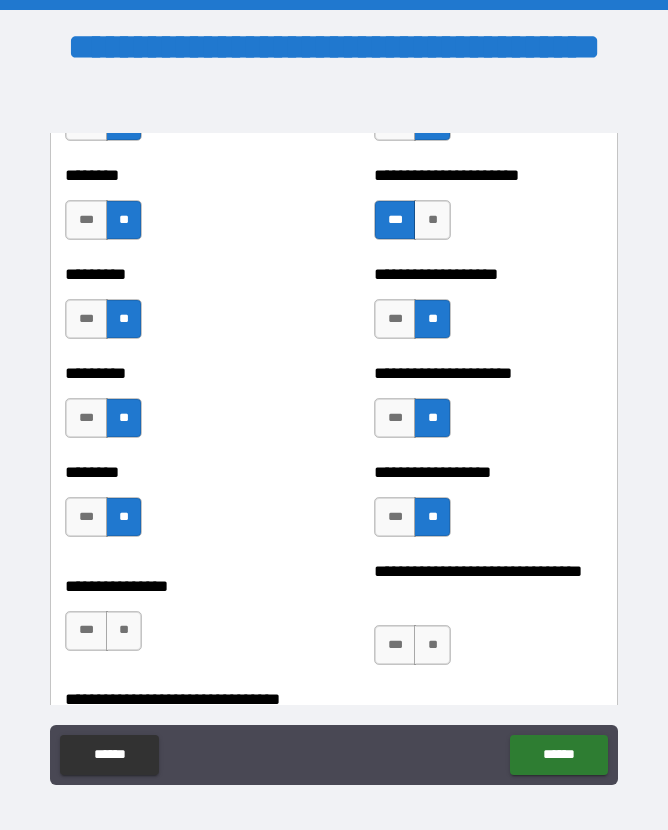 click on "**" at bounding box center [124, 631] 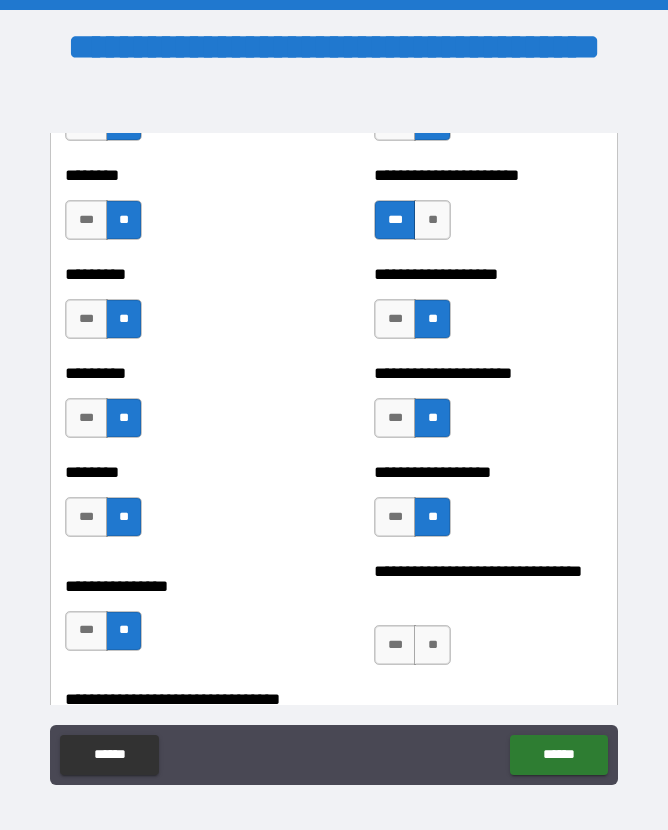 click on "**" at bounding box center [432, 645] 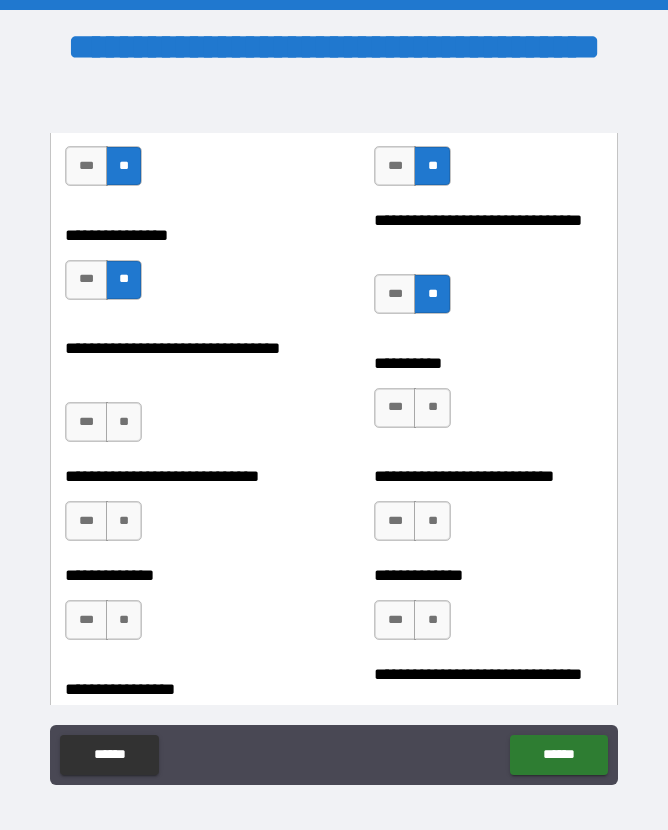 scroll, scrollTop: 7605, scrollLeft: 0, axis: vertical 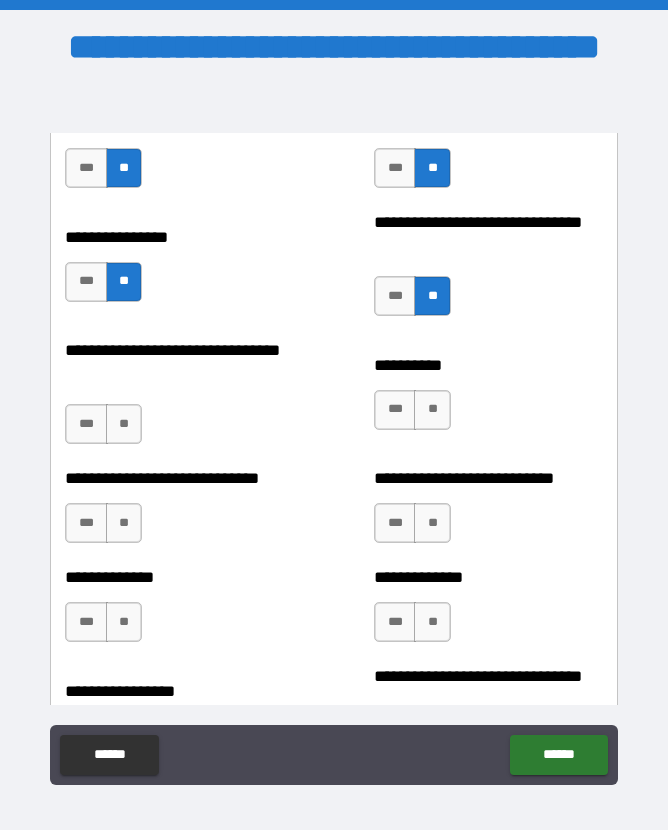 click on "**" at bounding box center [124, 424] 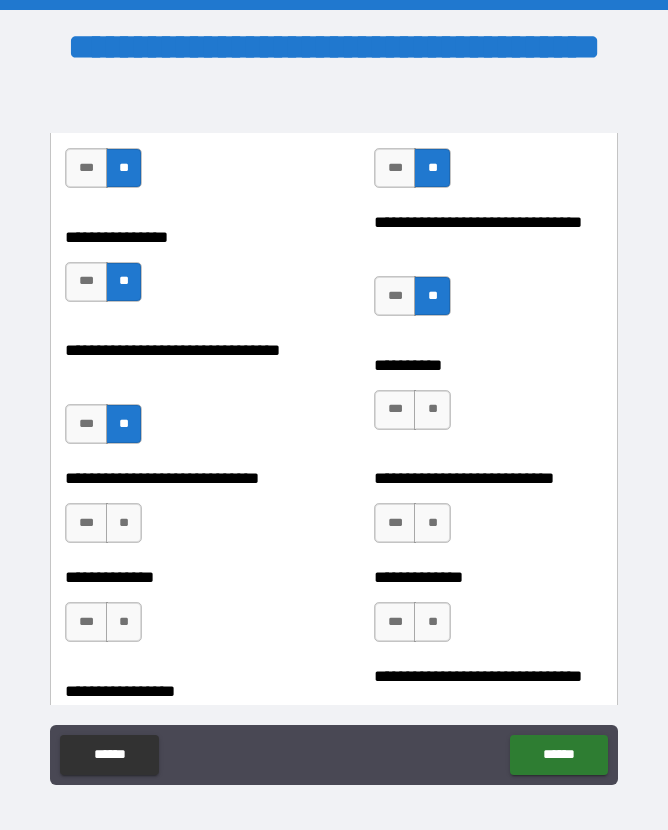 click on "**" at bounding box center (432, 410) 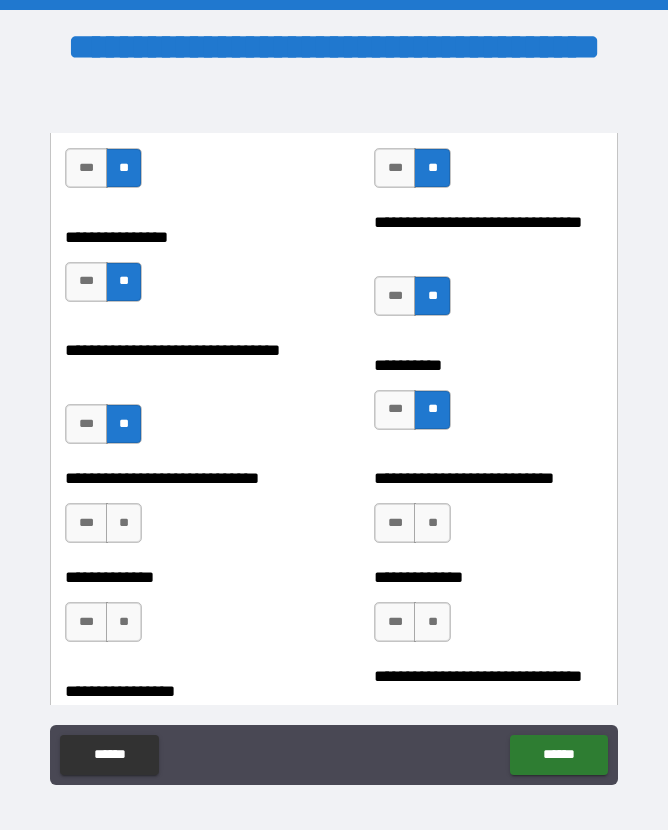click on "**" at bounding box center (124, 523) 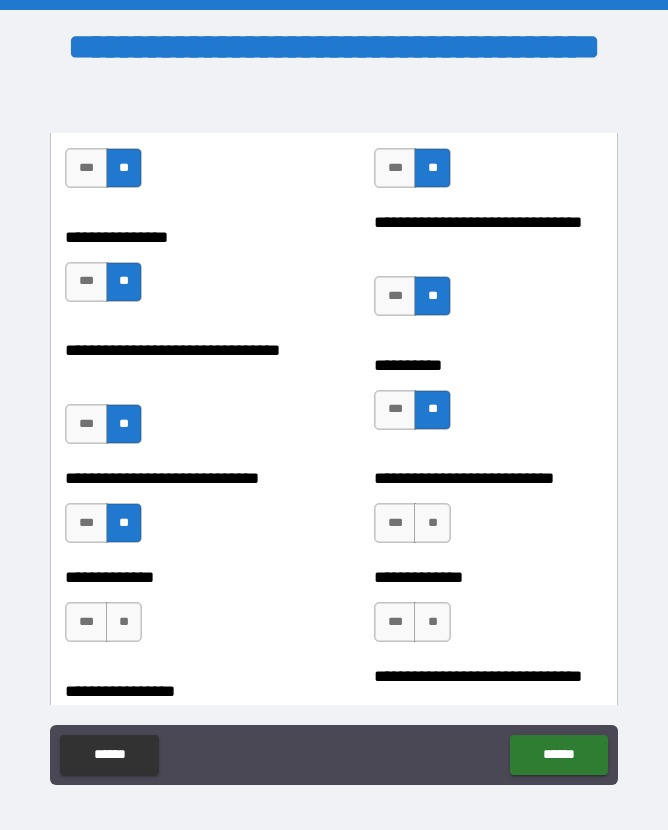 click on "**" at bounding box center (432, 523) 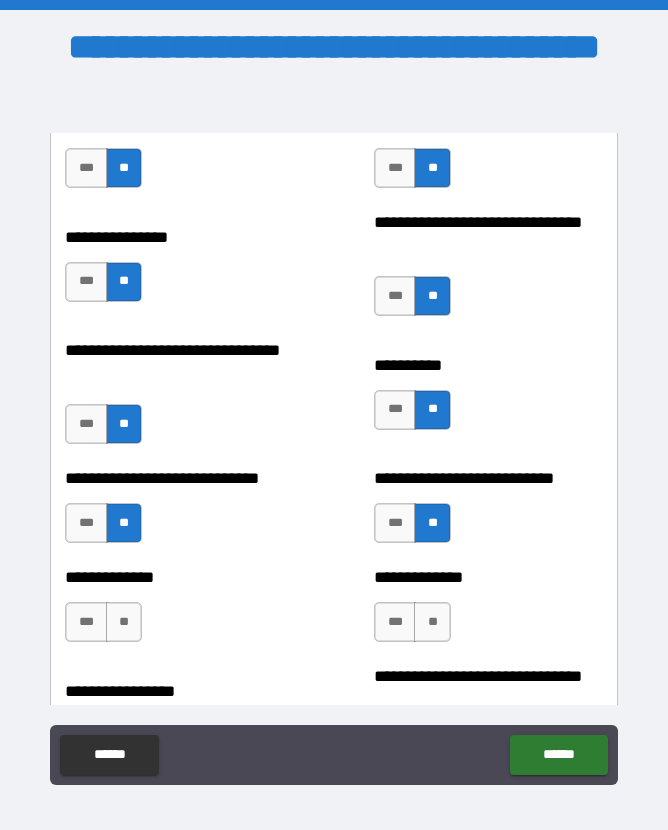 click on "**" at bounding box center (124, 622) 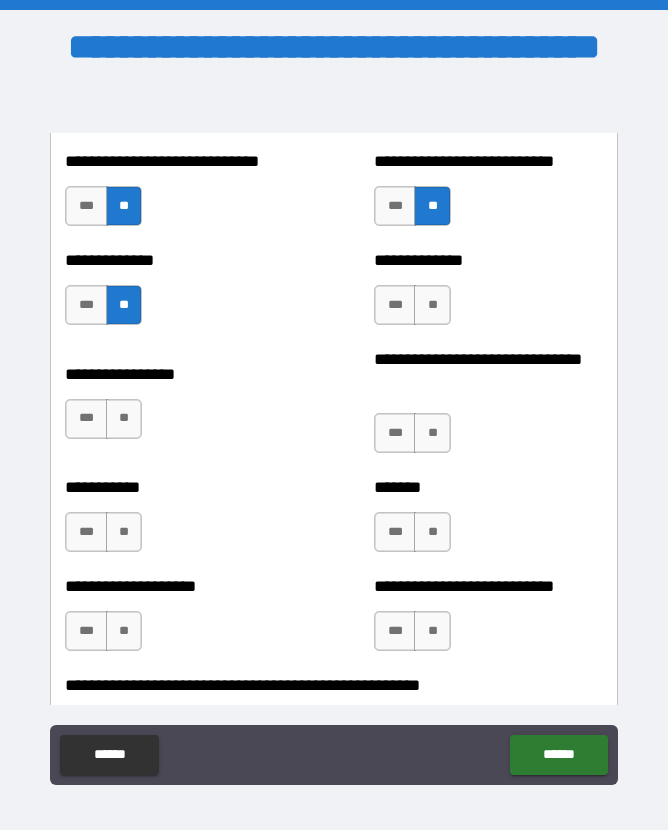 scroll, scrollTop: 7920, scrollLeft: 0, axis: vertical 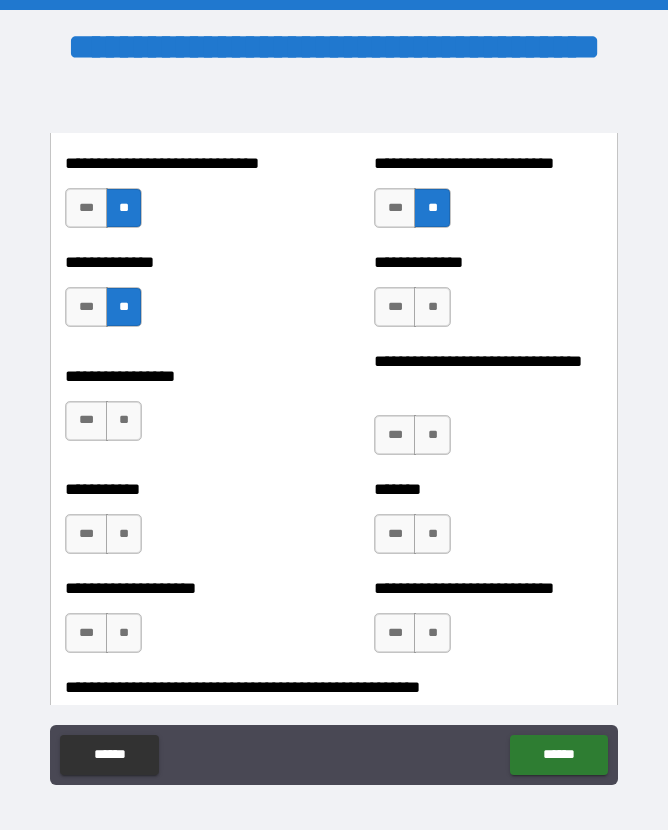 click on "**" at bounding box center [432, 307] 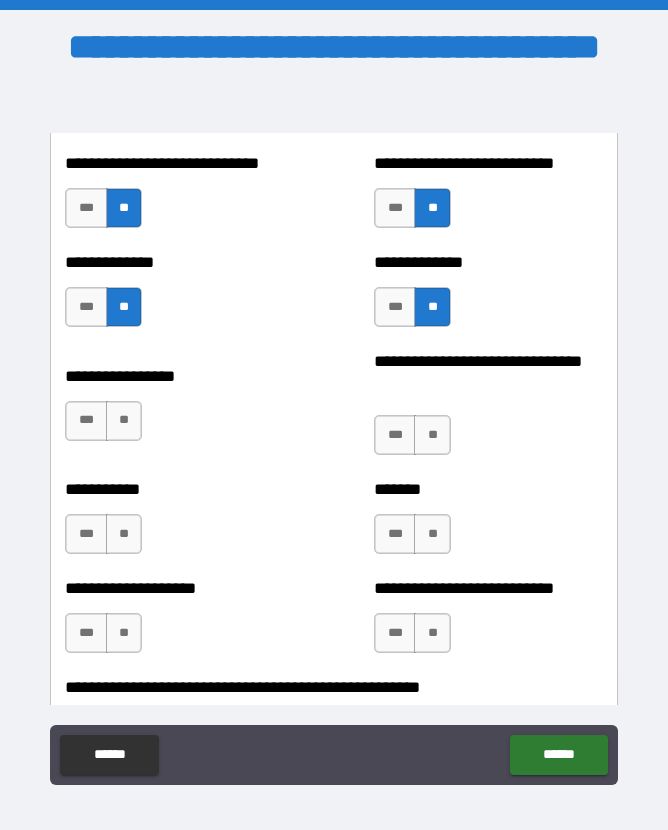 click on "**" at bounding box center (124, 421) 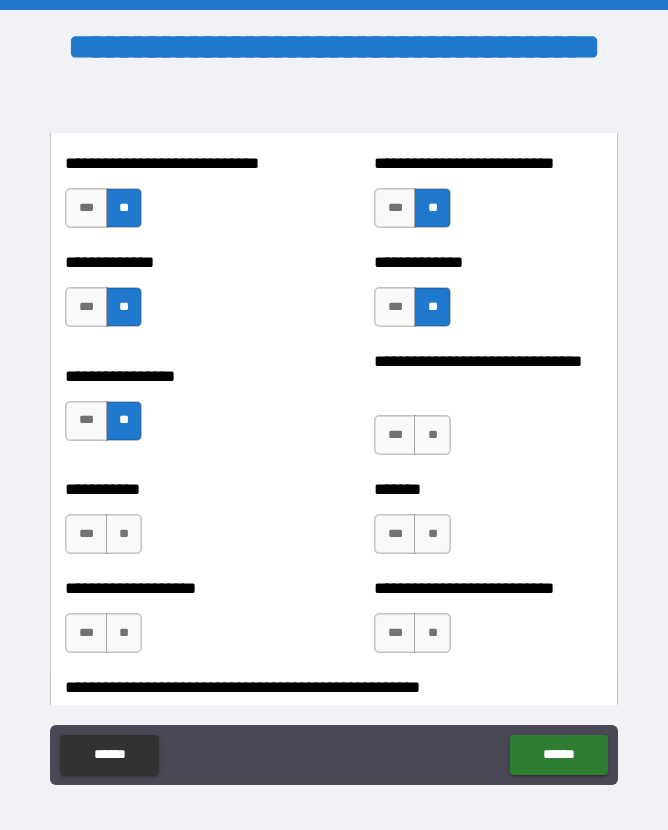 click on "**" at bounding box center (432, 435) 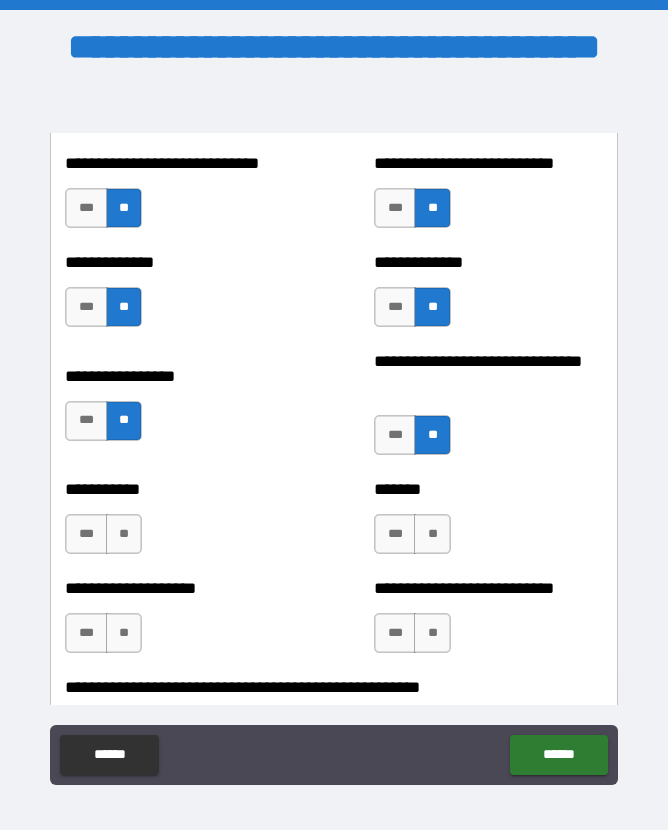 click on "**" at bounding box center (124, 534) 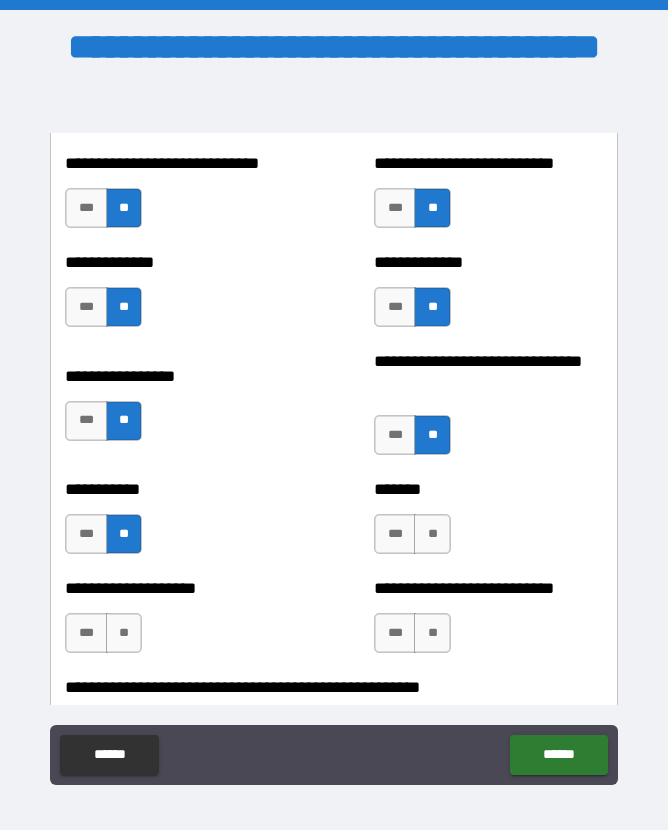 click on "***" at bounding box center [395, 534] 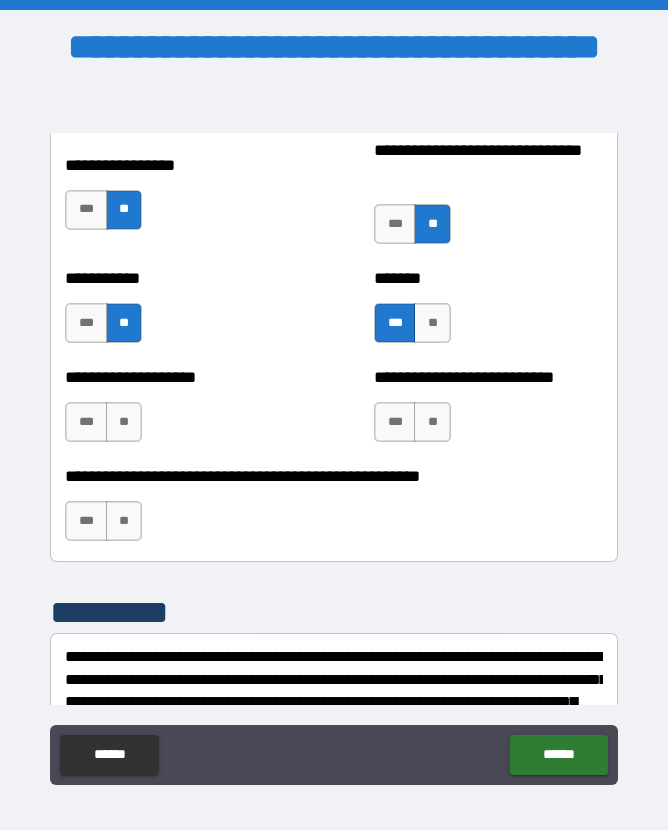 scroll, scrollTop: 8140, scrollLeft: 0, axis: vertical 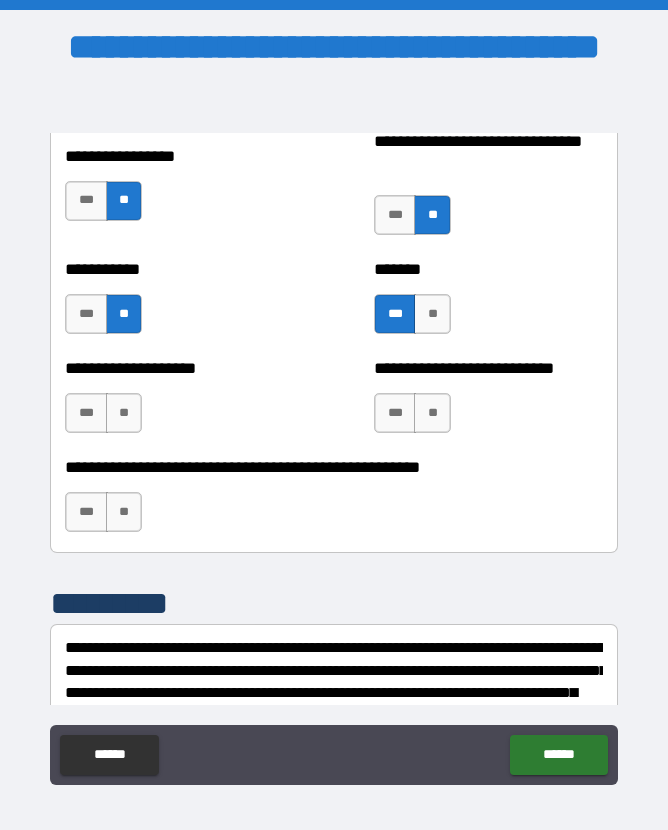 click on "**" at bounding box center (124, 413) 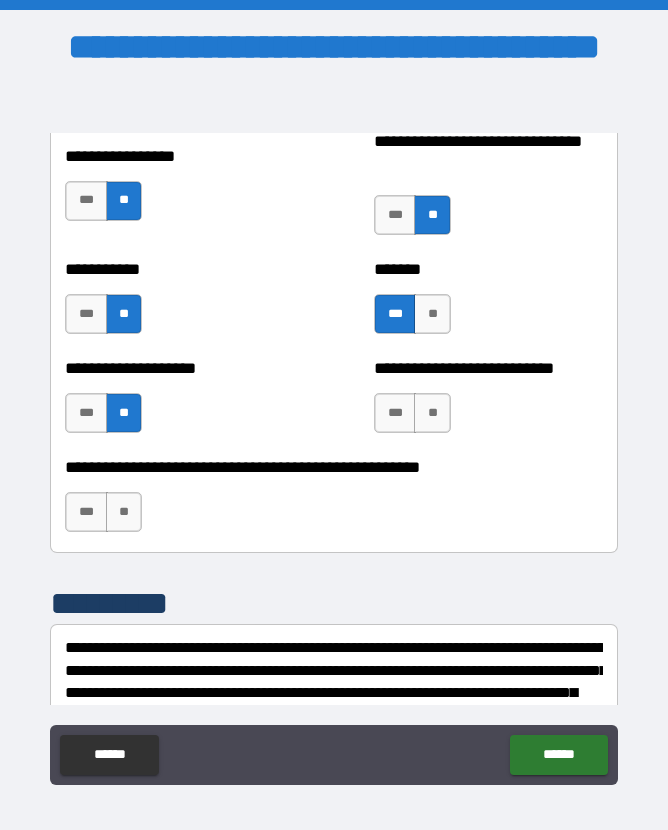 click on "**" at bounding box center [432, 413] 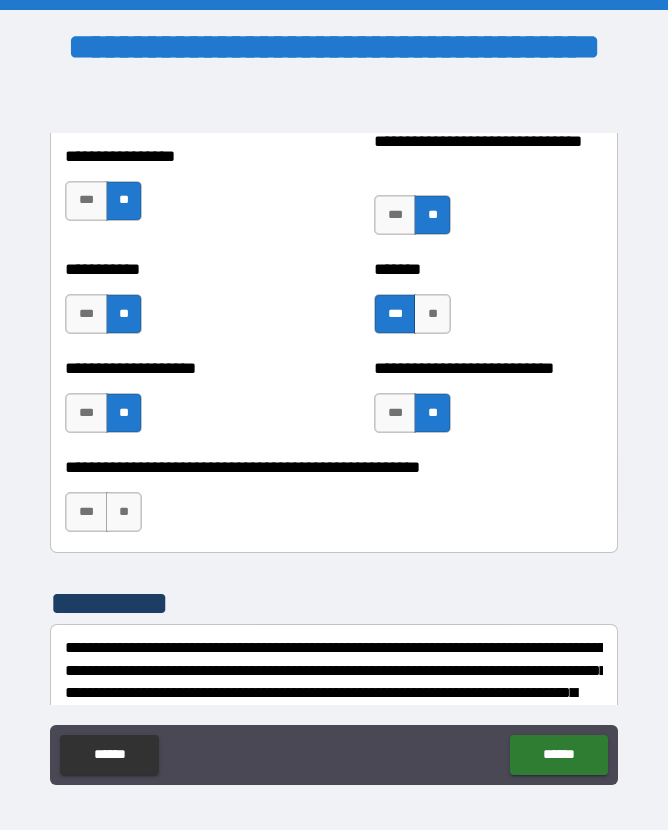 click on "**" at bounding box center [124, 512] 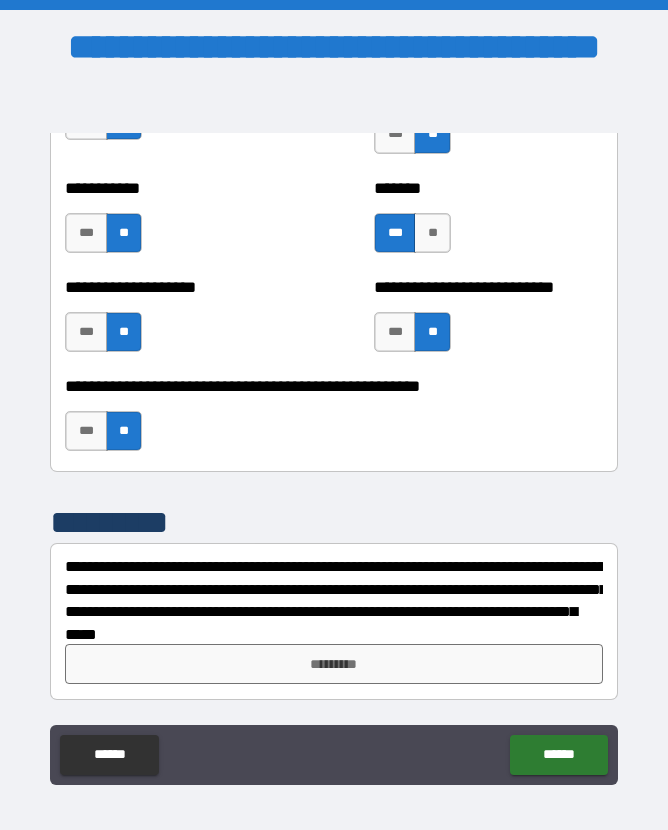 scroll, scrollTop: 8221, scrollLeft: 0, axis: vertical 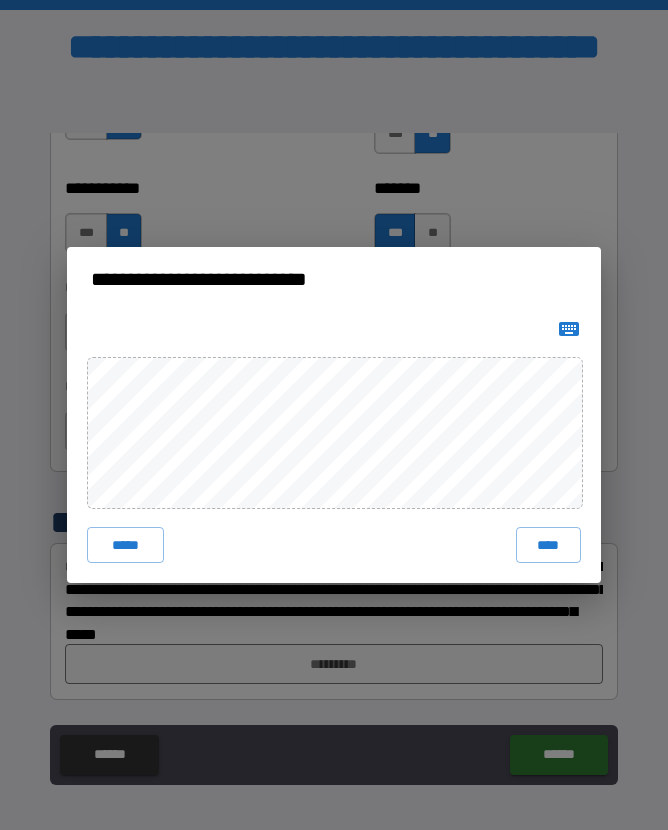 click on "****" at bounding box center [549, 545] 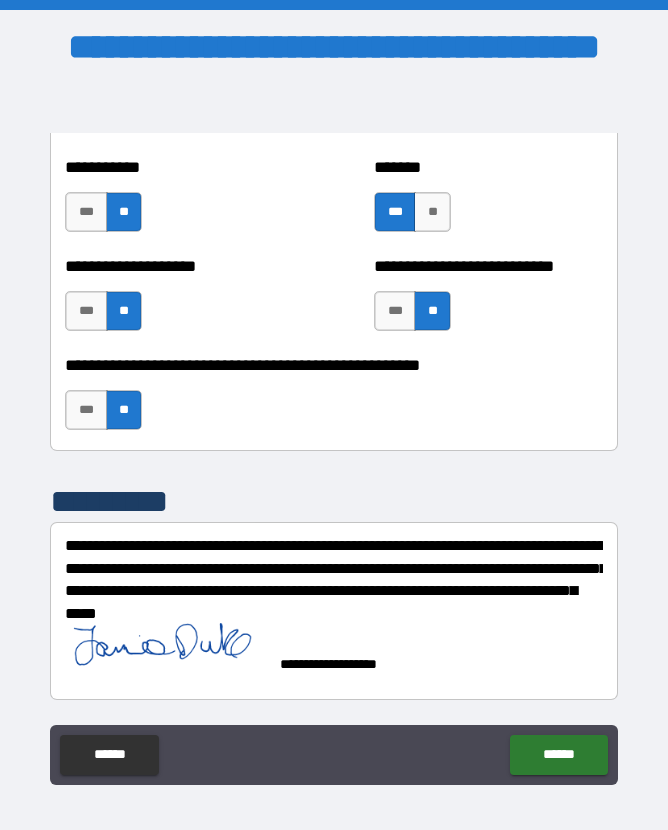 scroll, scrollTop: 8242, scrollLeft: 0, axis: vertical 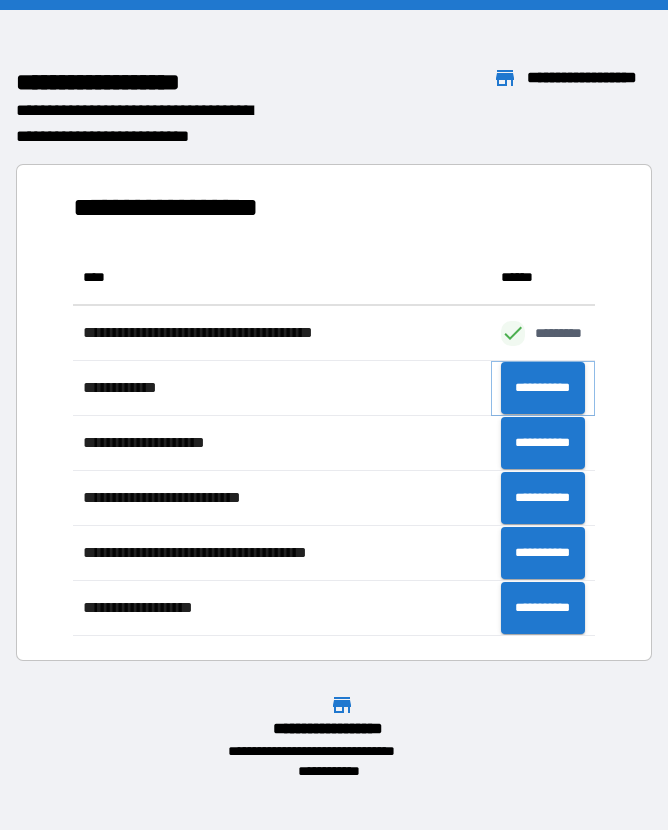 click on "**********" at bounding box center (543, 388) 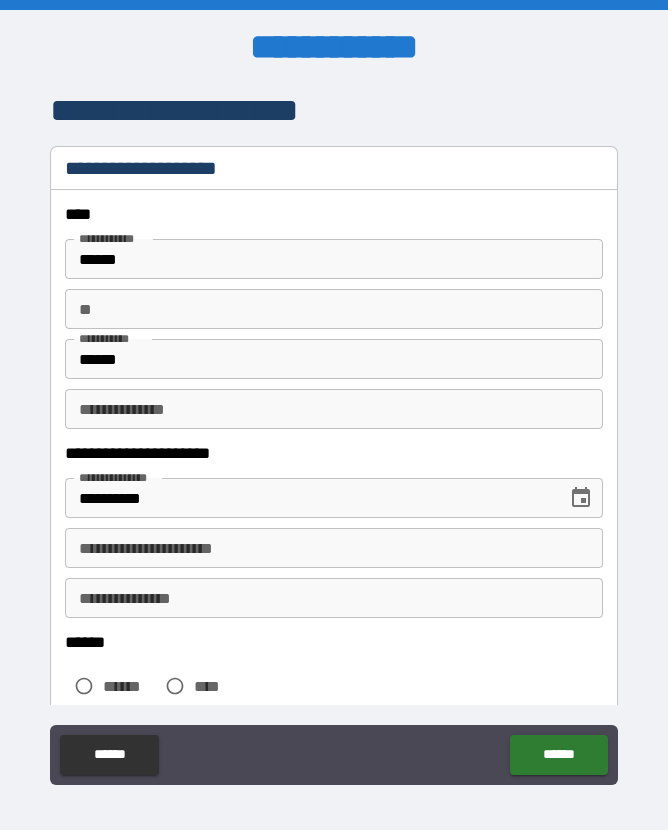 click on "**" at bounding box center (333, 309) 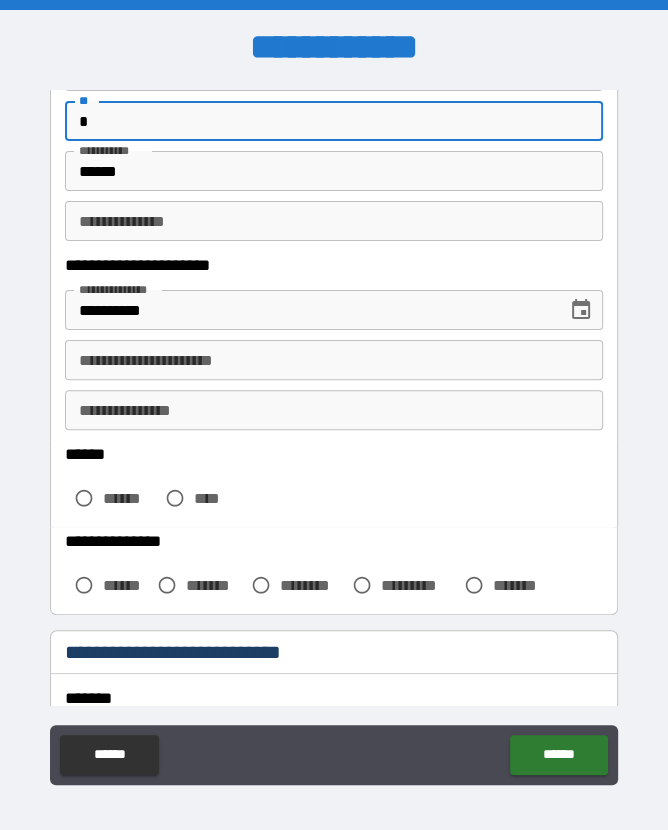 scroll, scrollTop: 187, scrollLeft: 0, axis: vertical 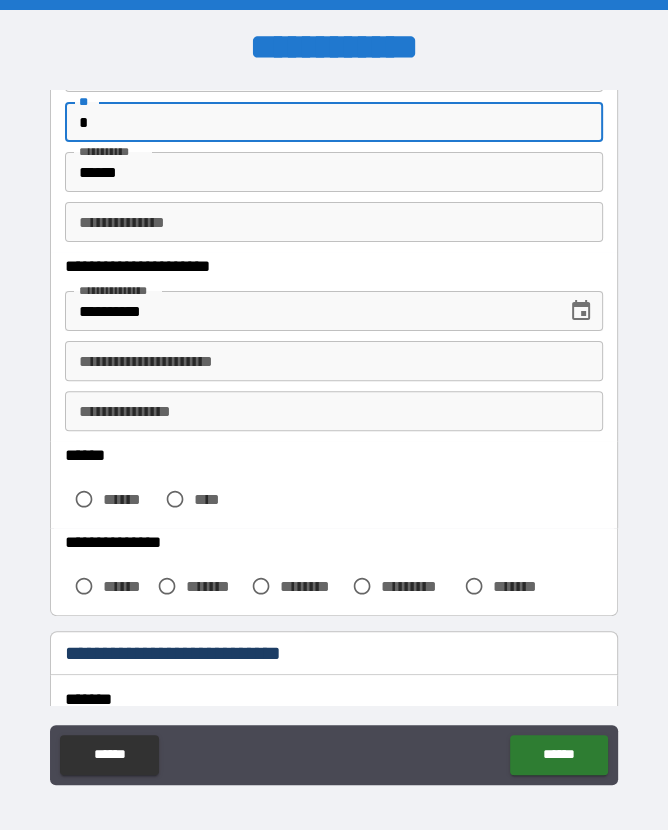 type on "*" 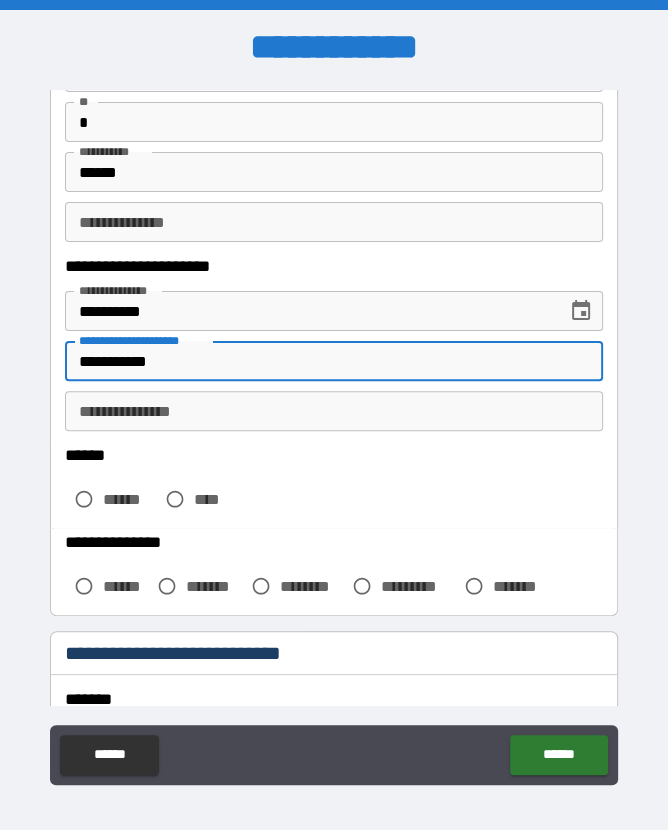 type on "**********" 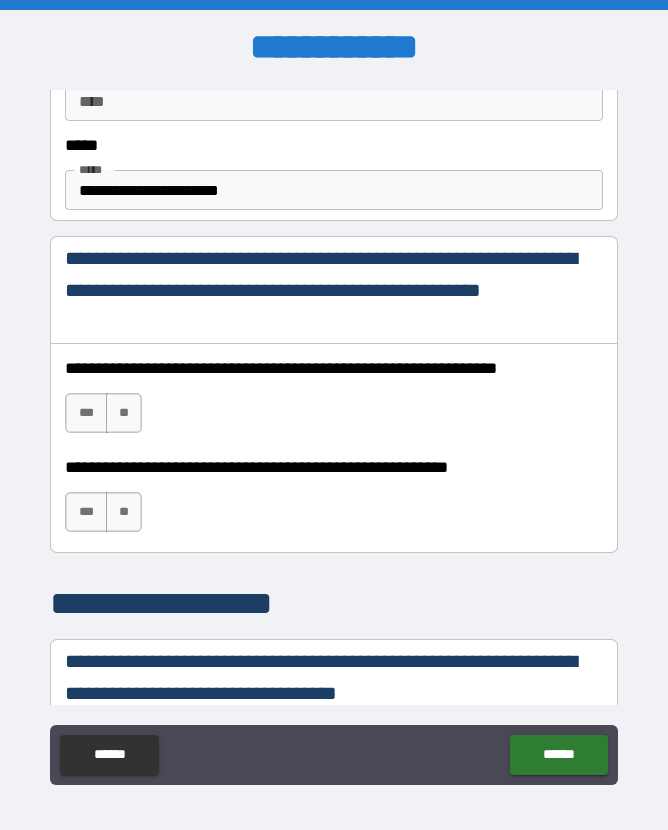 scroll, scrollTop: 1238, scrollLeft: 0, axis: vertical 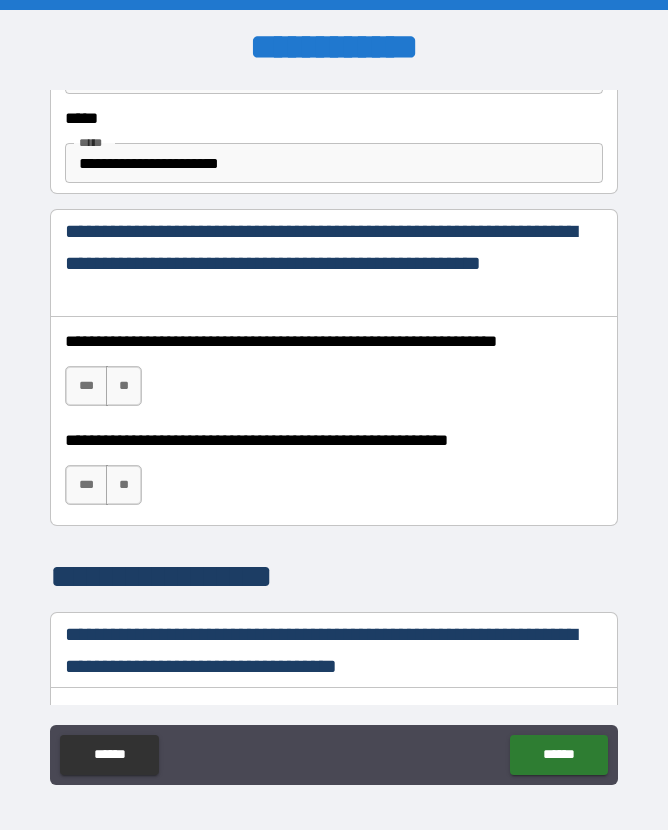 click on "***" at bounding box center [86, 386] 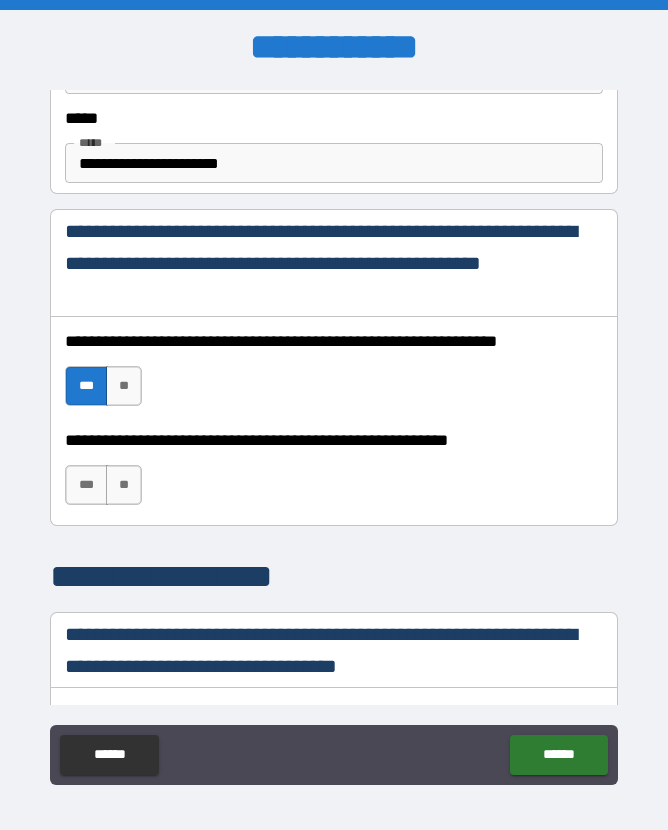 click on "***" at bounding box center [86, 485] 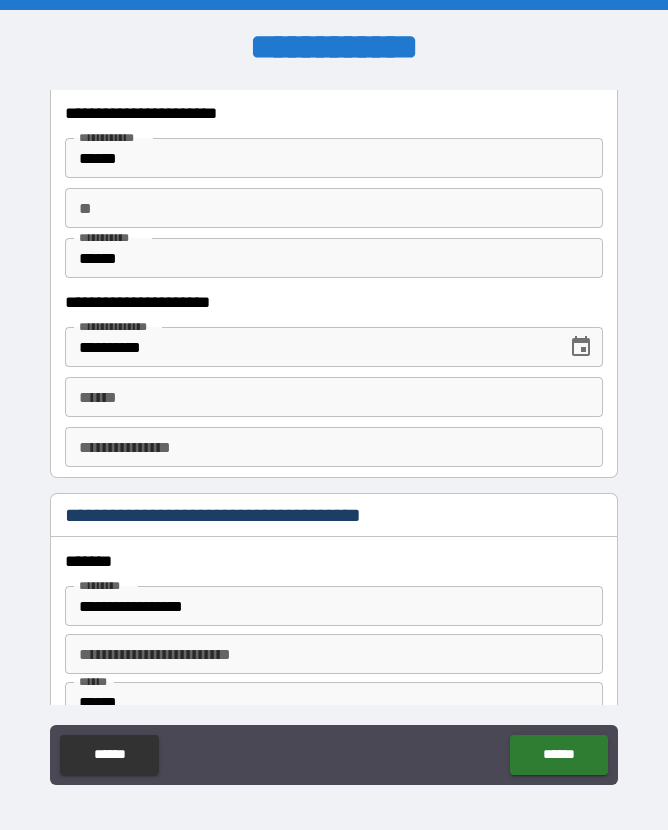 scroll, scrollTop: 2017, scrollLeft: 0, axis: vertical 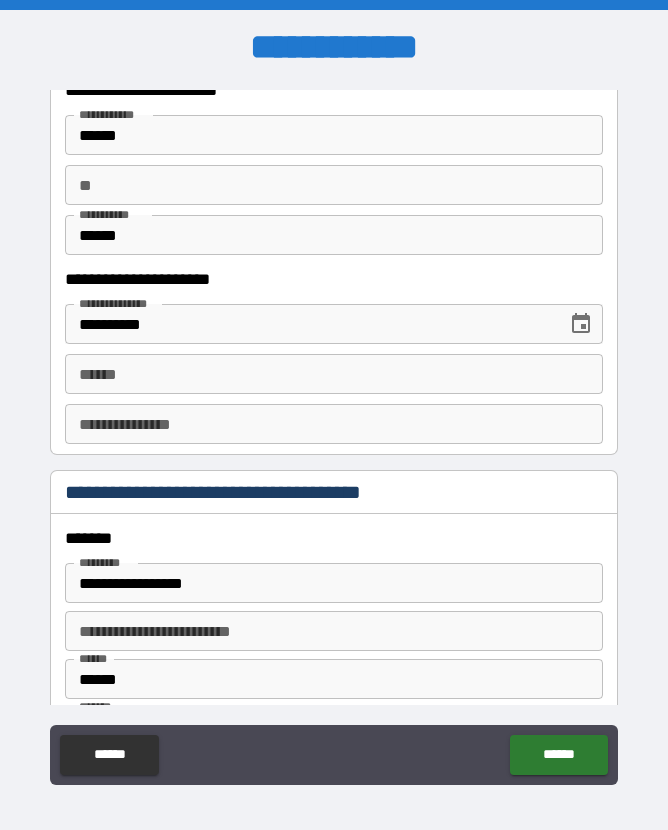 click on "****   *" at bounding box center [333, 374] 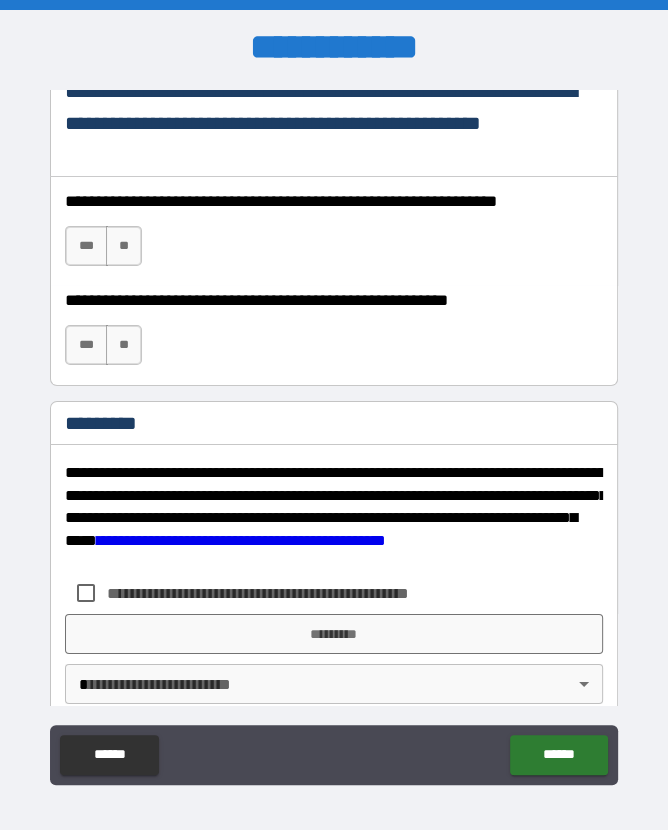 scroll, scrollTop: 3057, scrollLeft: 0, axis: vertical 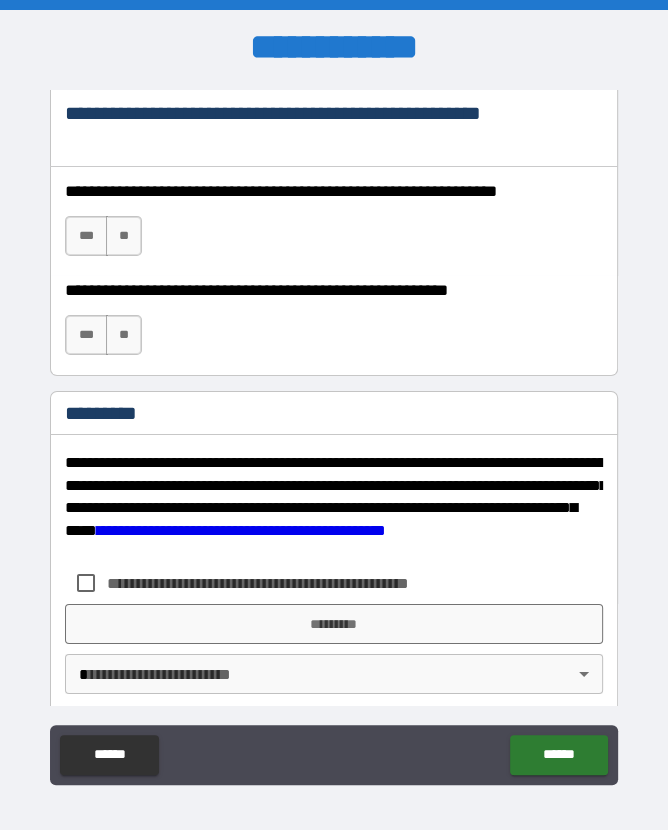 type on "**********" 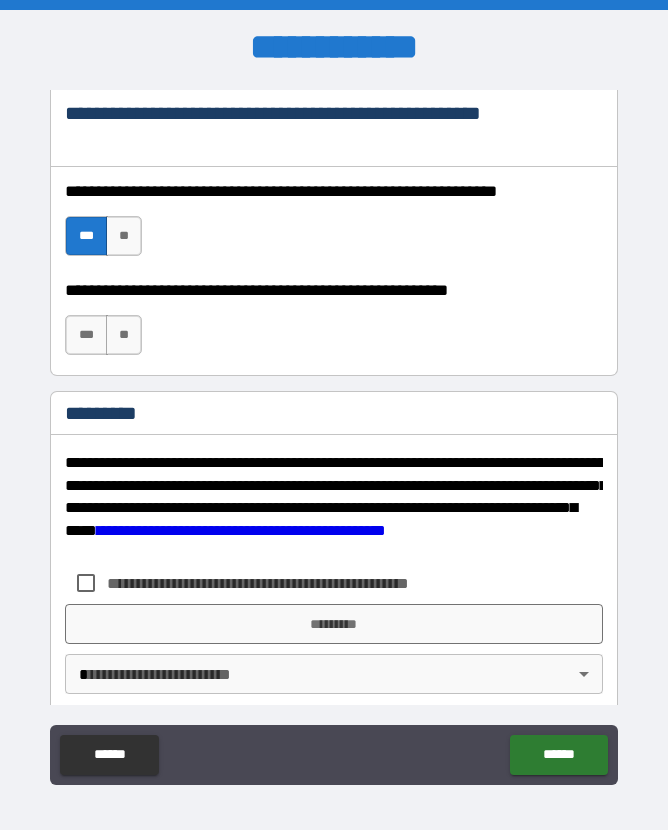 click on "***" at bounding box center [86, 335] 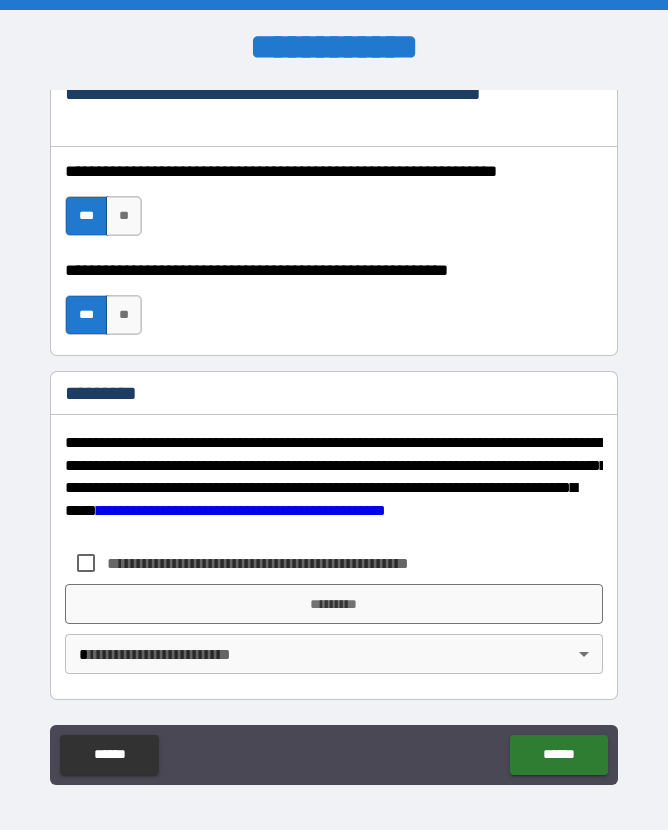 scroll, scrollTop: 3077, scrollLeft: 0, axis: vertical 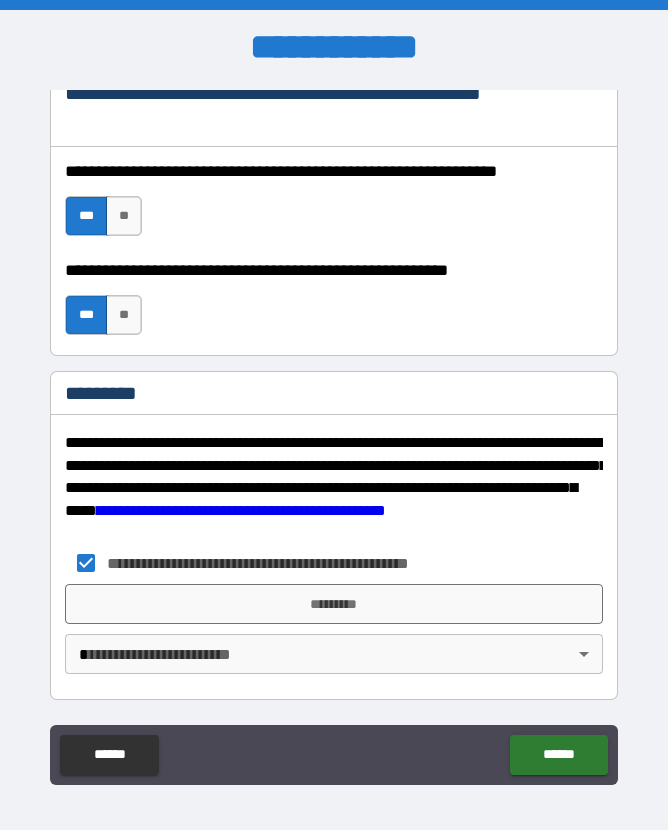 click on "*********" at bounding box center (333, 604) 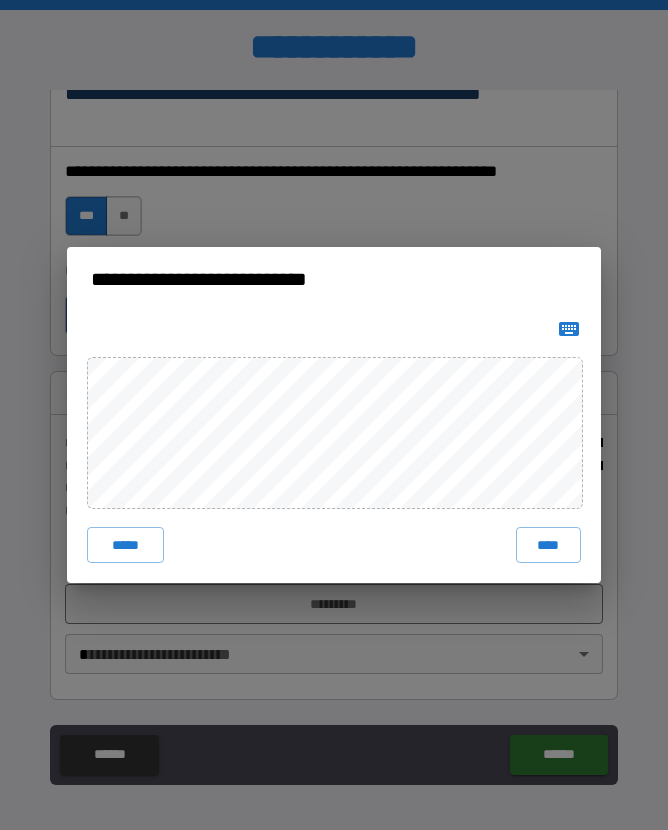 click on "****" at bounding box center [549, 545] 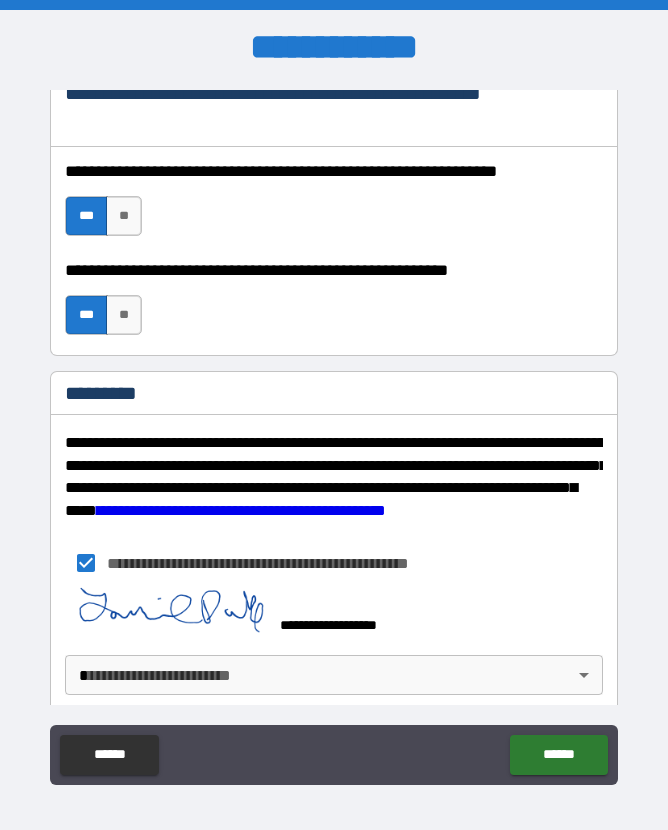 click on "[FIRST] [LAST] [POSTAL_CODE] [COUNTRY] [ADDRESS] [CITY] [STATE] [PHONE] [EMAIL] [CREDIT_CARD] [SSN] [PASSPORT] [DRIVER_LICENSE] [DATE] [AGE]" at bounding box center (334, 428) 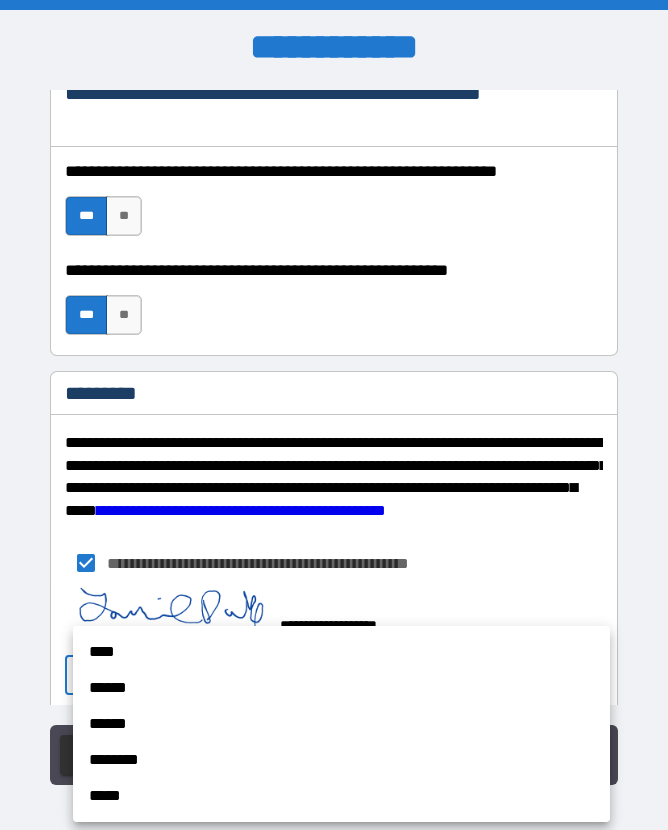 click on "******" at bounding box center [341, 688] 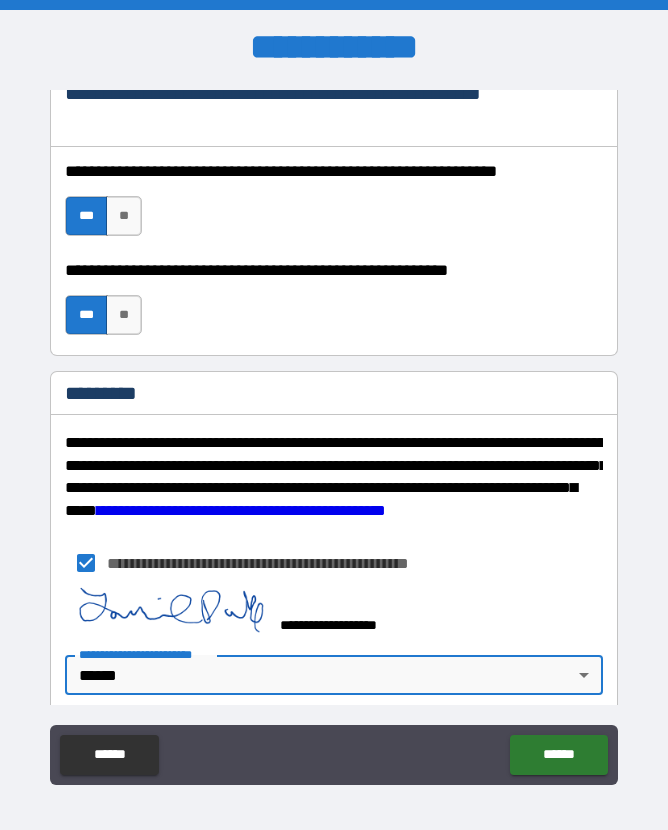 click on "******" at bounding box center [558, 755] 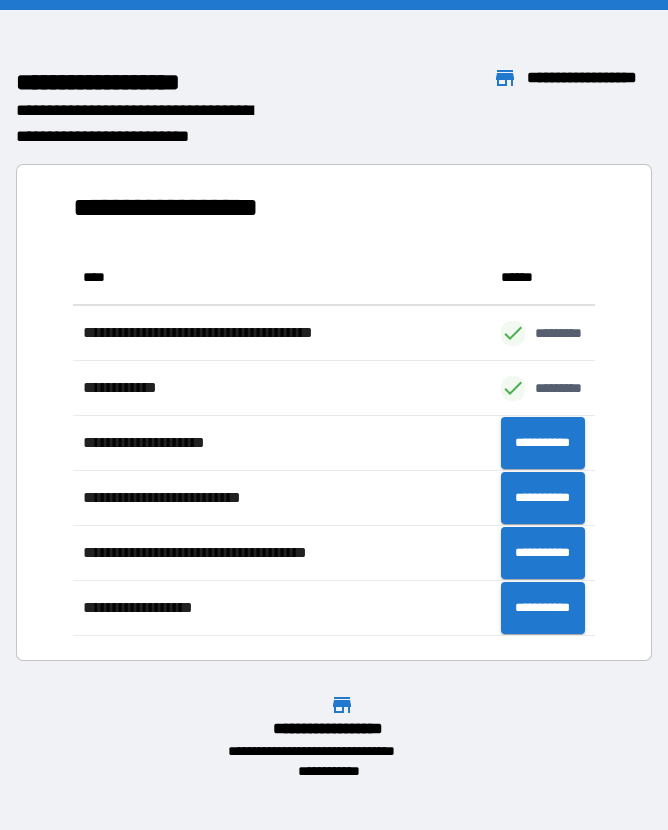 scroll, scrollTop: 1, scrollLeft: 1, axis: both 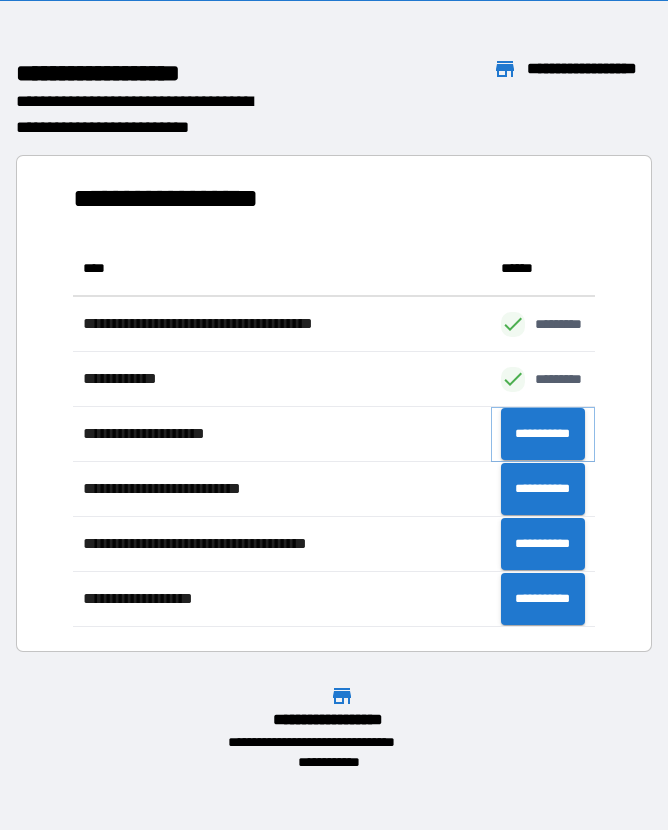 click on "**********" at bounding box center (543, 434) 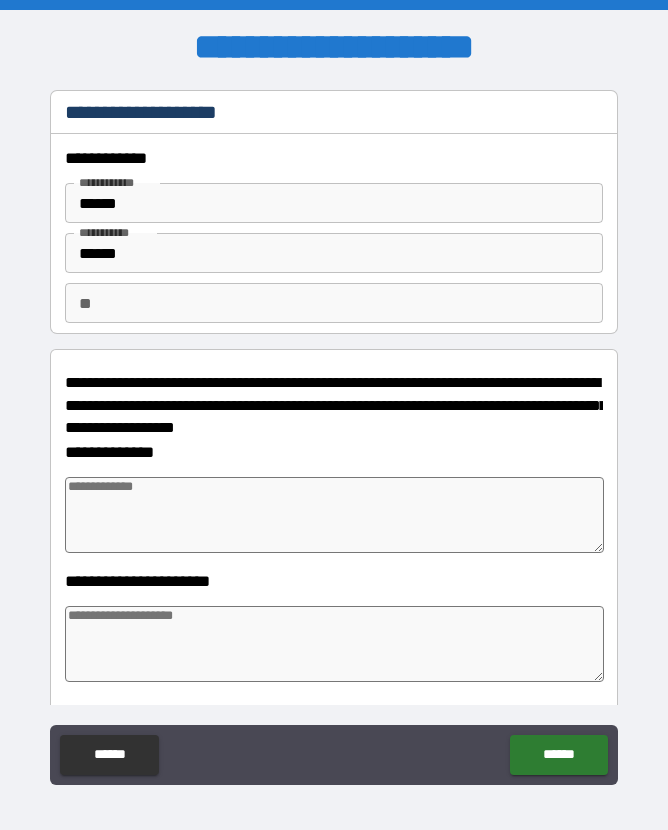 type on "*" 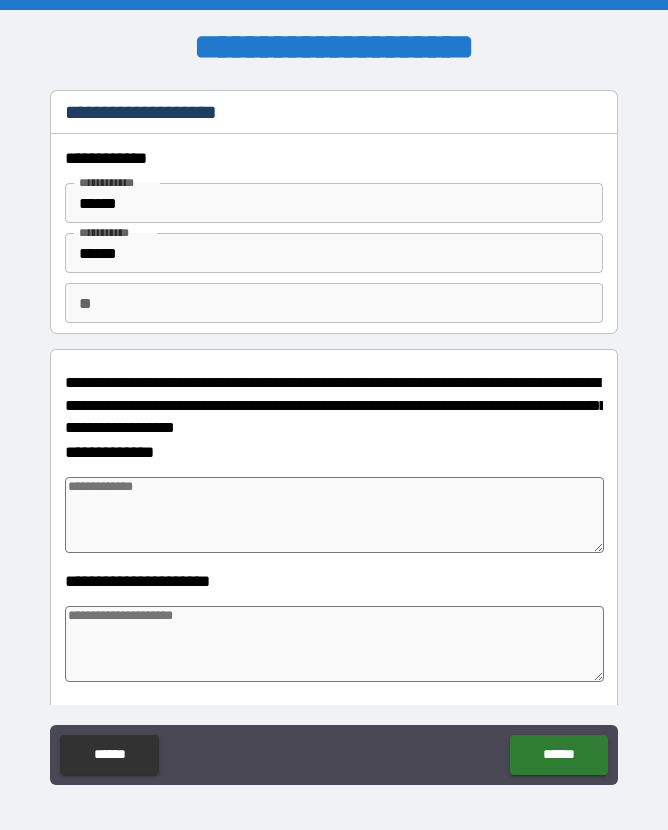 type on "*" 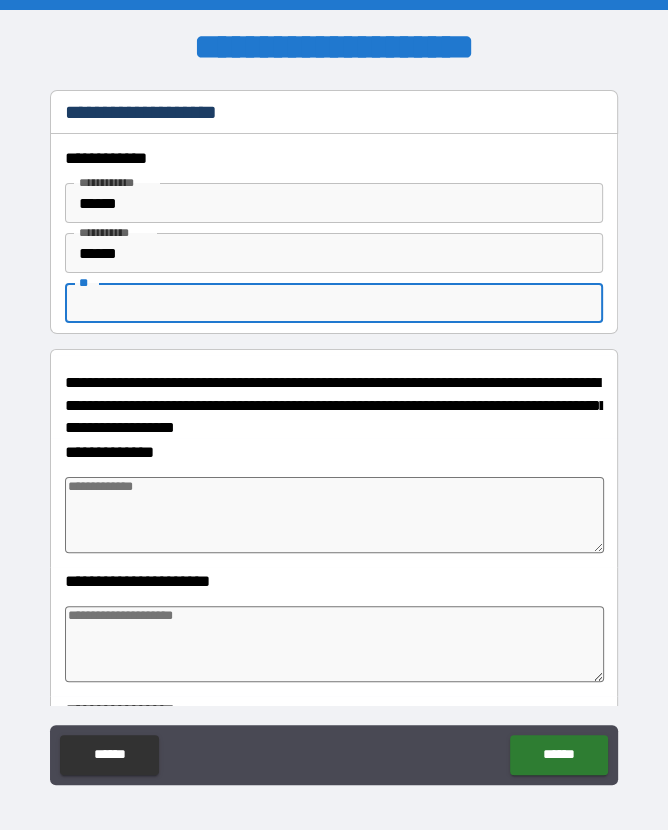 type on "*" 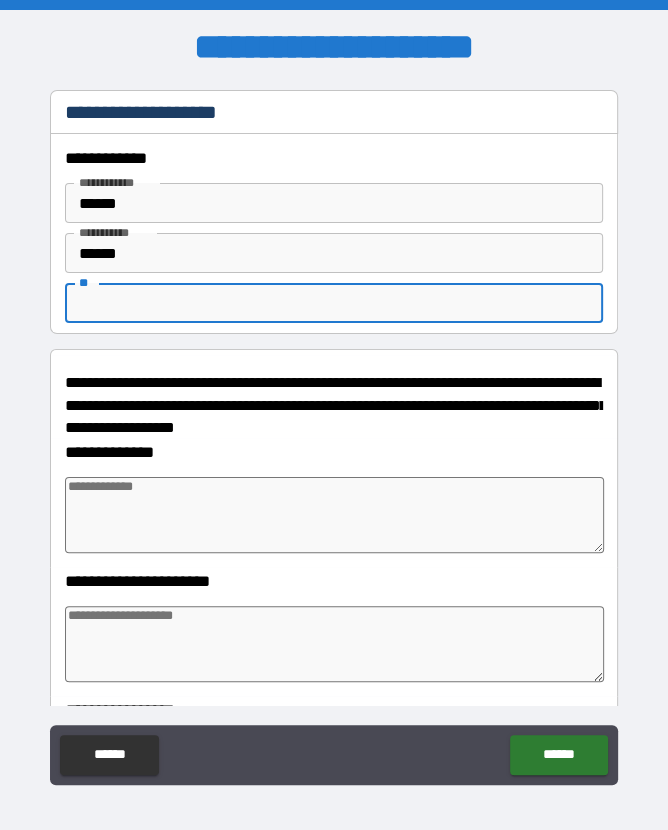 type on "*" 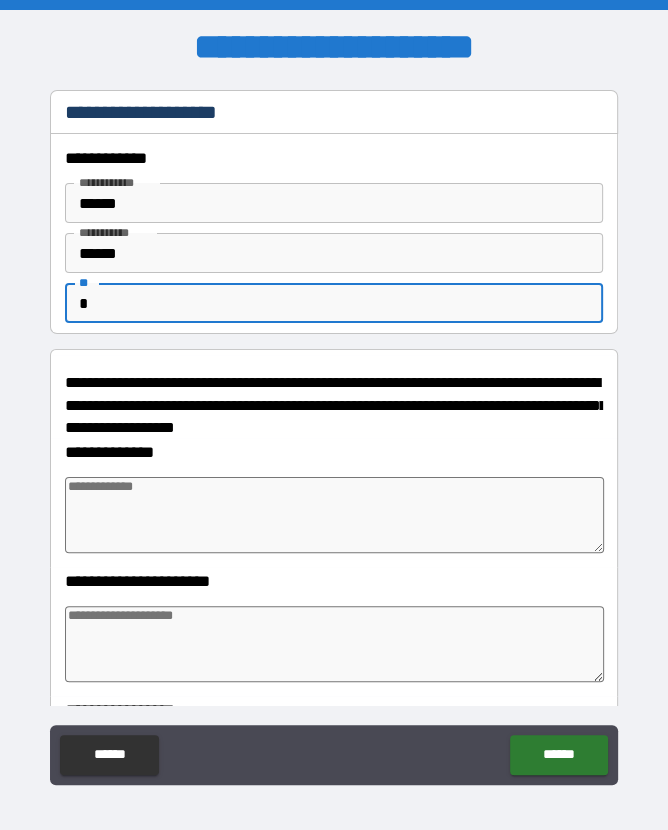type on "*" 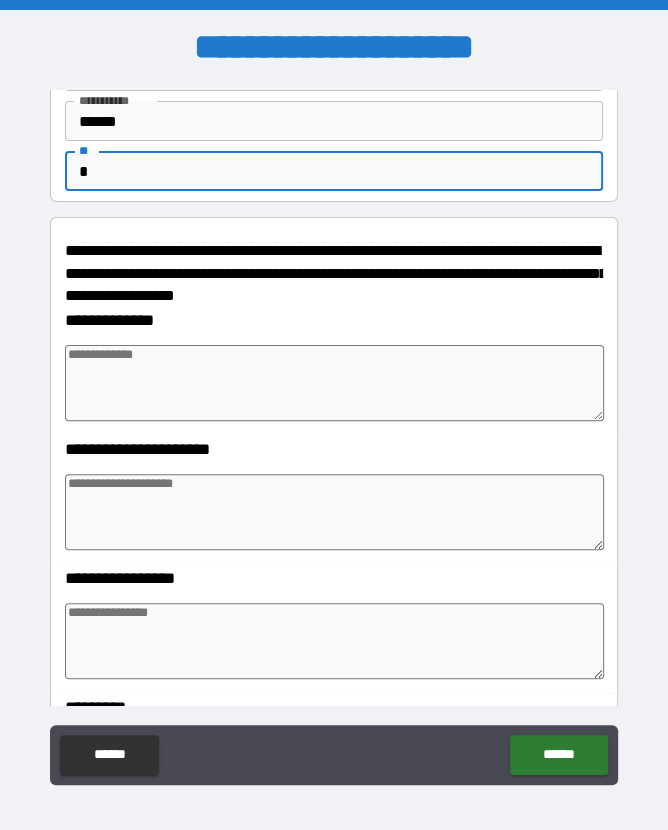 scroll, scrollTop: 137, scrollLeft: 0, axis: vertical 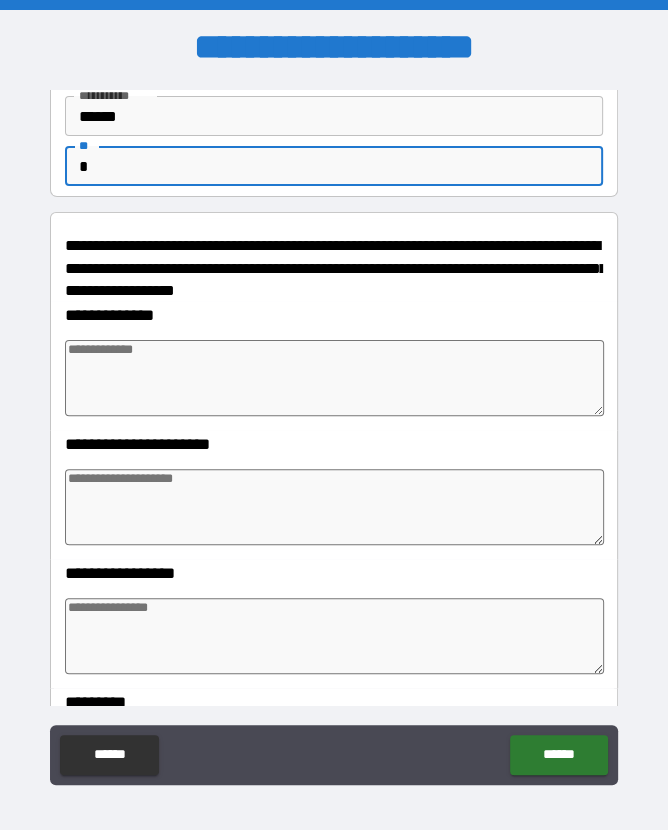 type on "*" 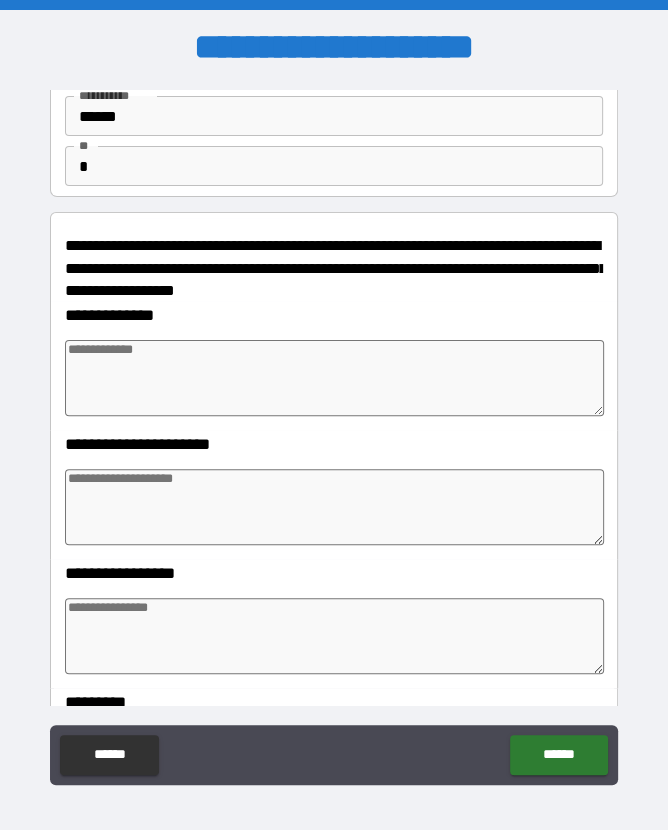 type on "*" 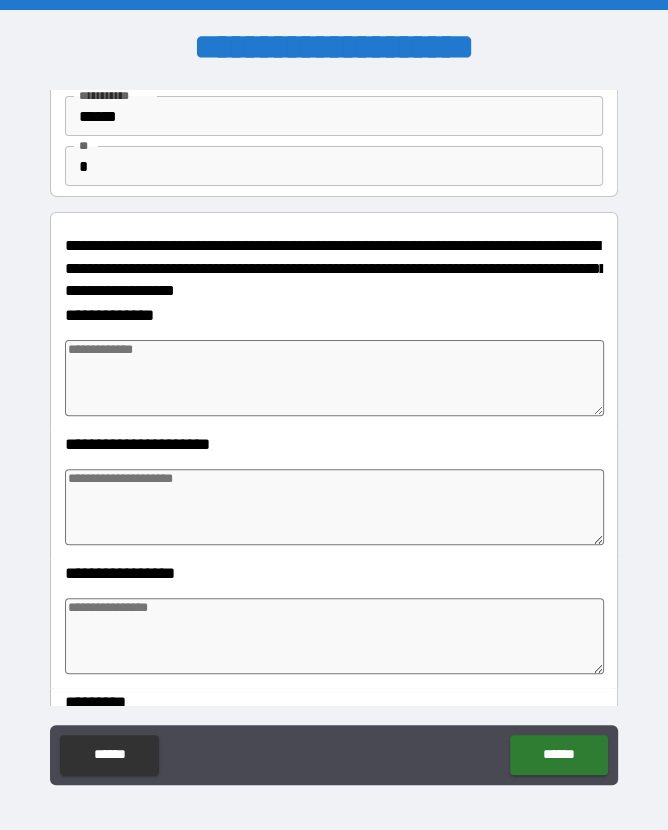 type on "*" 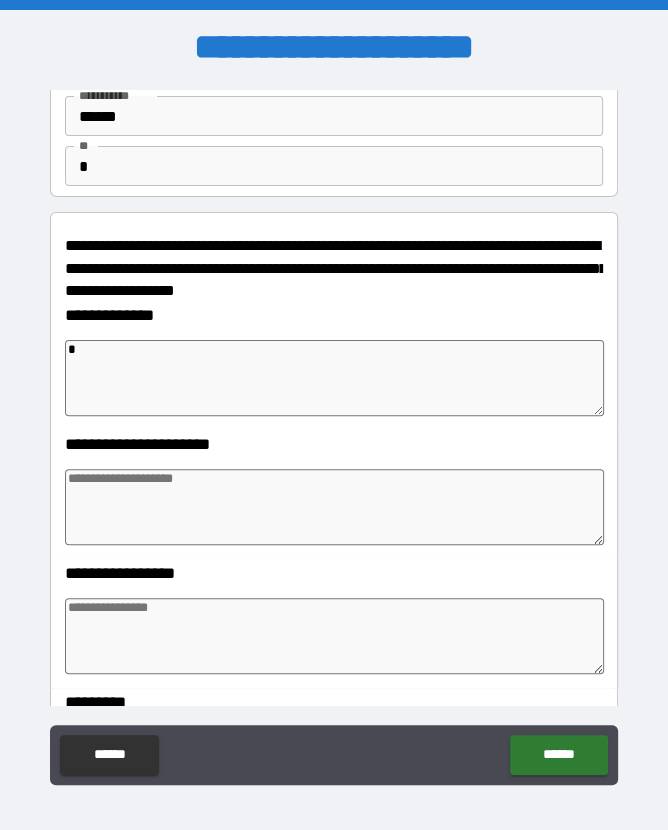 type on "*" 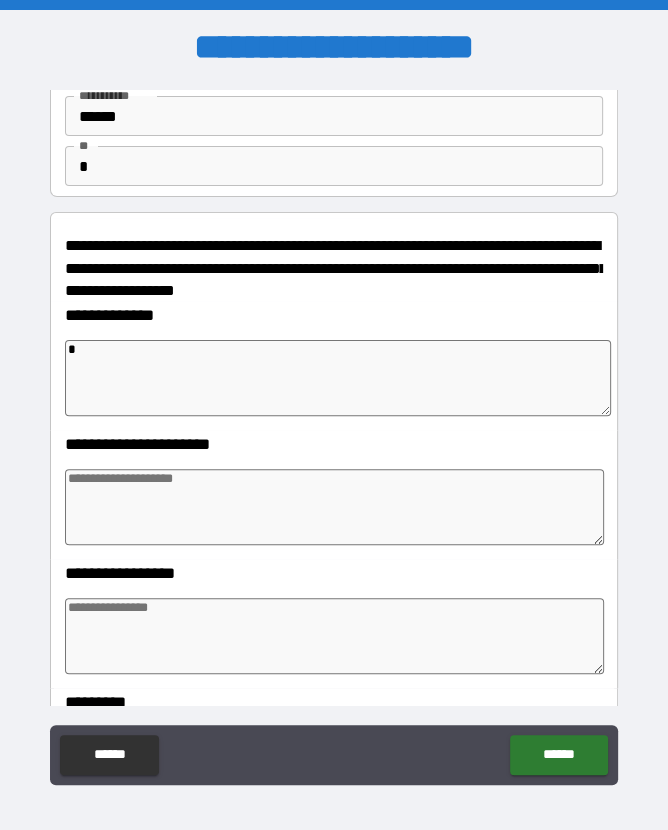 type on "**" 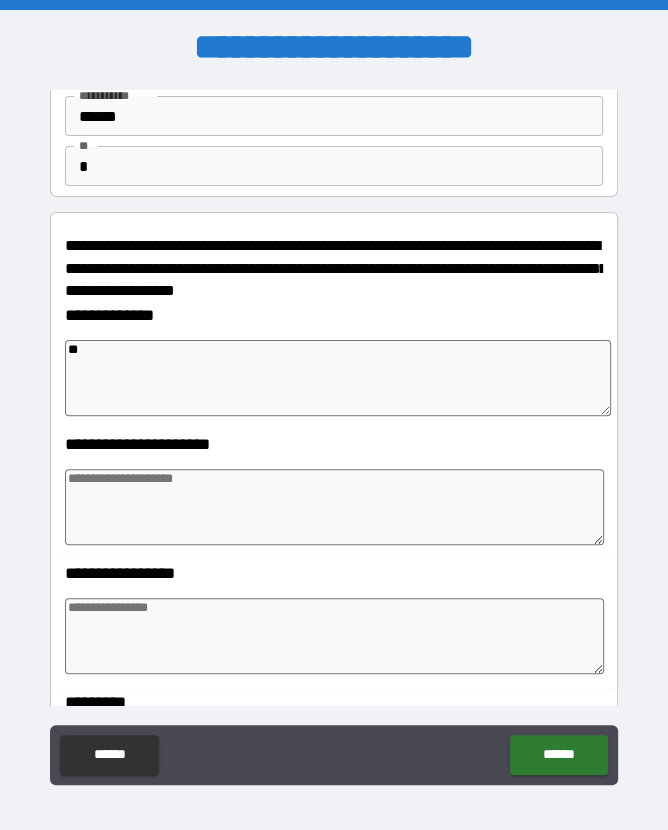 type on "*" 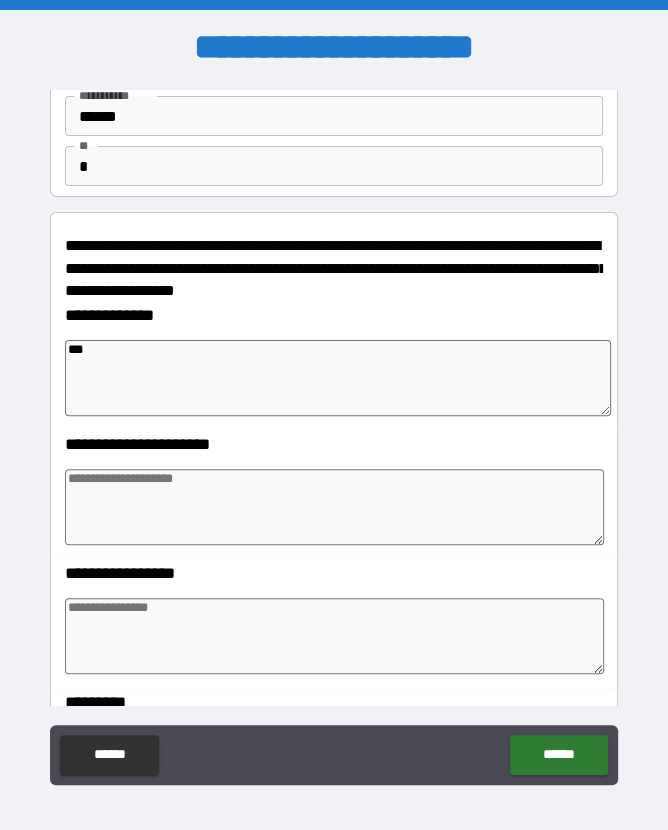 type on "*" 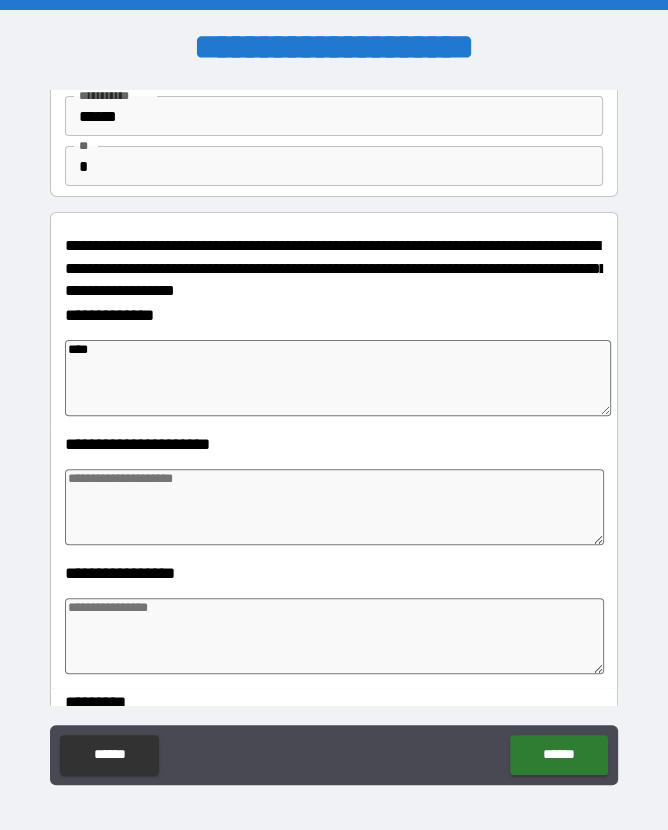 type on "*" 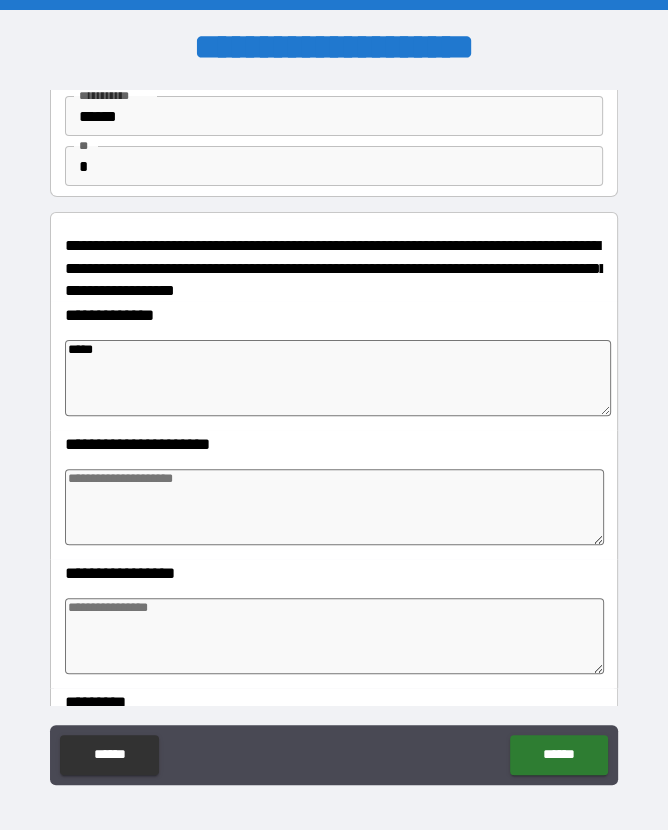 type on "*" 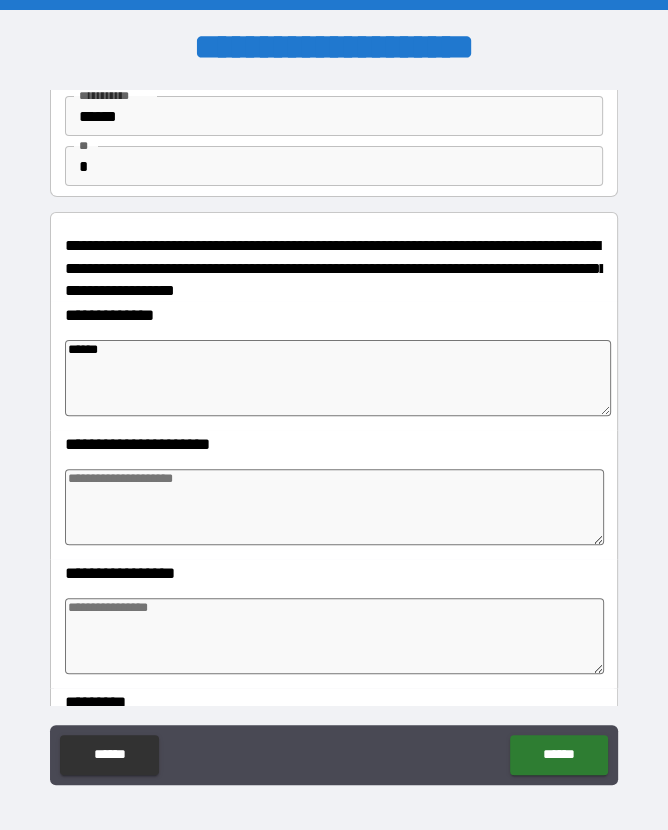 type on "*" 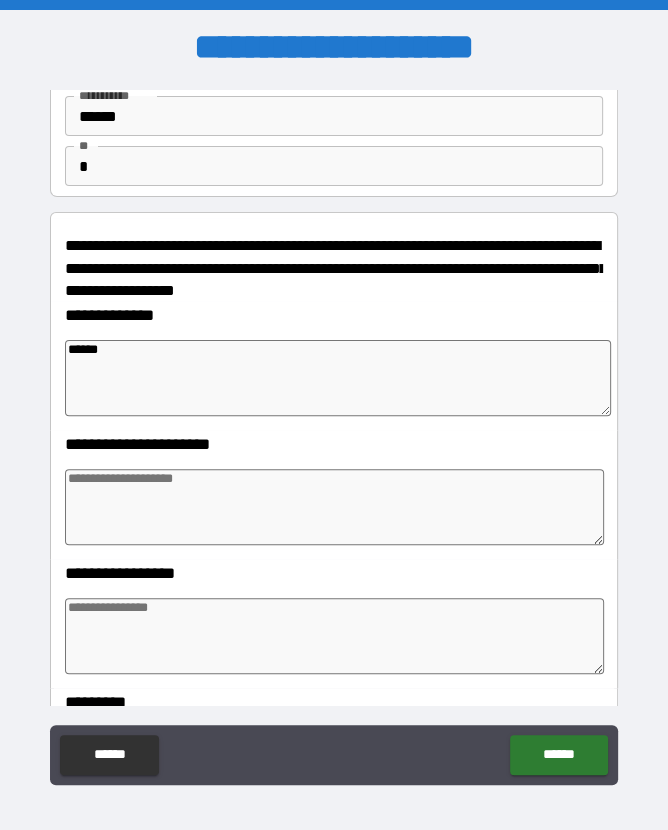 type on "*******" 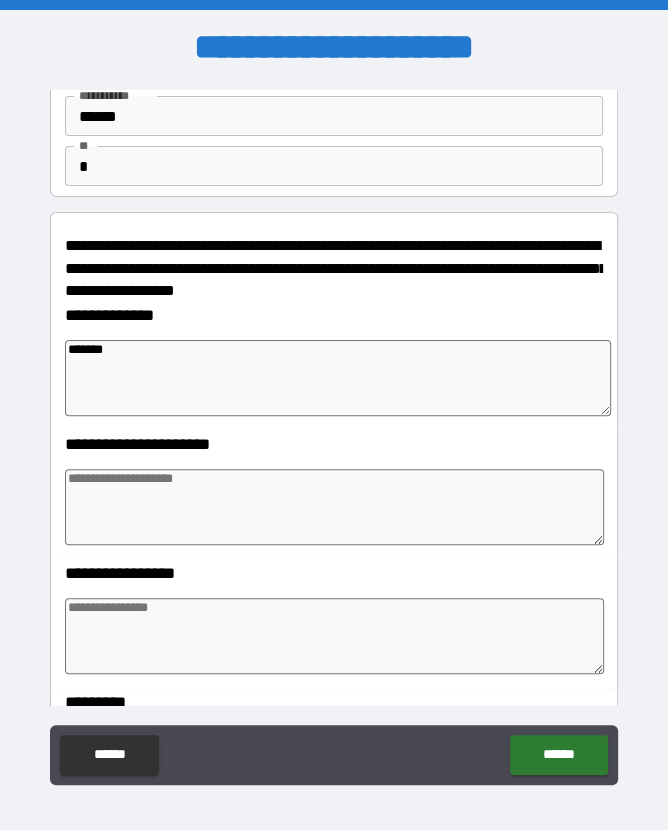 type on "*" 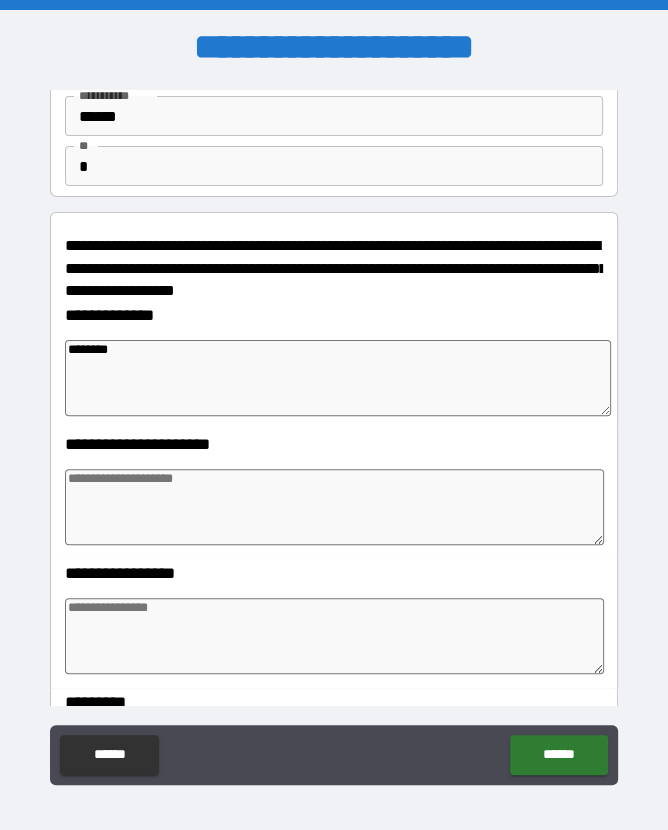 type on "*" 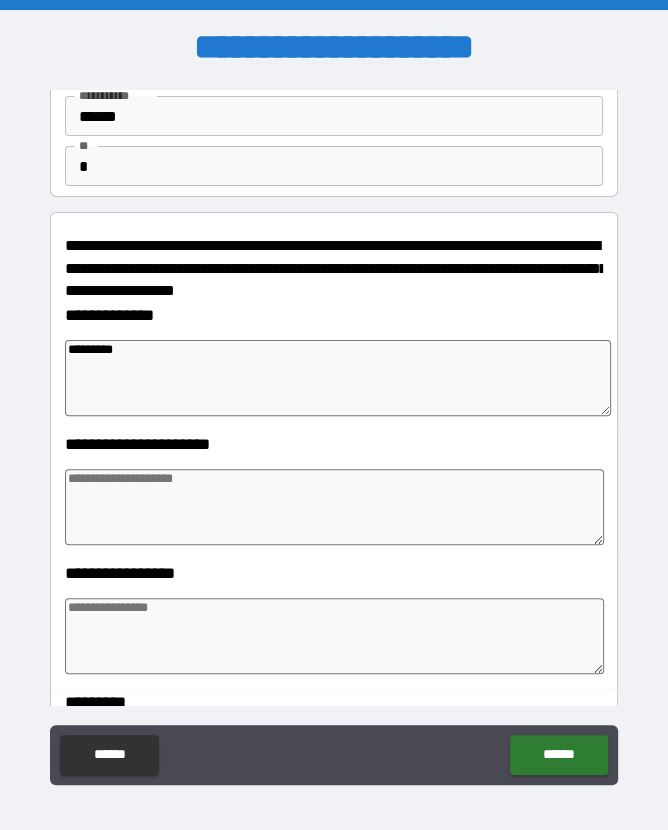type on "*" 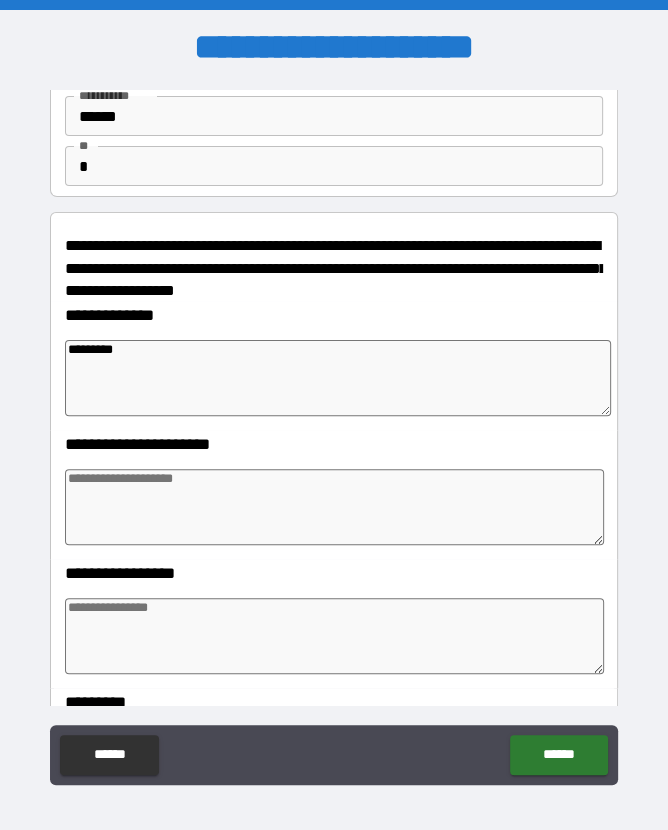 type on "**********" 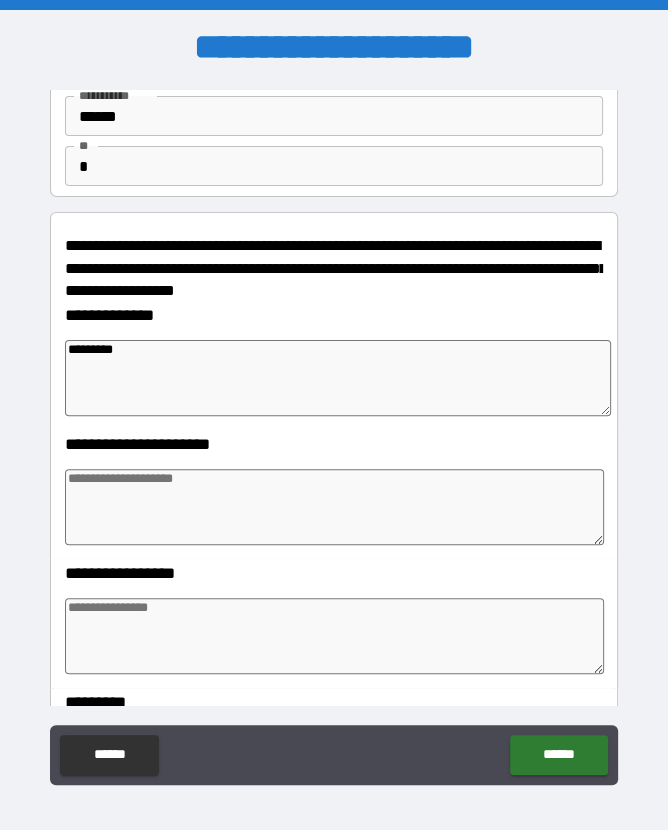 type on "*" 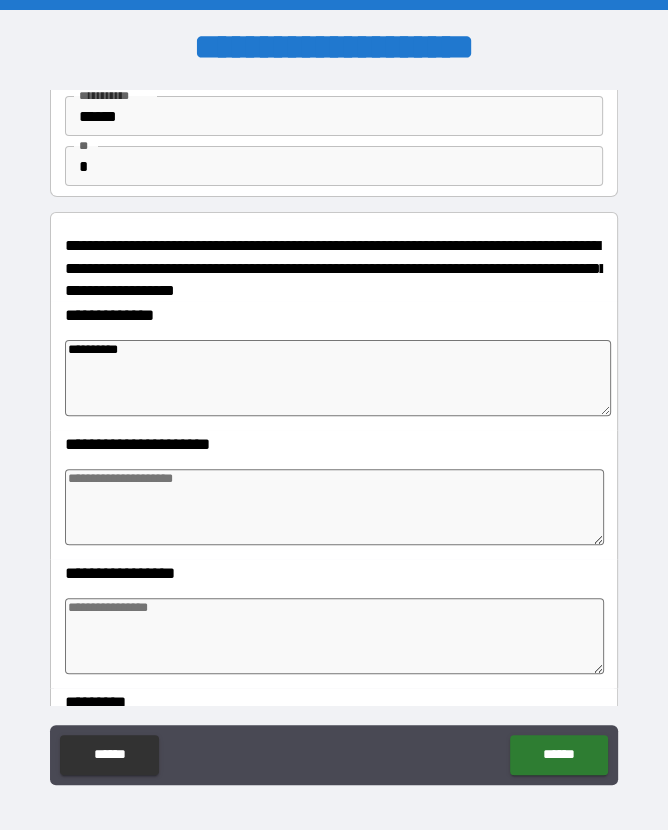 type on "*" 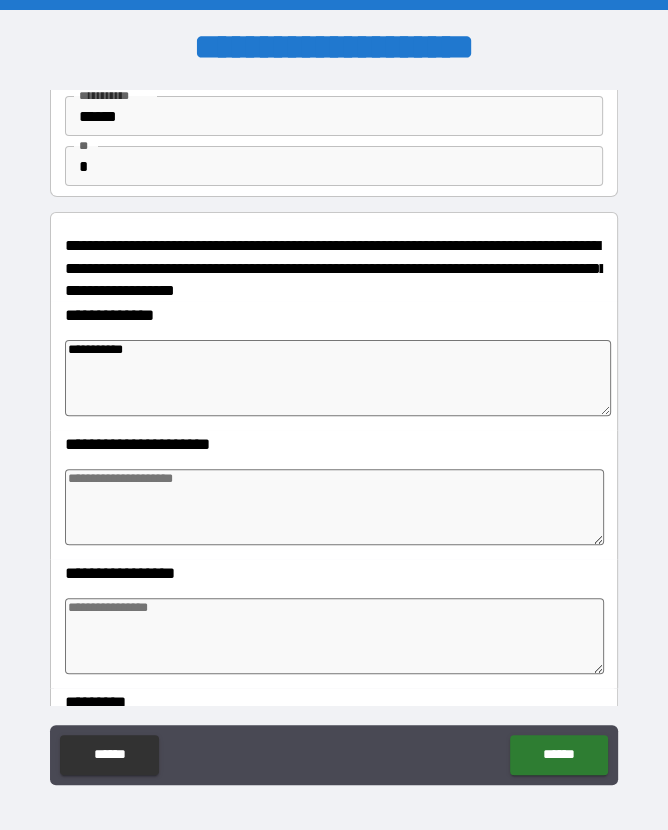 type on "*" 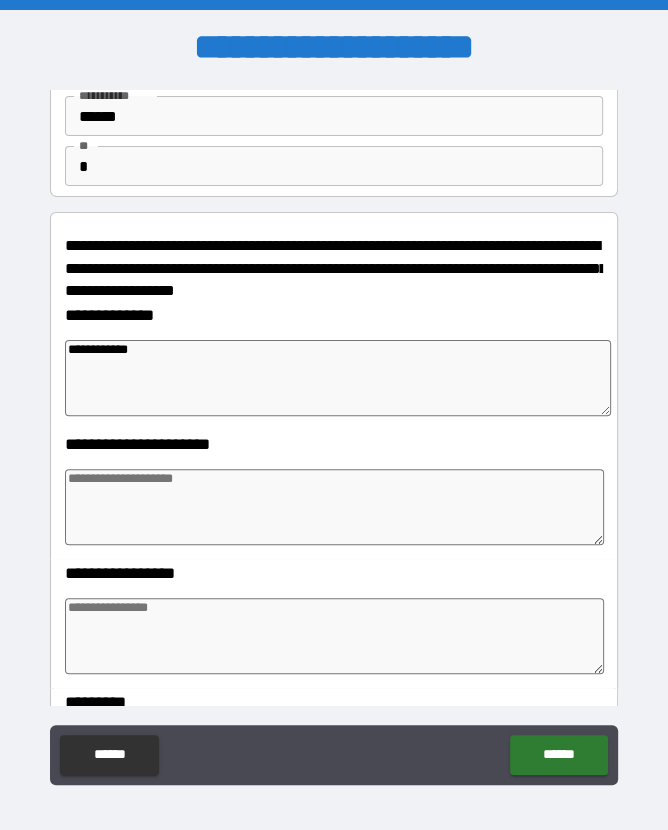 type on "*" 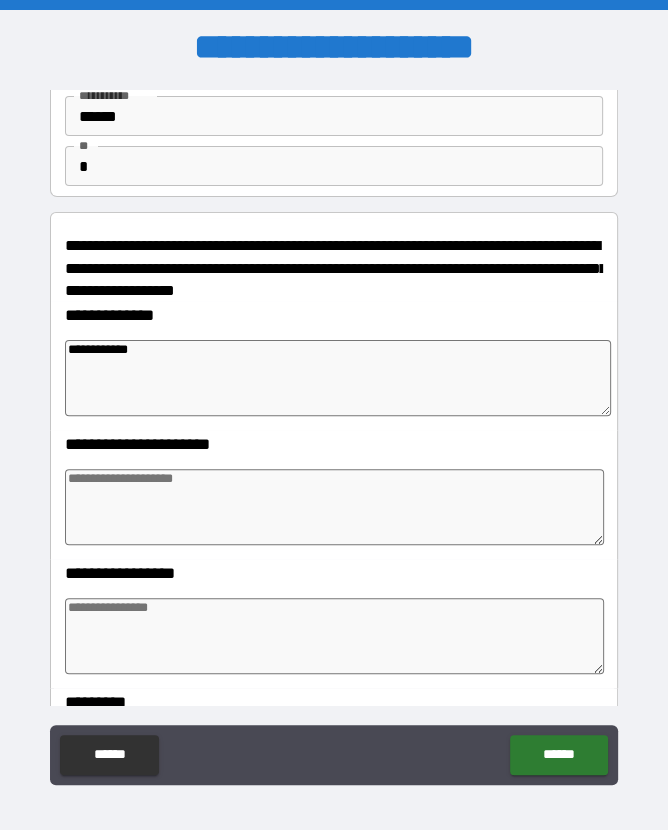 type on "**********" 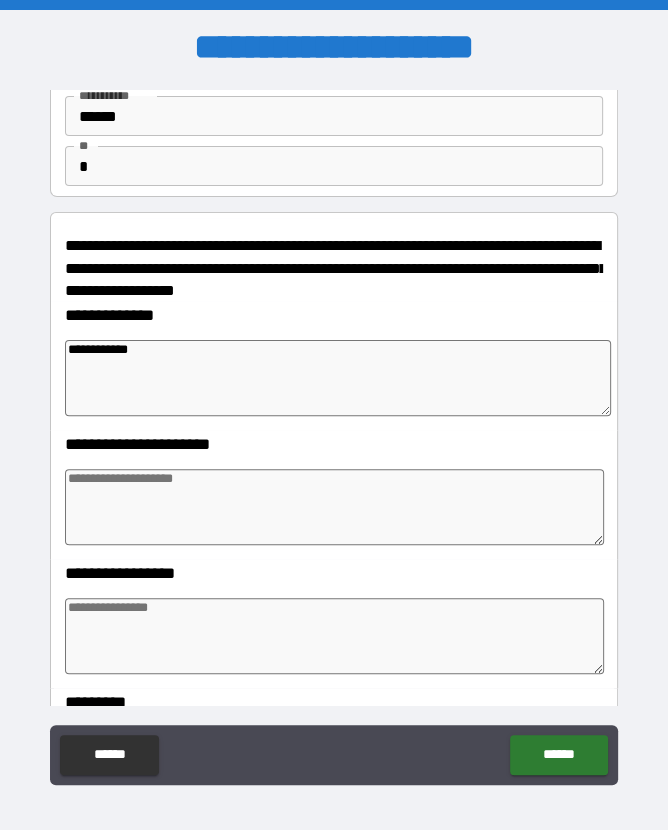 type on "*" 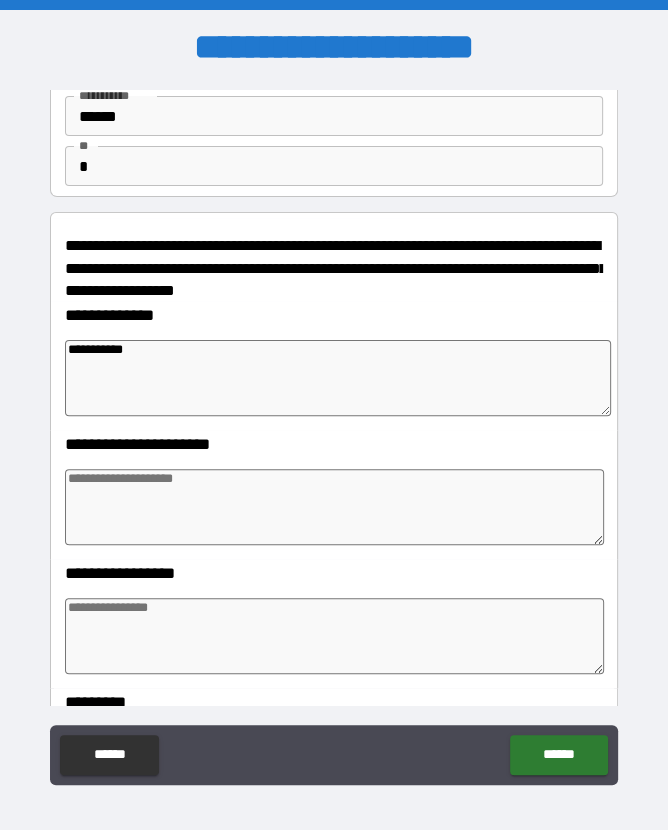 type on "*" 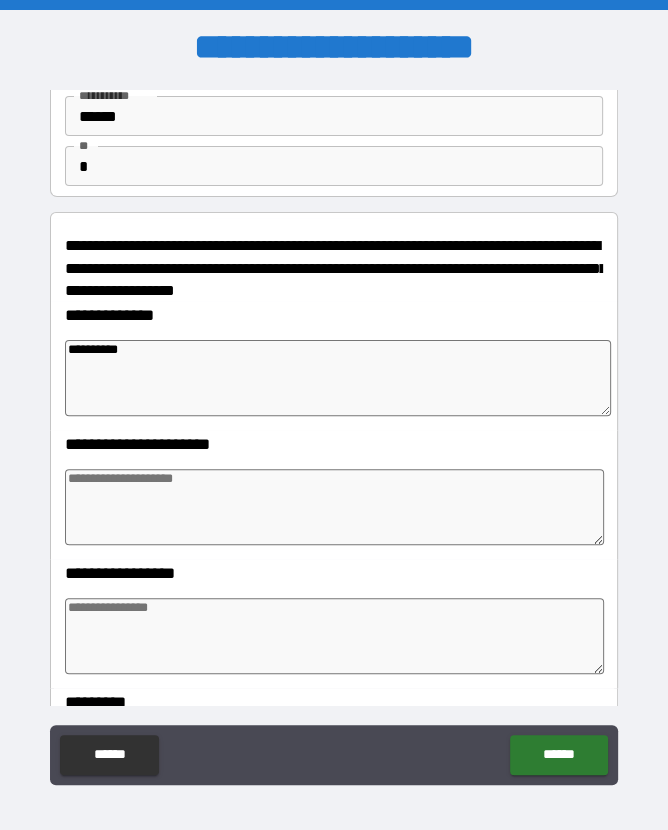type on "*" 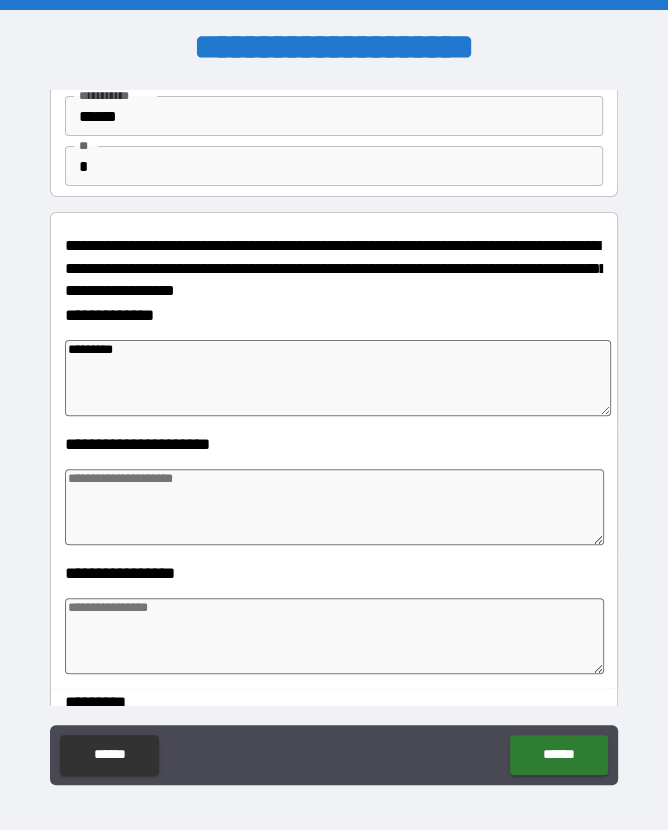 type on "*" 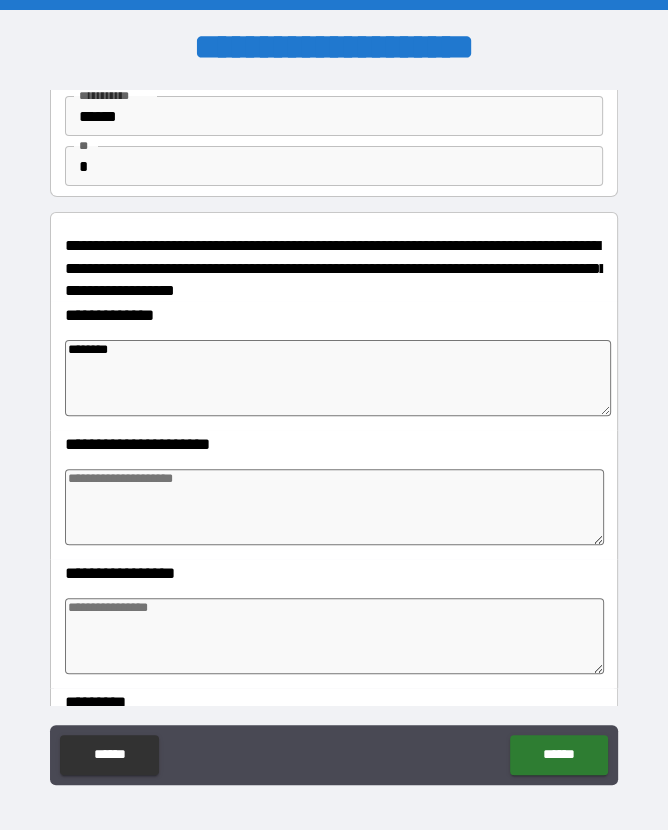 type on "*" 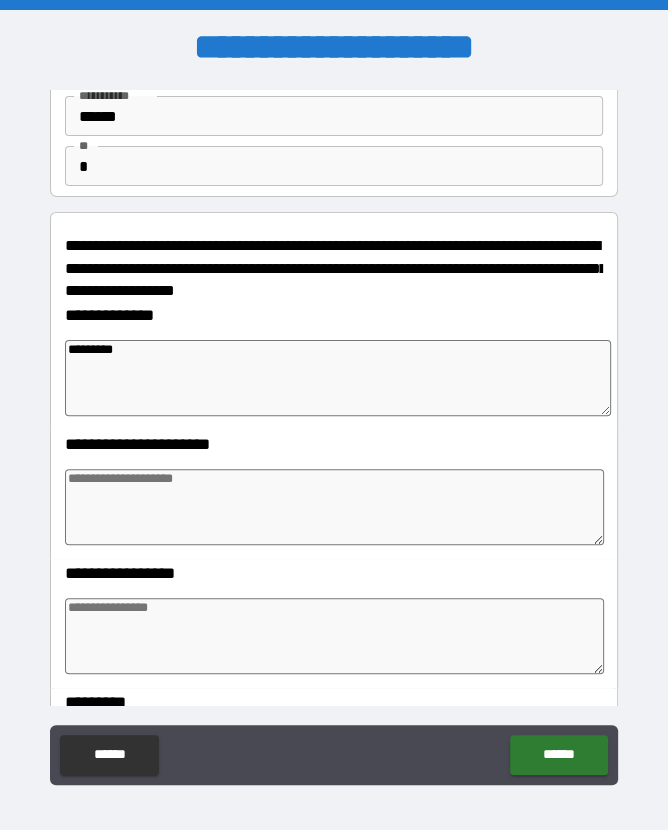 type on "*" 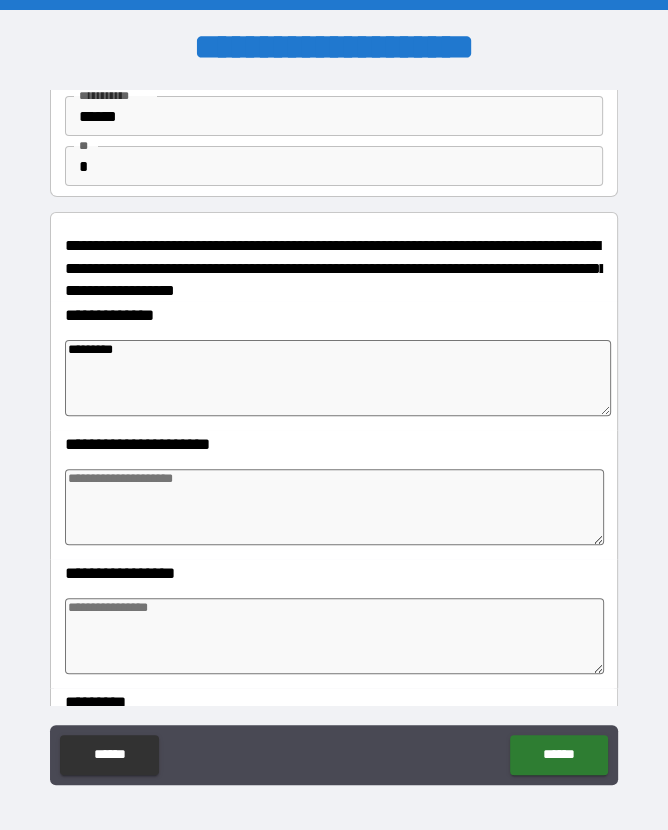 type on "**********" 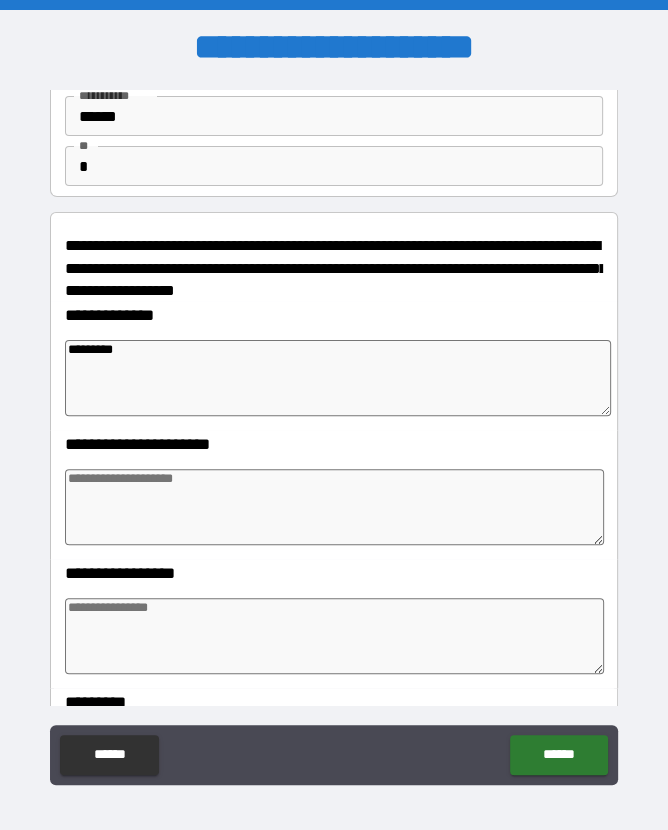 type on "*" 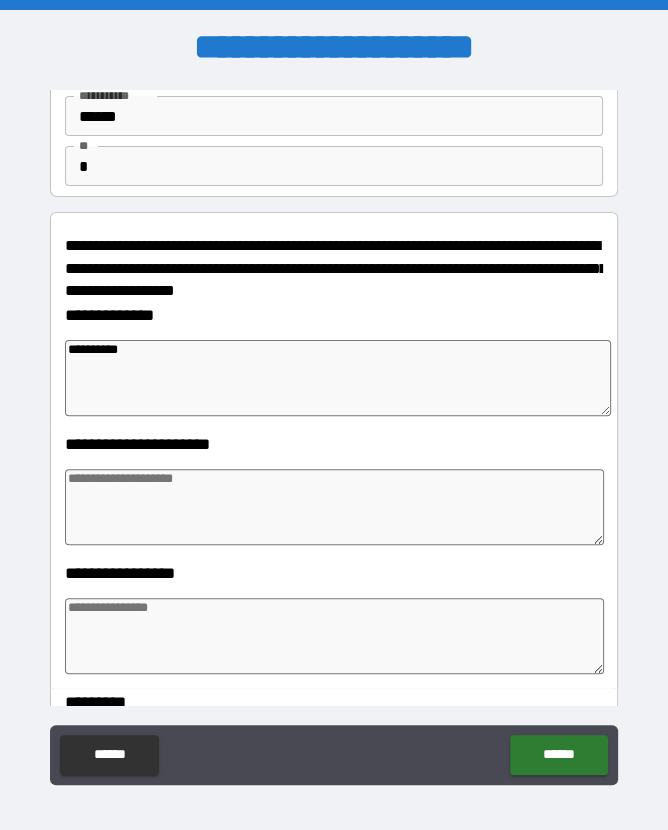 type on "*" 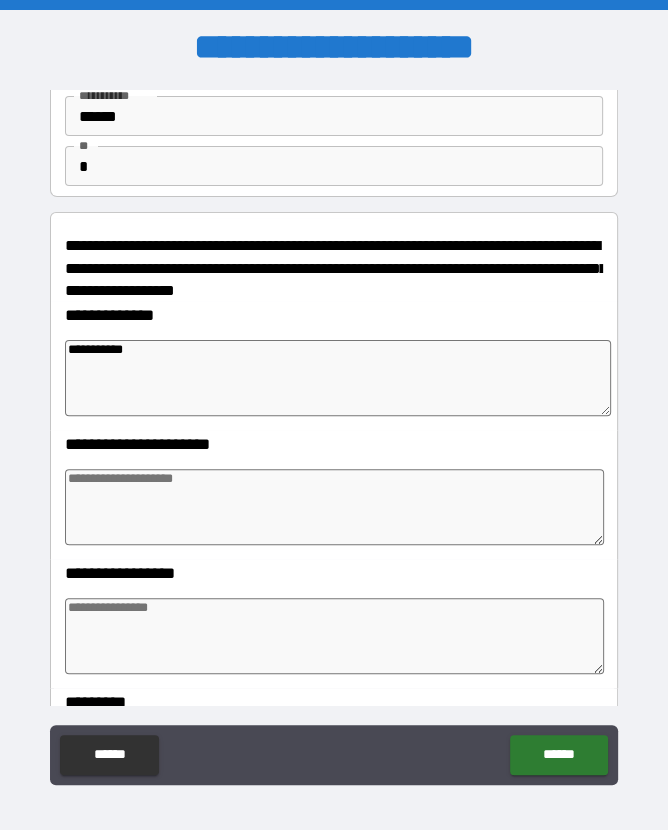 type on "*" 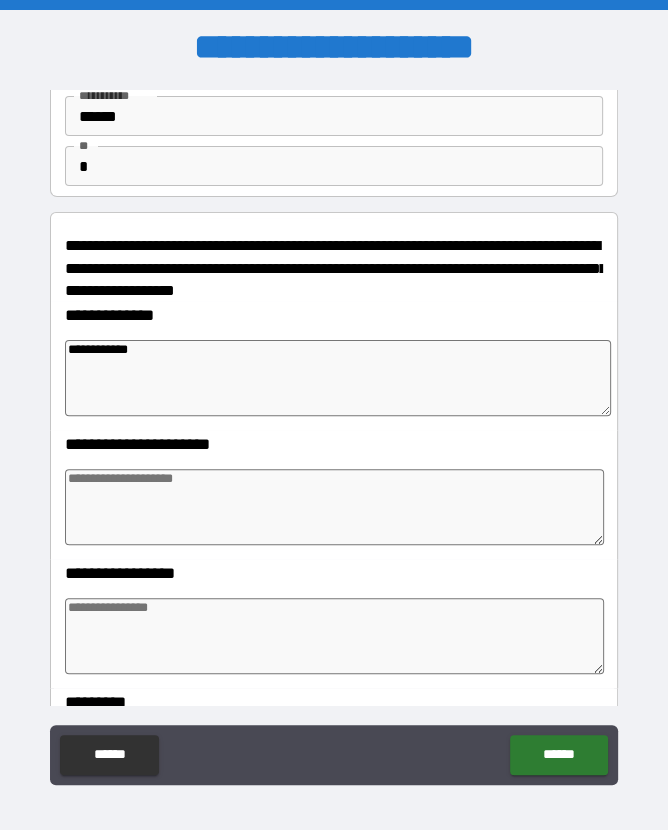 type on "*" 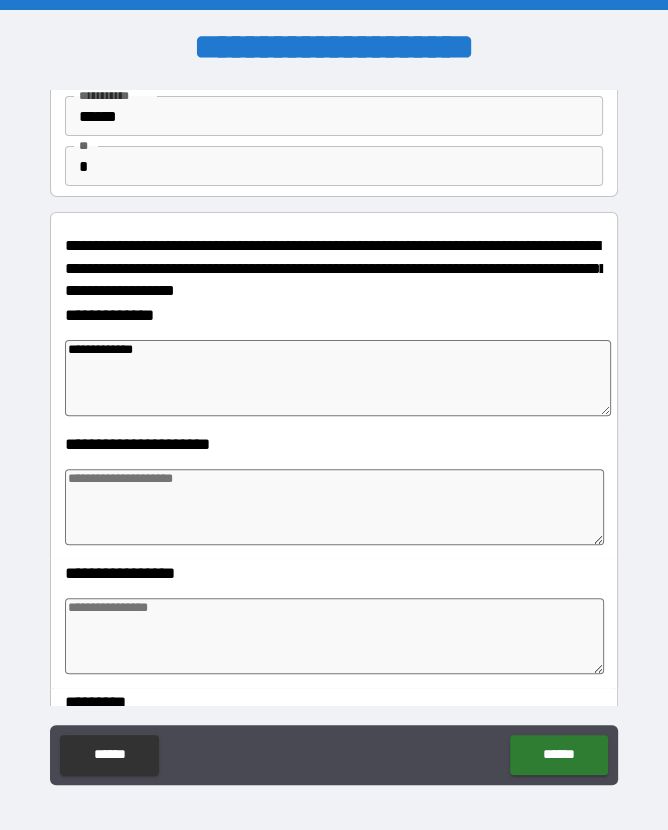 type on "*" 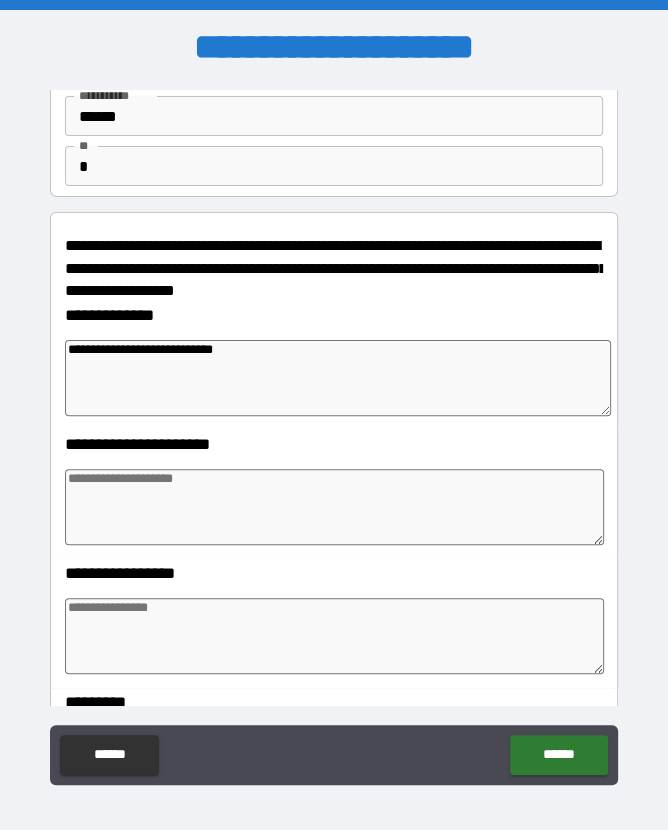 click at bounding box center (334, 507) 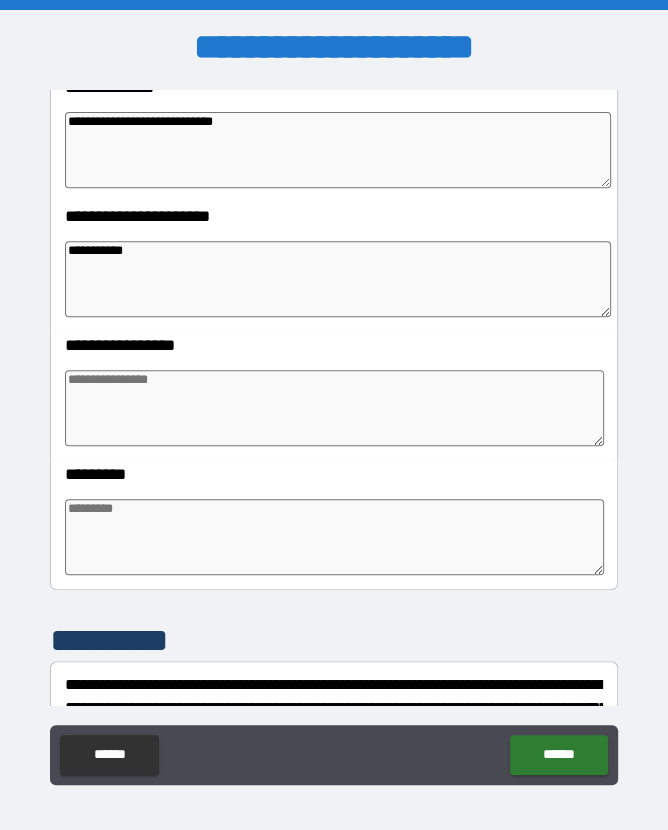 scroll, scrollTop: 367, scrollLeft: 0, axis: vertical 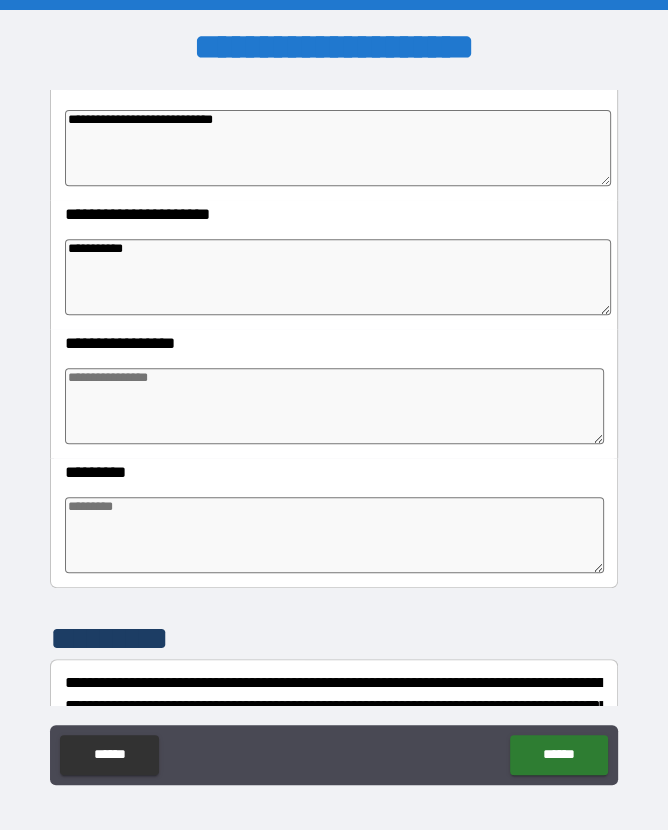 click at bounding box center [334, 406] 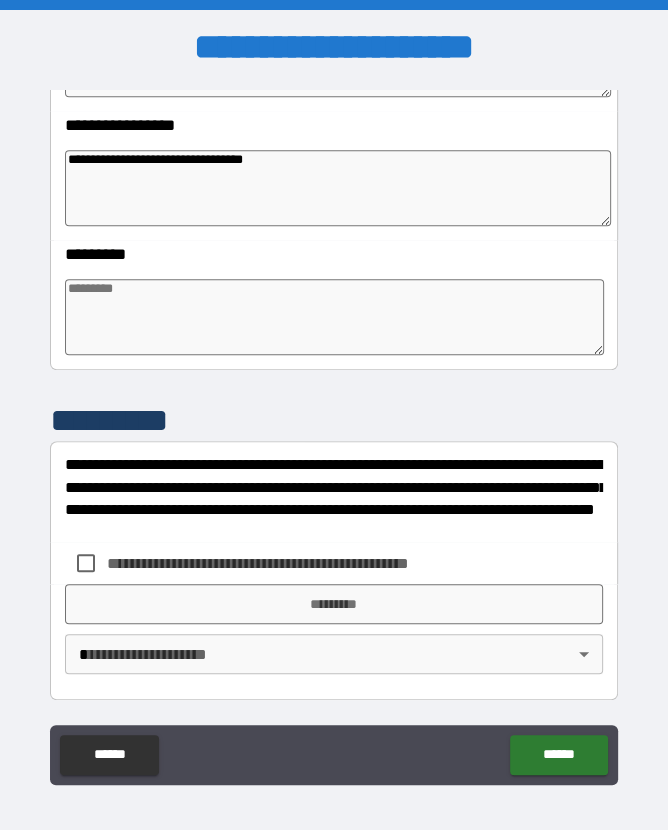 scroll, scrollTop: 585, scrollLeft: 0, axis: vertical 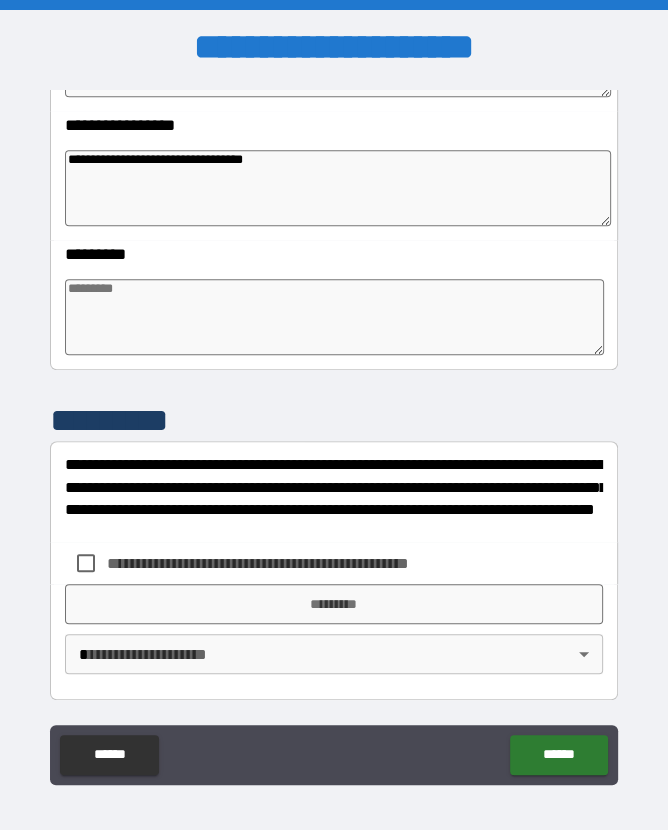 click at bounding box center [334, 317] 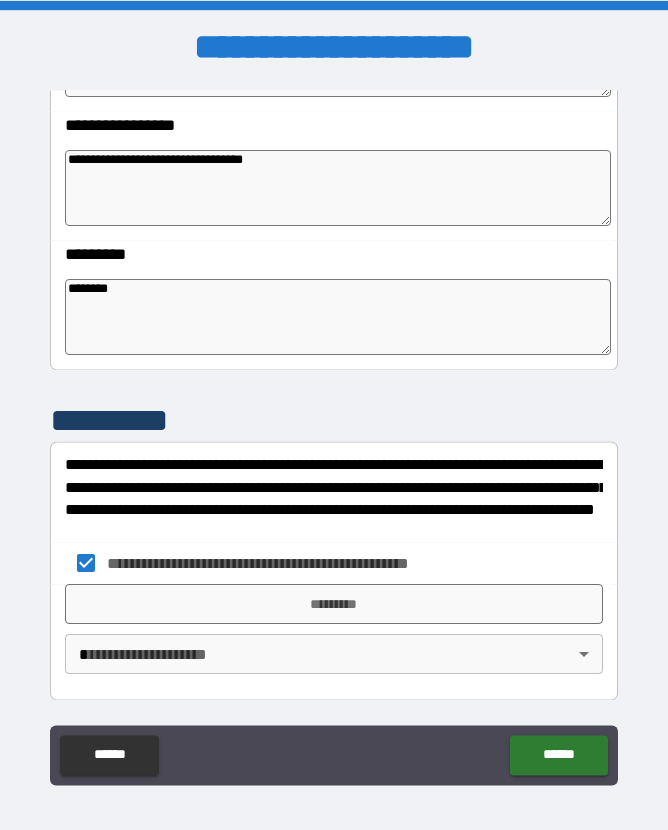 scroll, scrollTop: 0, scrollLeft: 0, axis: both 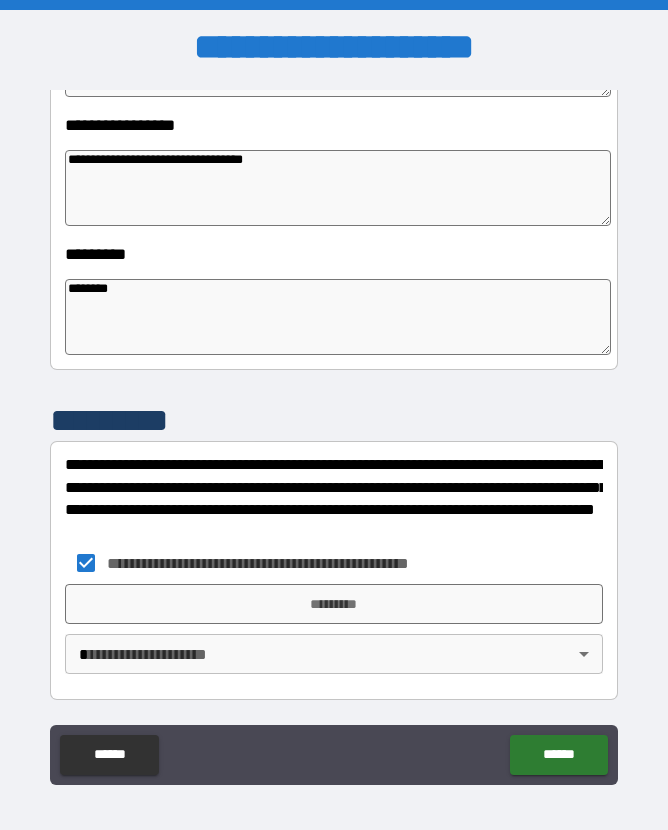 click on "*********" at bounding box center [333, 604] 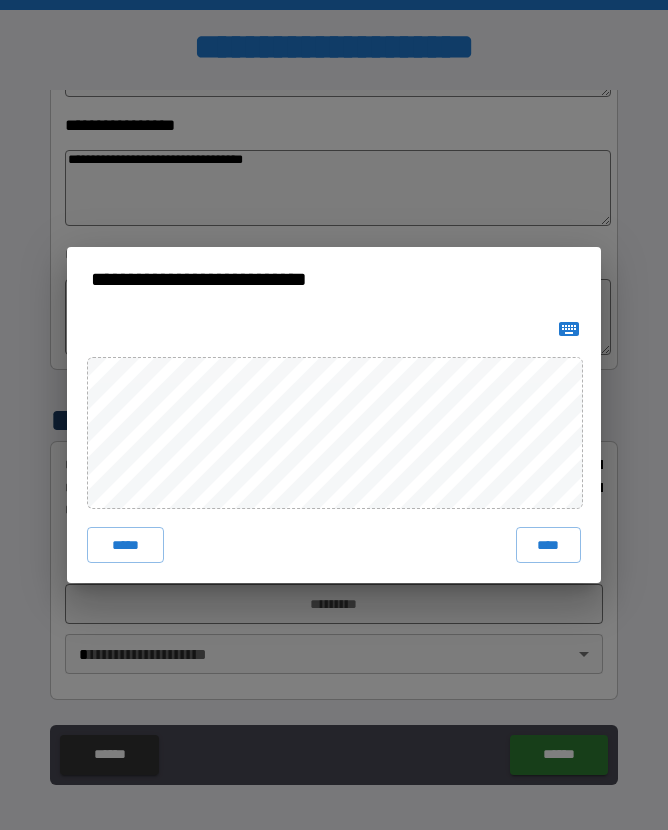 click on "****" at bounding box center (549, 545) 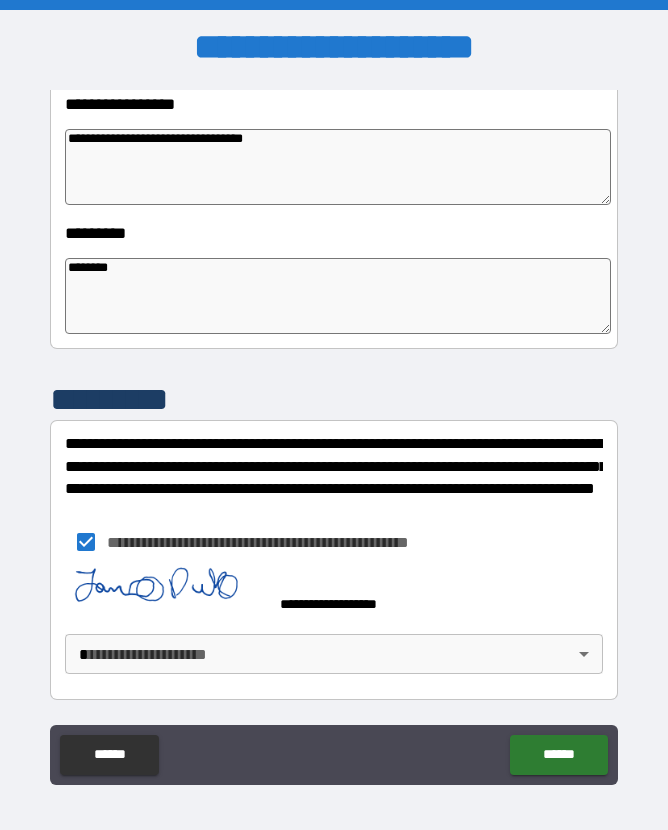 scroll, scrollTop: 606, scrollLeft: 0, axis: vertical 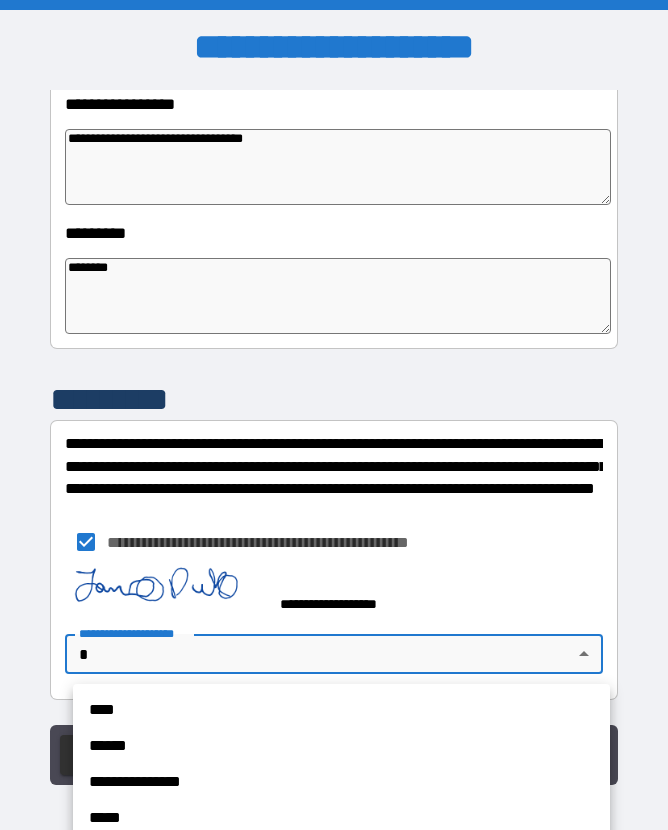 click on "**********" at bounding box center [341, 782] 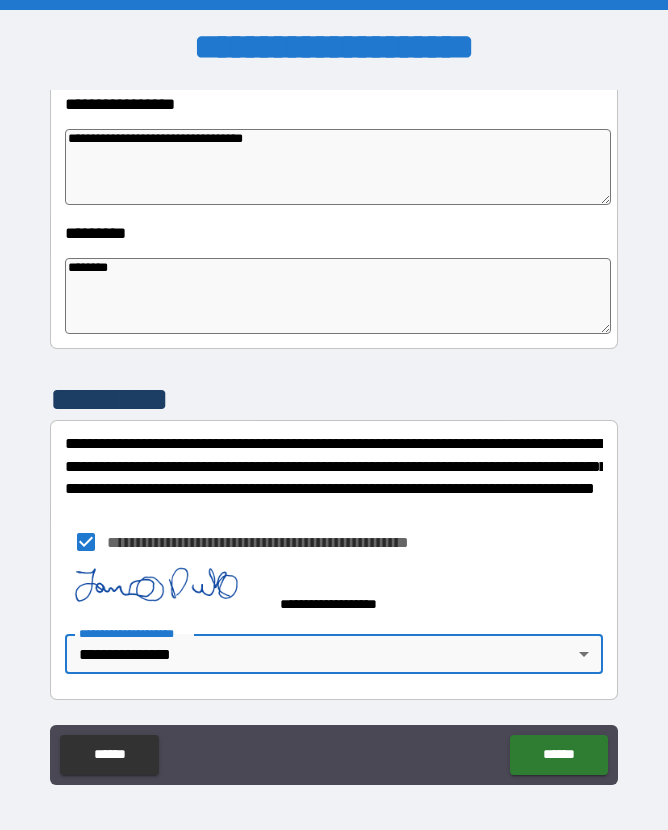 click on "******" at bounding box center (558, 755) 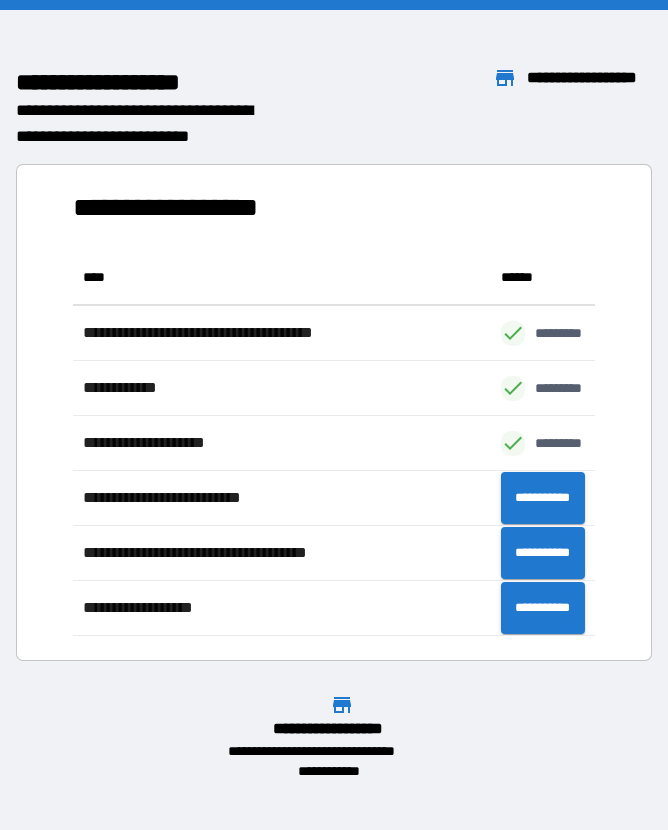 scroll, scrollTop: 1, scrollLeft: 1, axis: both 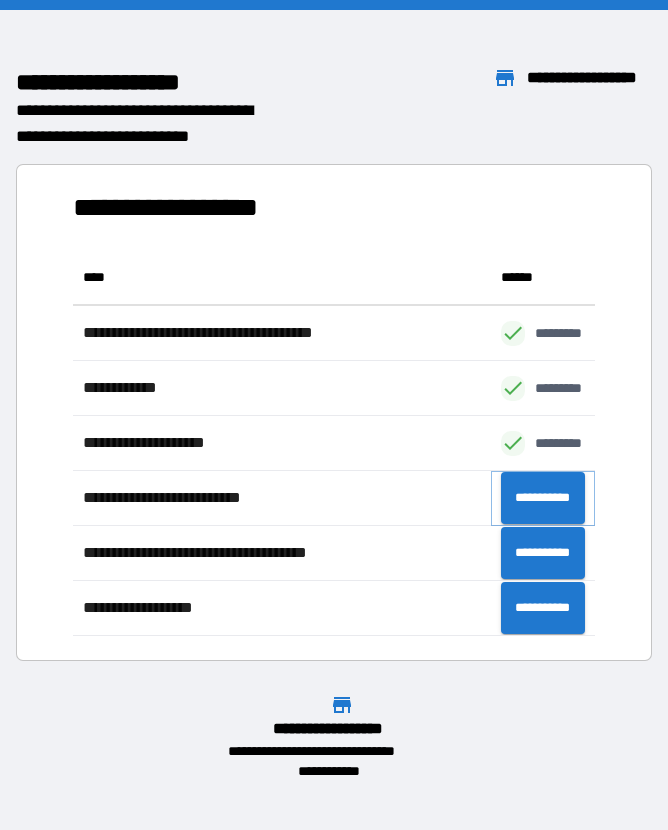 click on "**********" at bounding box center [543, 498] 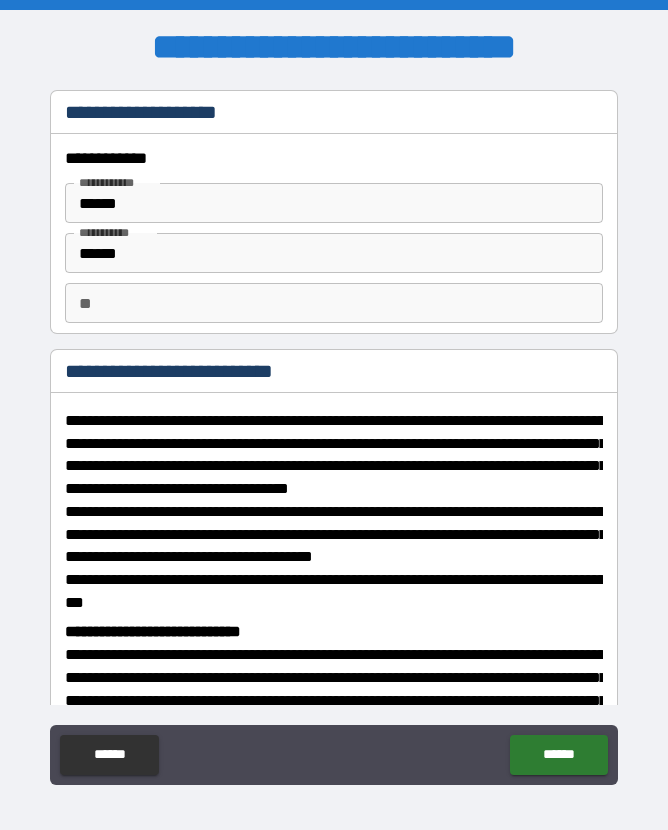 click on "**" at bounding box center (333, 303) 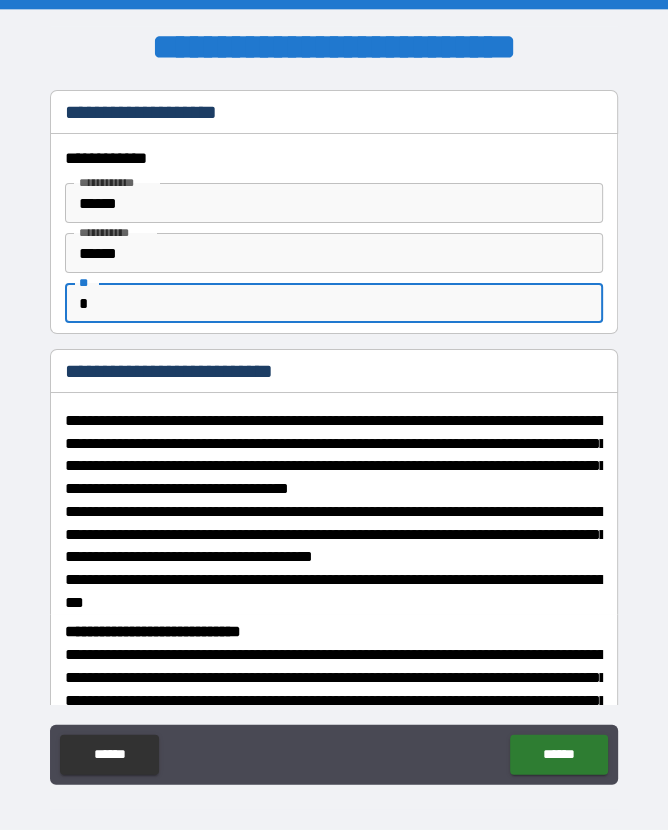 click on "**********" at bounding box center (336, 454) 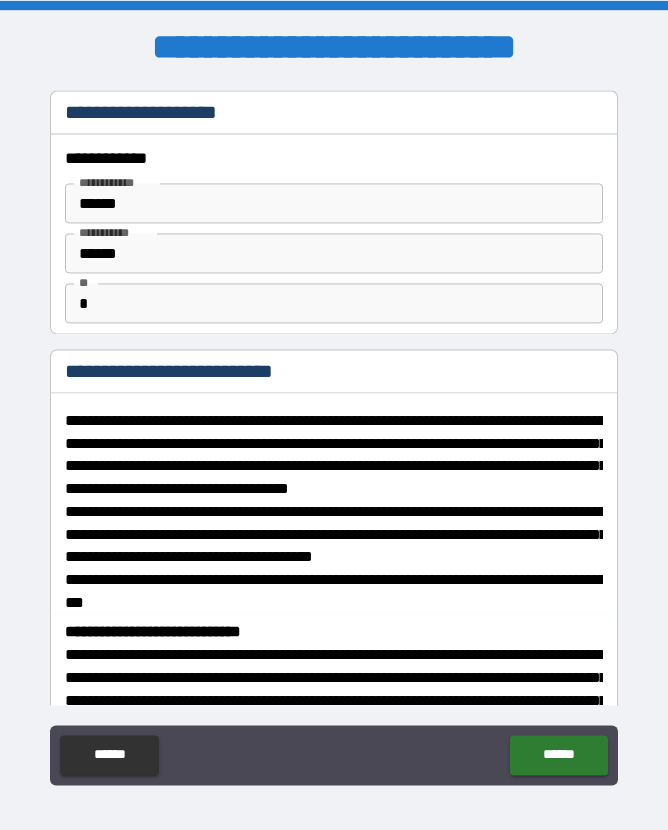 click on "******" at bounding box center [558, 755] 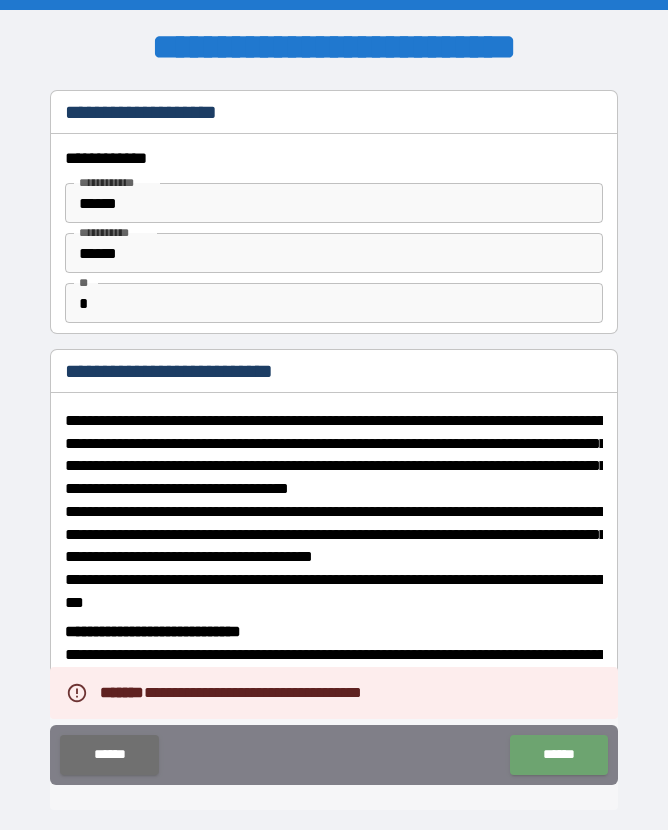 click on "******" at bounding box center [558, 755] 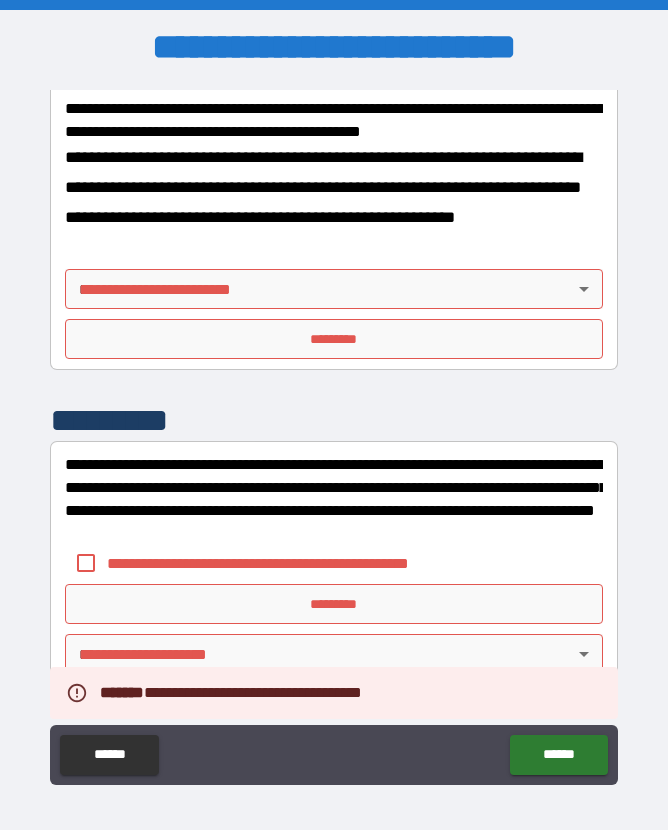 scroll, scrollTop: 948, scrollLeft: 0, axis: vertical 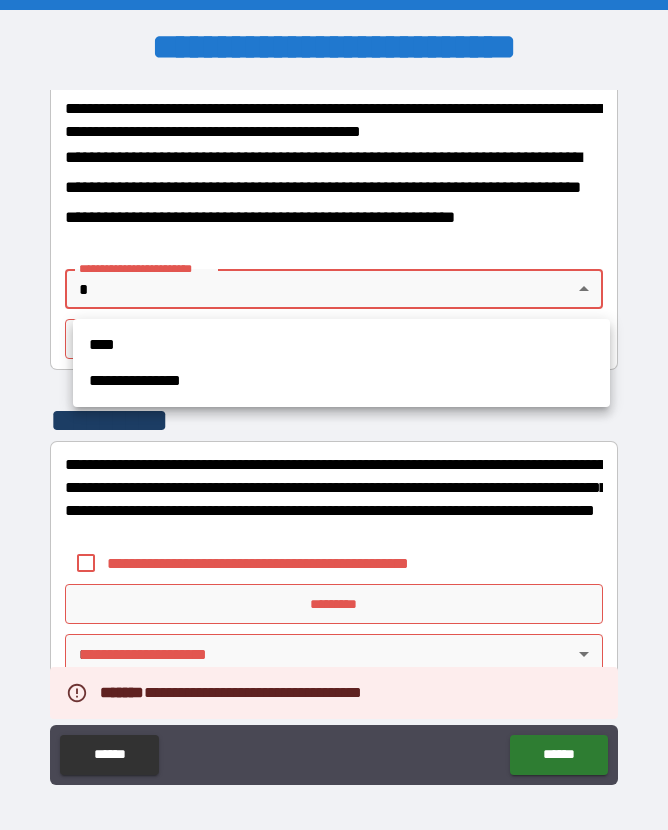 click on "**********" at bounding box center [341, 381] 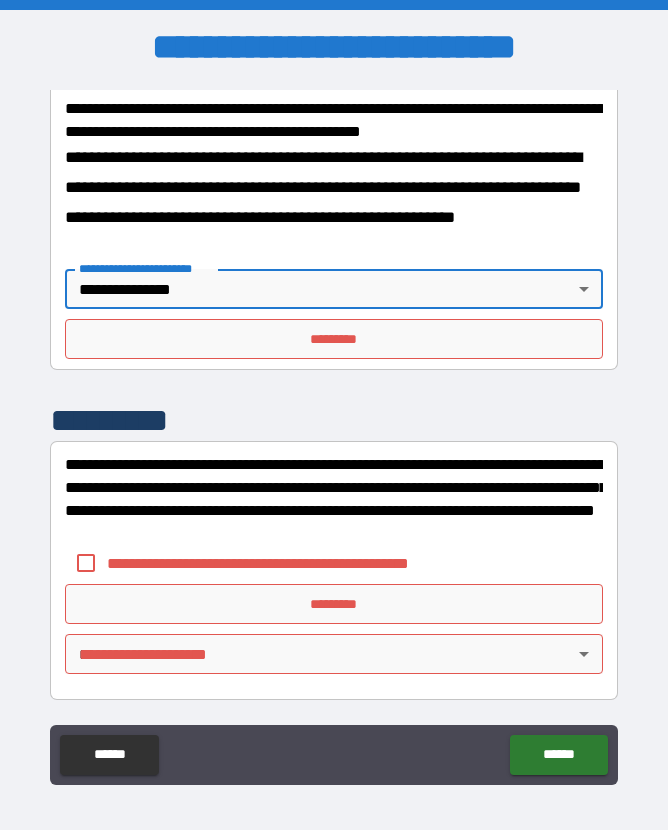 click on "*********" at bounding box center (333, 339) 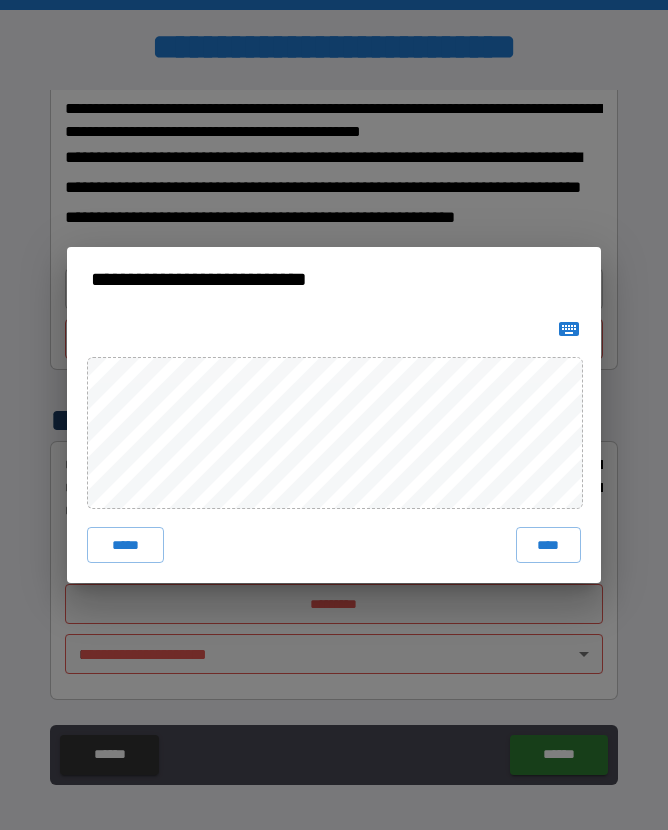 click on "****" at bounding box center (549, 545) 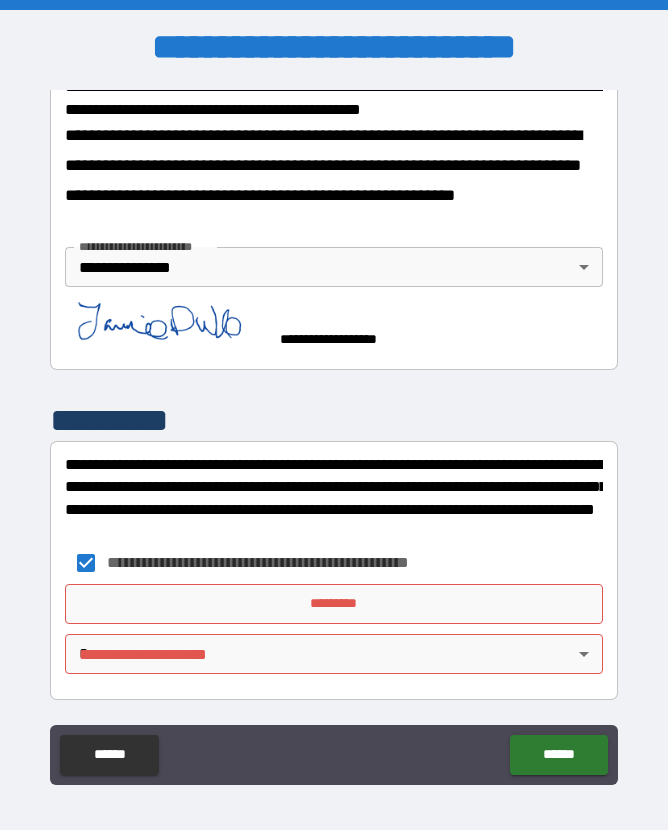 click on "*********" at bounding box center [333, 604] 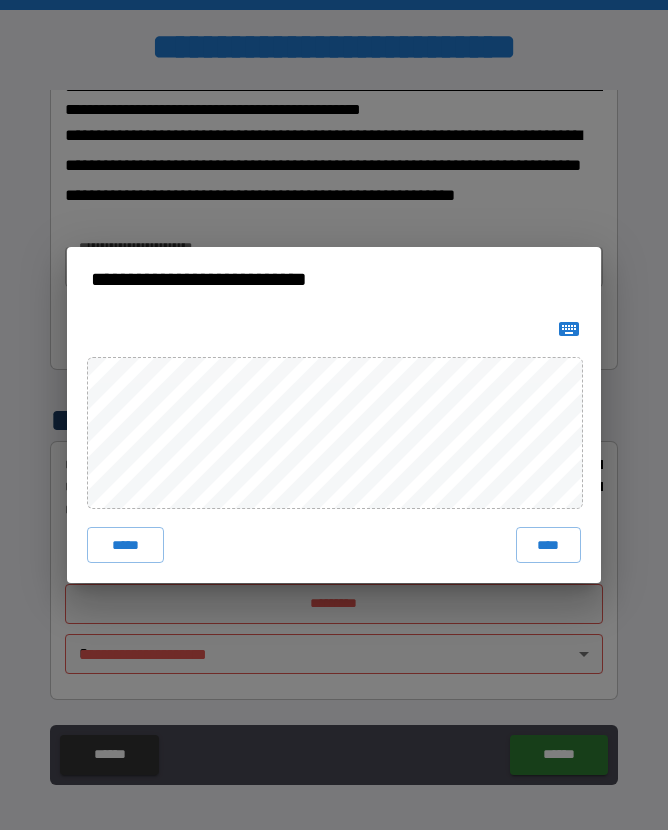 click on "****" at bounding box center (549, 545) 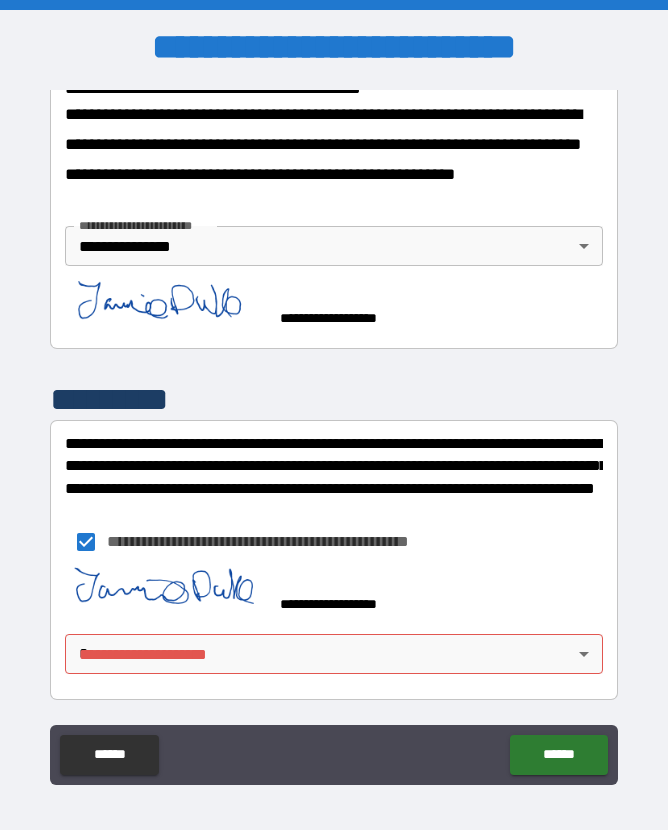 scroll, scrollTop: 991, scrollLeft: 0, axis: vertical 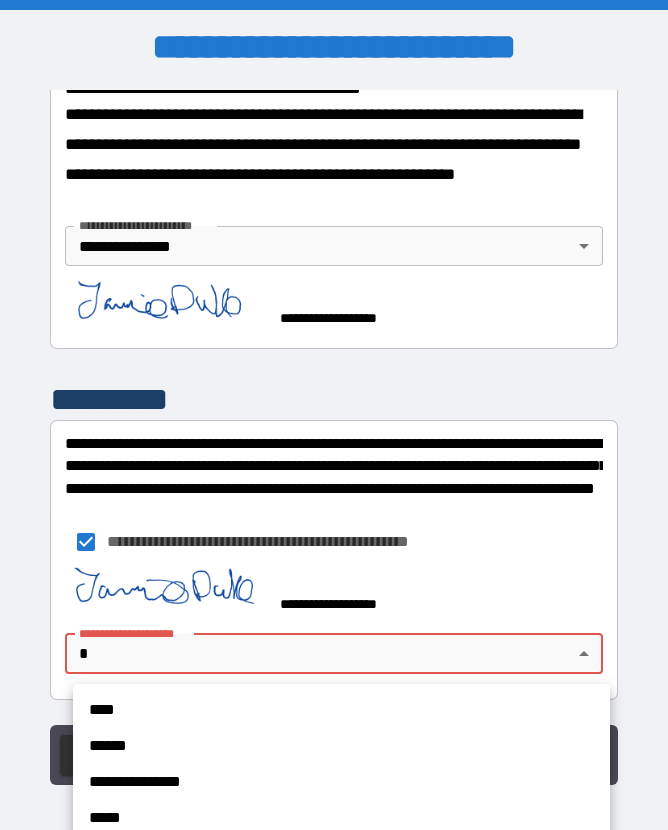 click on "**********" at bounding box center [341, 782] 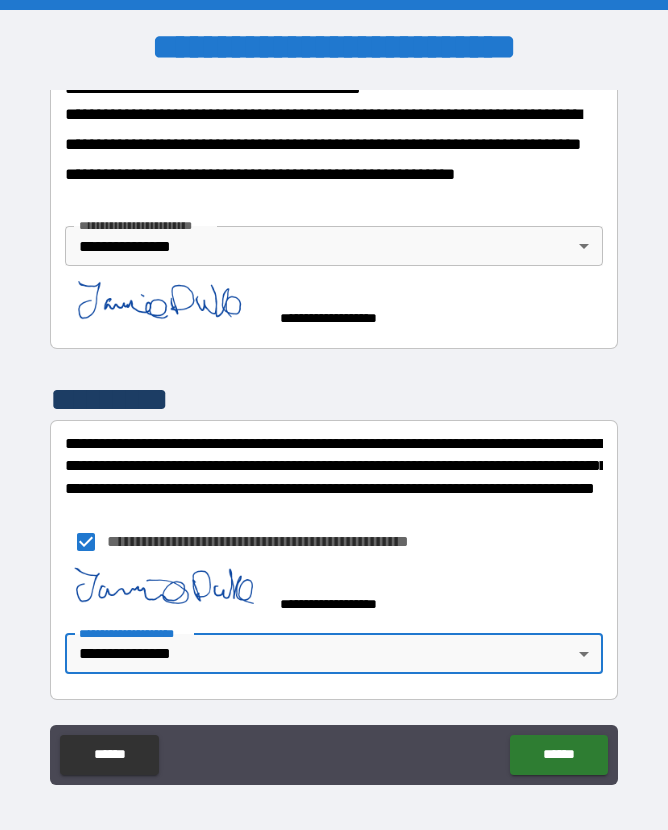 scroll, scrollTop: 994, scrollLeft: 0, axis: vertical 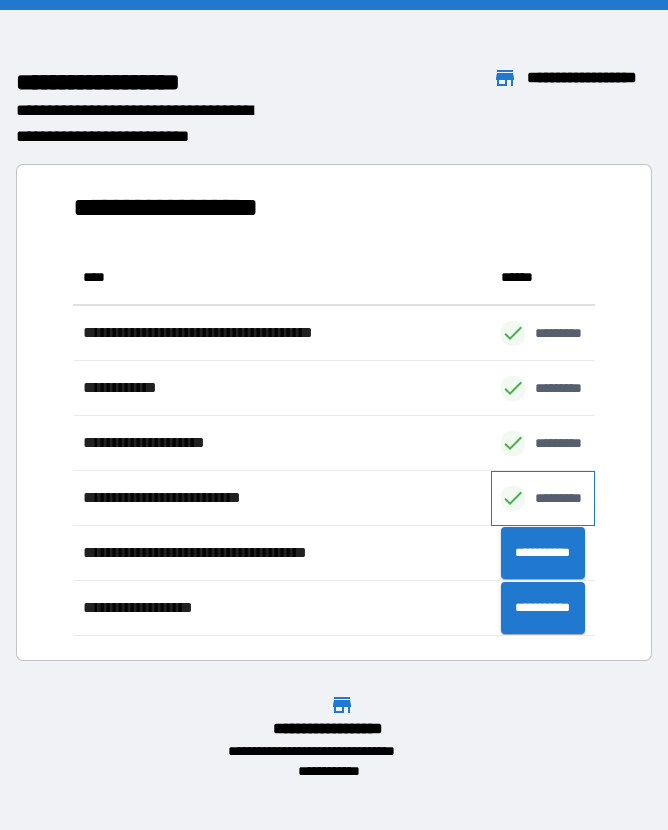 click on "*********" at bounding box center (543, 498) 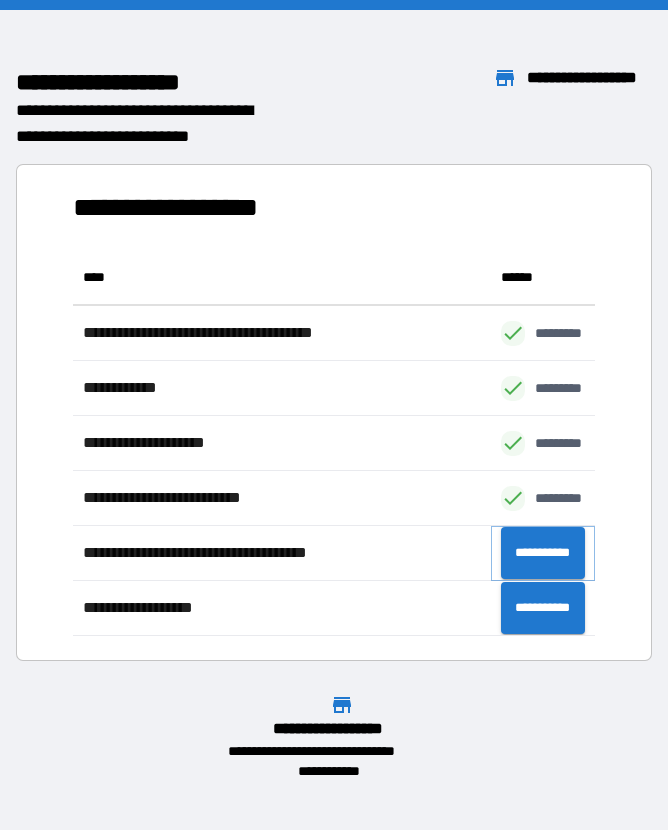 click on "**********" at bounding box center [543, 553] 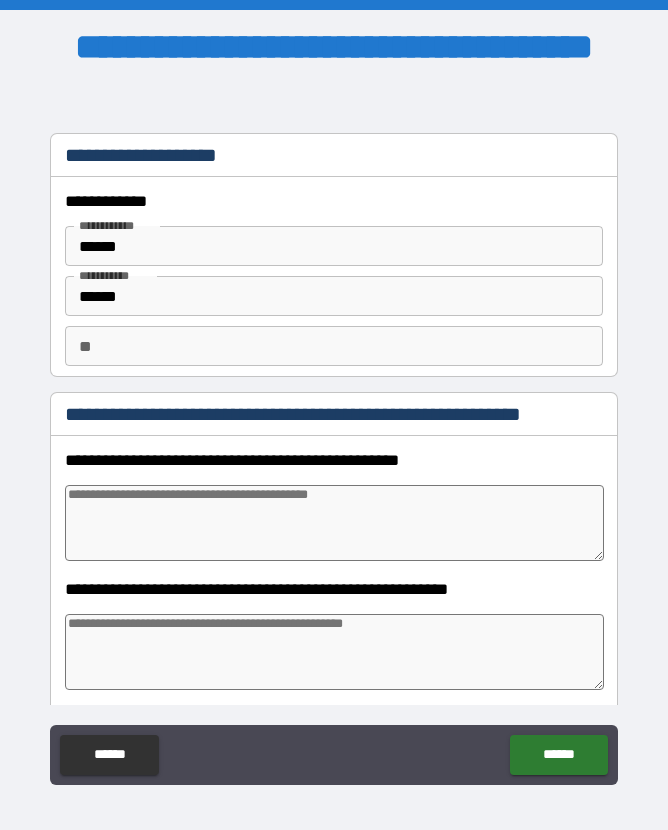 click on "**" at bounding box center (333, 346) 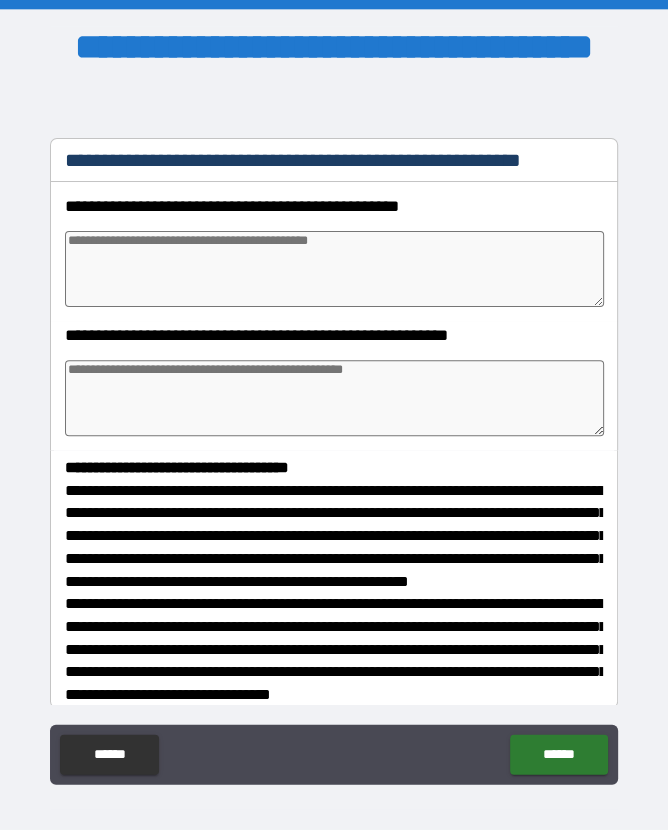 scroll, scrollTop: 228, scrollLeft: 0, axis: vertical 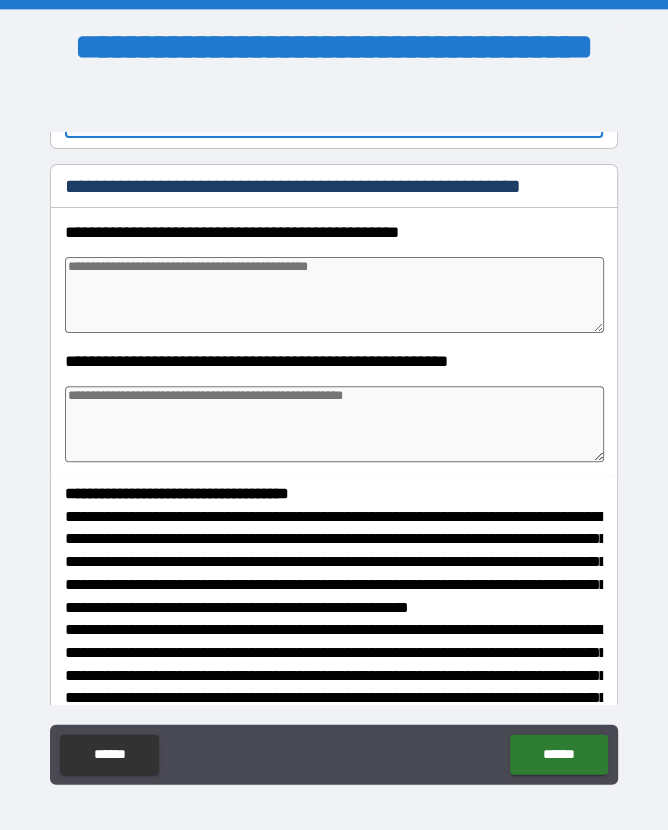 click at bounding box center [334, 295] 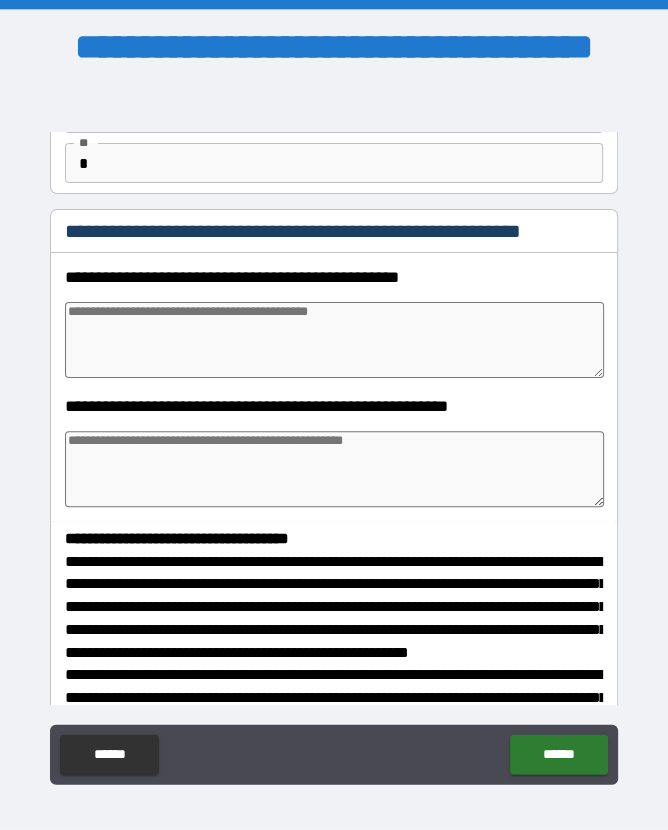 scroll, scrollTop: 177, scrollLeft: 0, axis: vertical 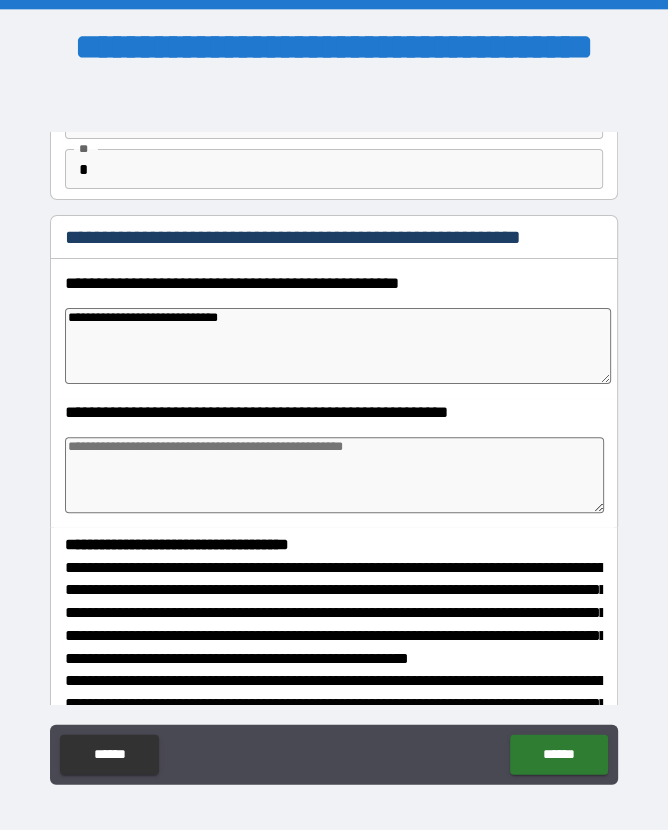 click on "**********" at bounding box center (337, 346) 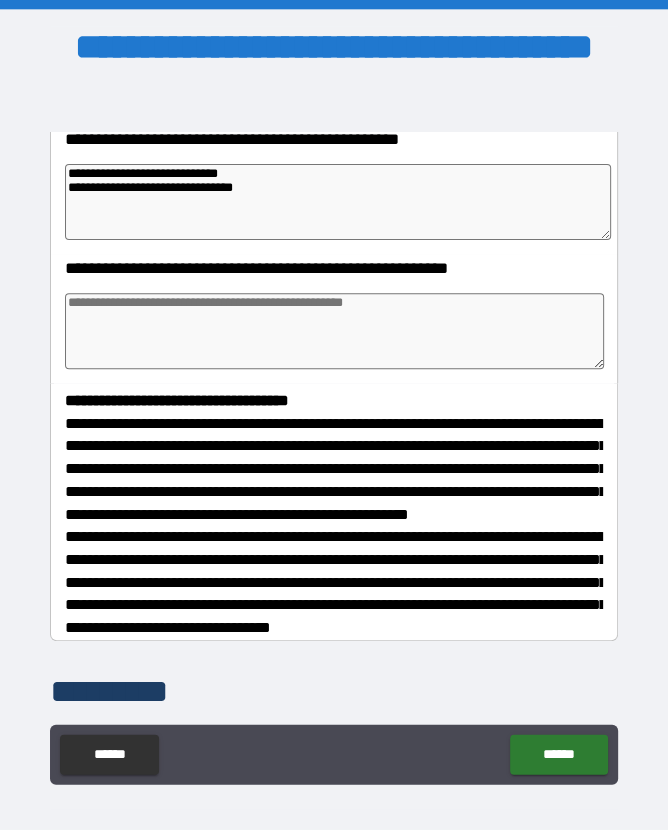scroll, scrollTop: 318, scrollLeft: 0, axis: vertical 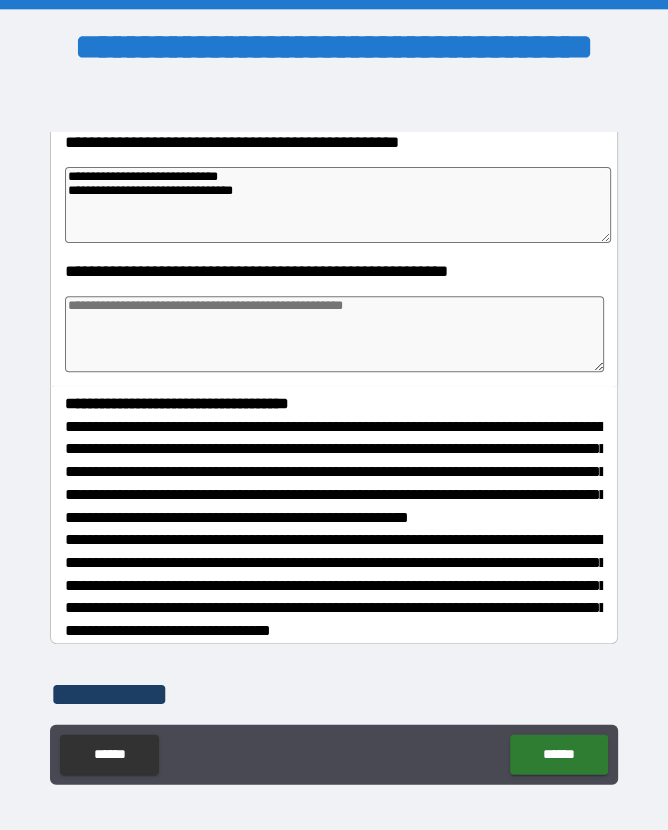 click at bounding box center (334, 334) 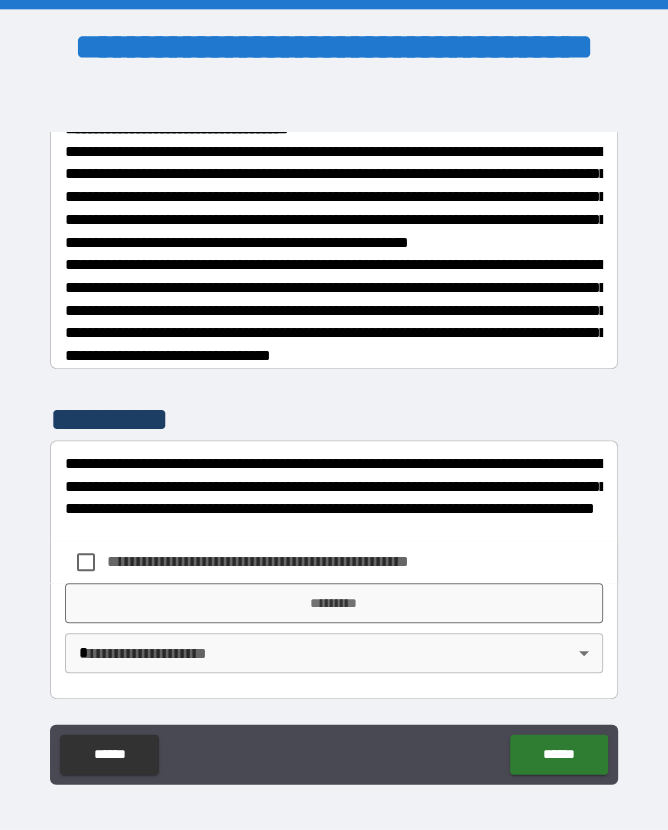 scroll, scrollTop: 628, scrollLeft: 0, axis: vertical 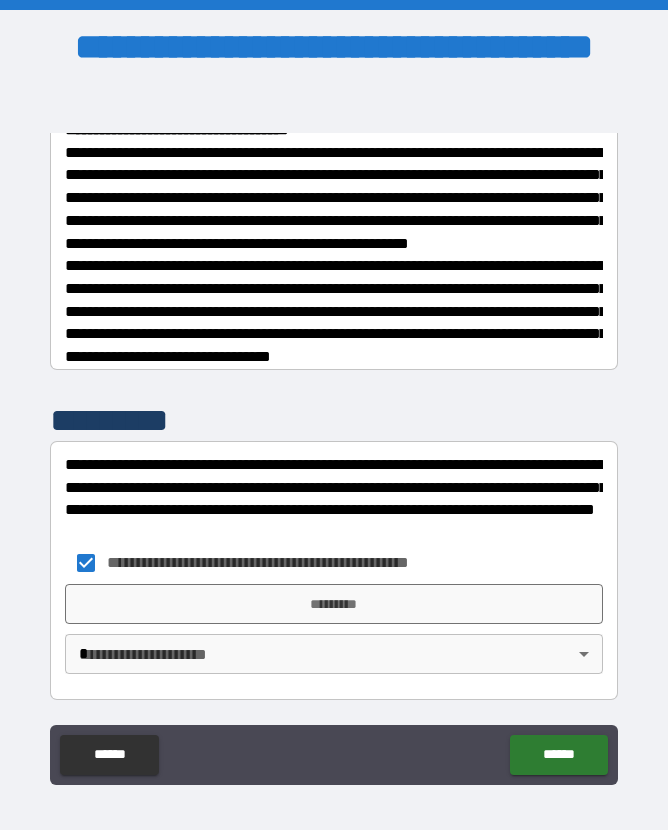 click on "*********" at bounding box center (333, 604) 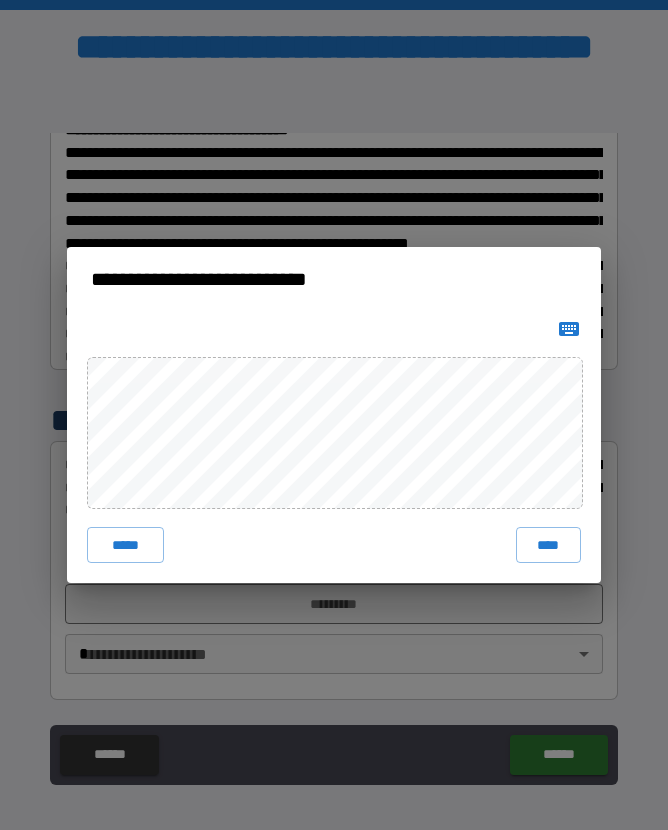 click on "****" at bounding box center (549, 545) 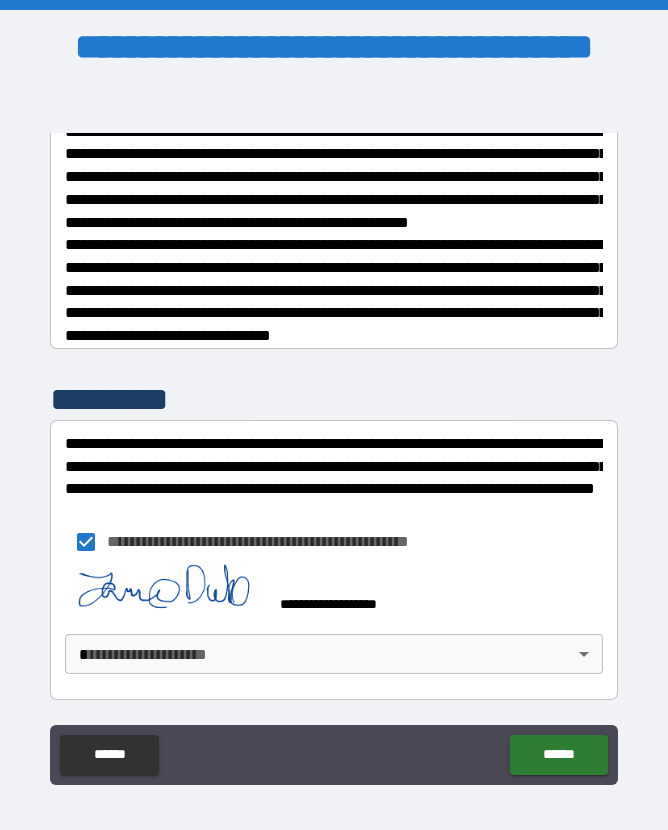 scroll, scrollTop: 649, scrollLeft: 0, axis: vertical 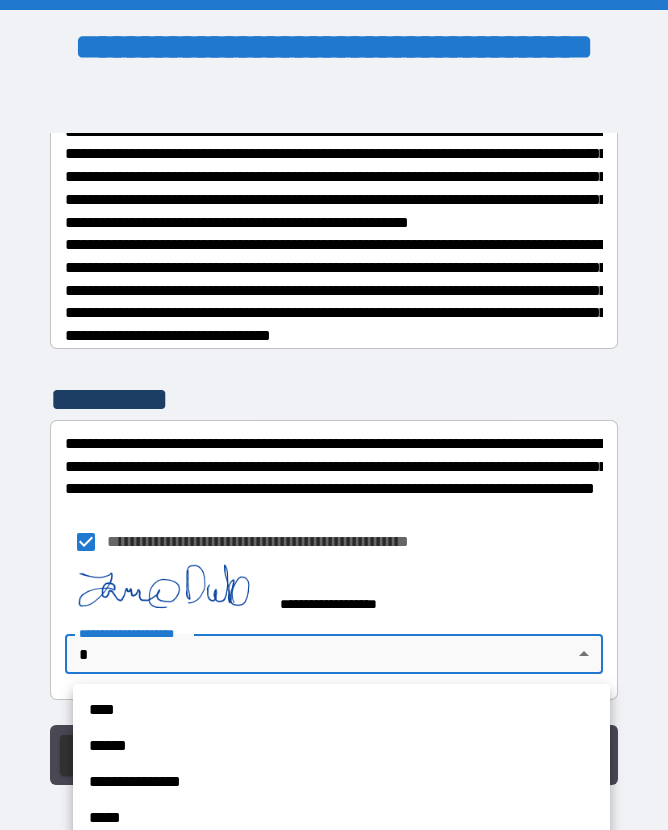 click on "**********" at bounding box center [341, 782] 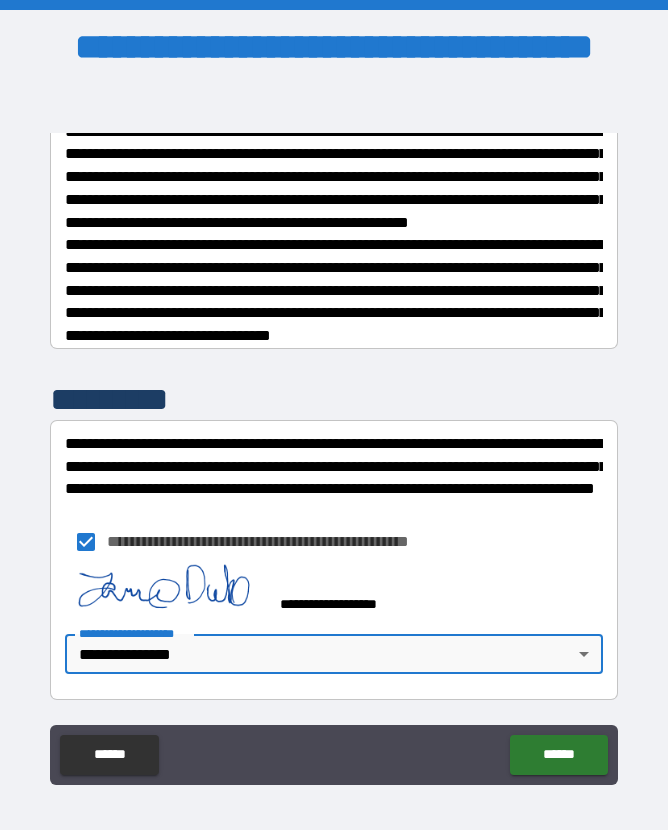 click on "******" at bounding box center (558, 755) 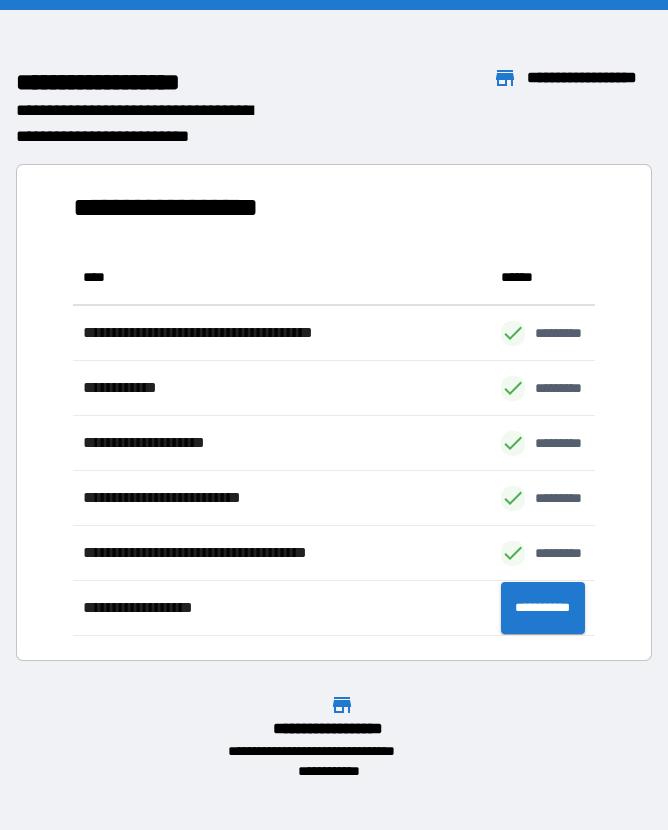 scroll, scrollTop: 1, scrollLeft: 1, axis: both 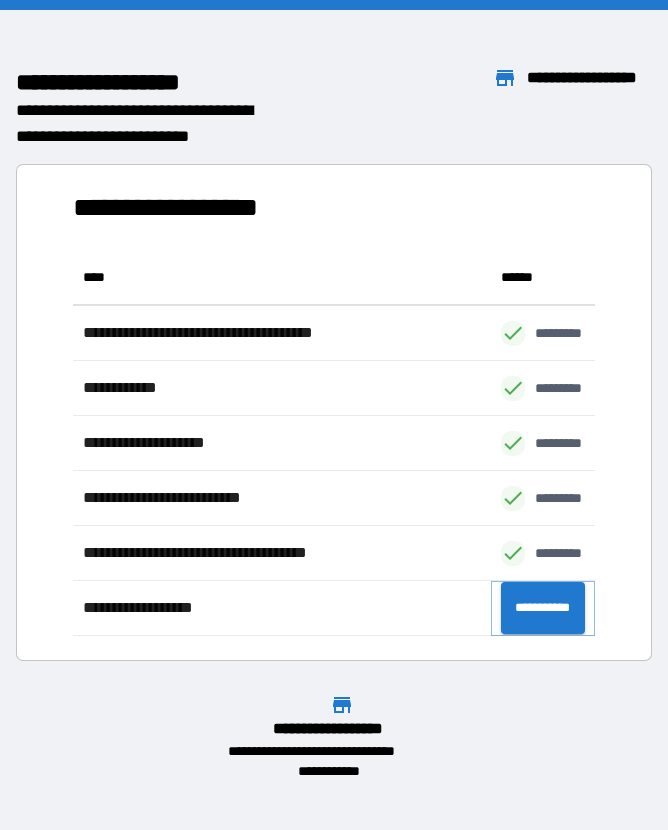 click on "**********" at bounding box center [543, 608] 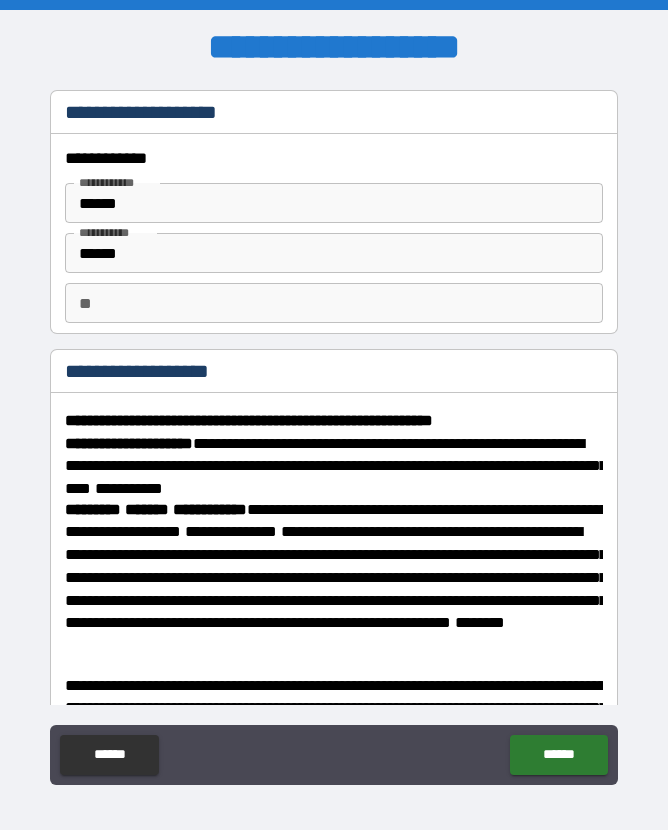 click on "**" at bounding box center (333, 303) 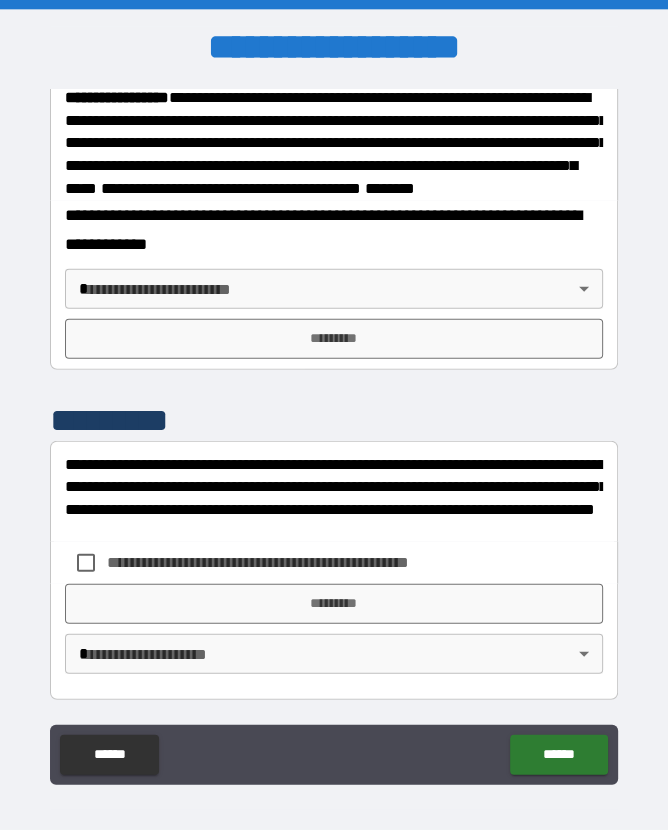 scroll, scrollTop: 2655, scrollLeft: 0, axis: vertical 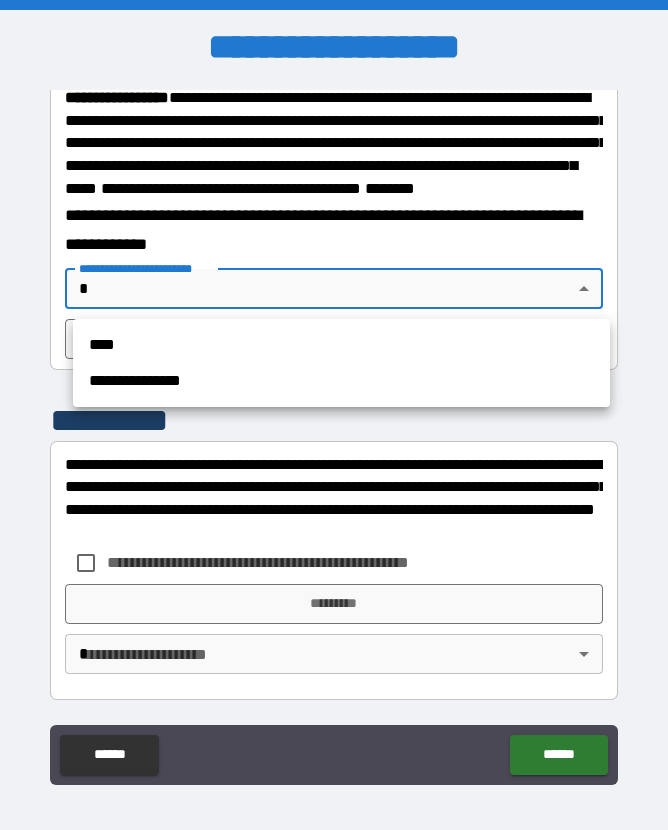 click on "**********" at bounding box center (341, 381) 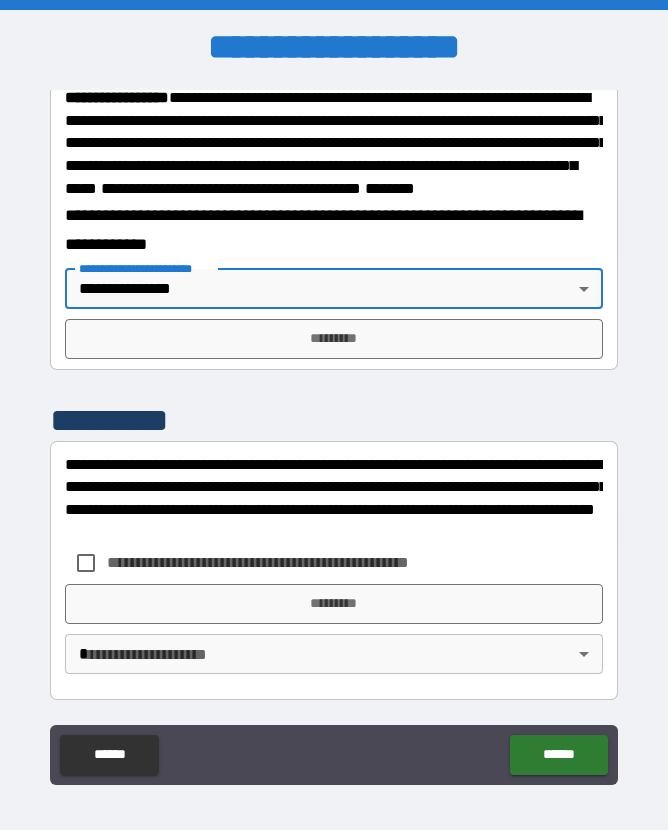 click on "*********" at bounding box center (333, 339) 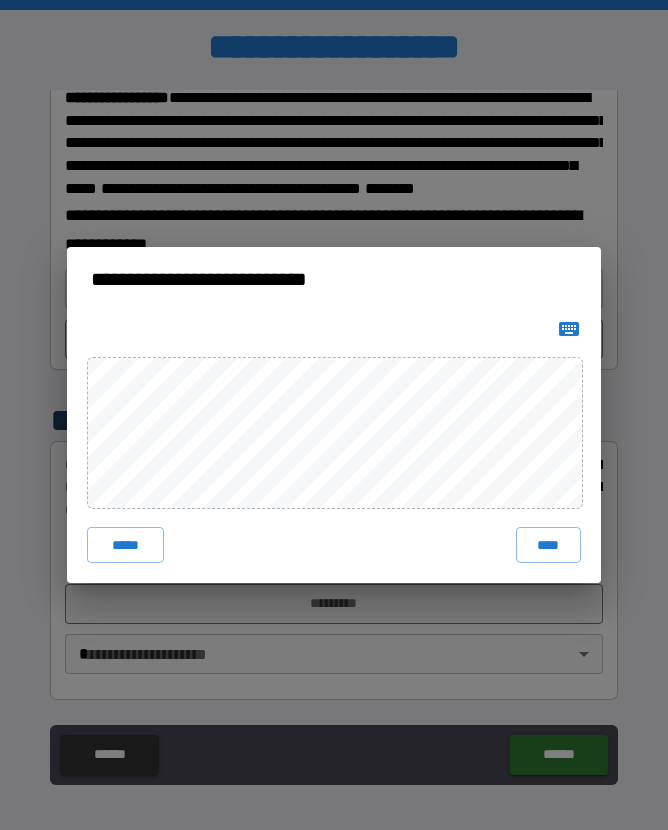 click on "****" at bounding box center [549, 545] 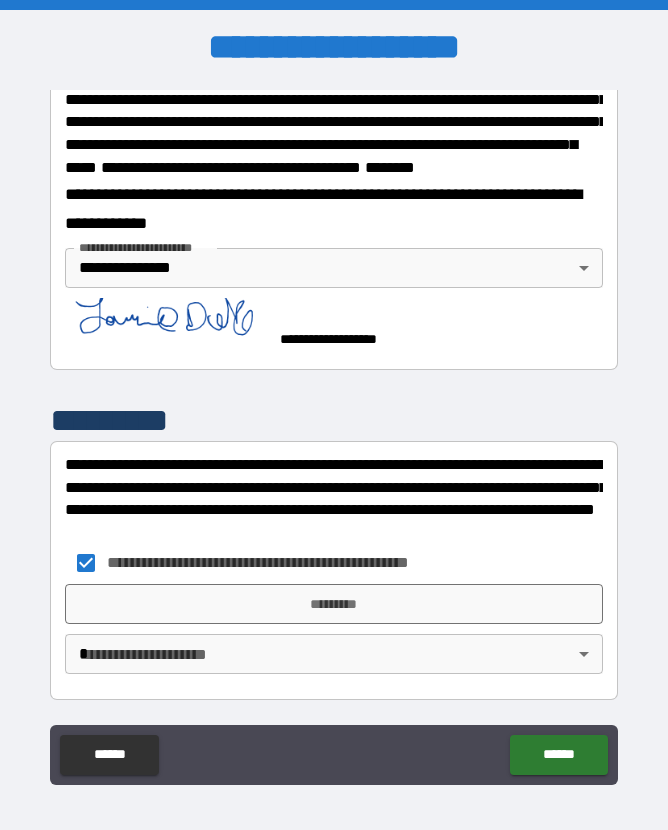 scroll, scrollTop: 2676, scrollLeft: 0, axis: vertical 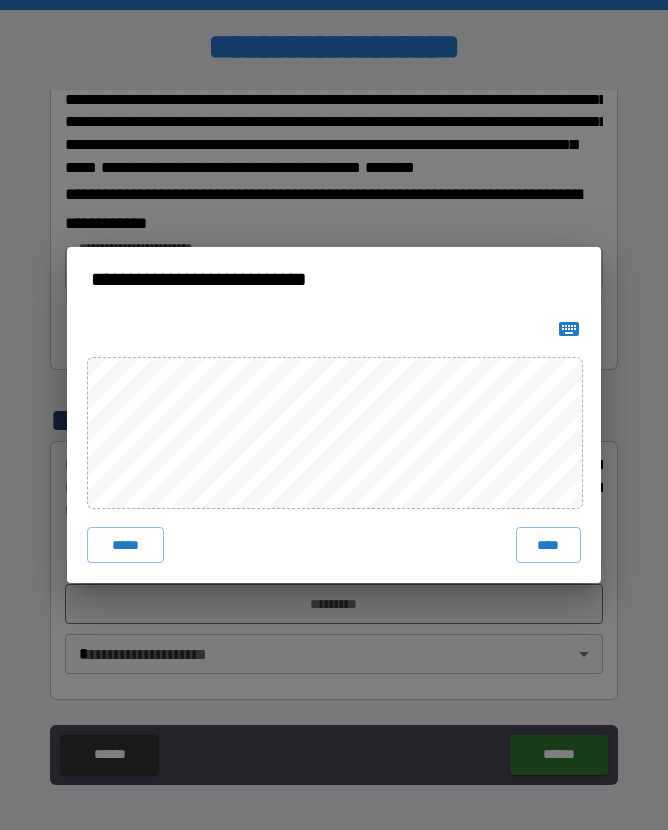 click on "****" at bounding box center (549, 545) 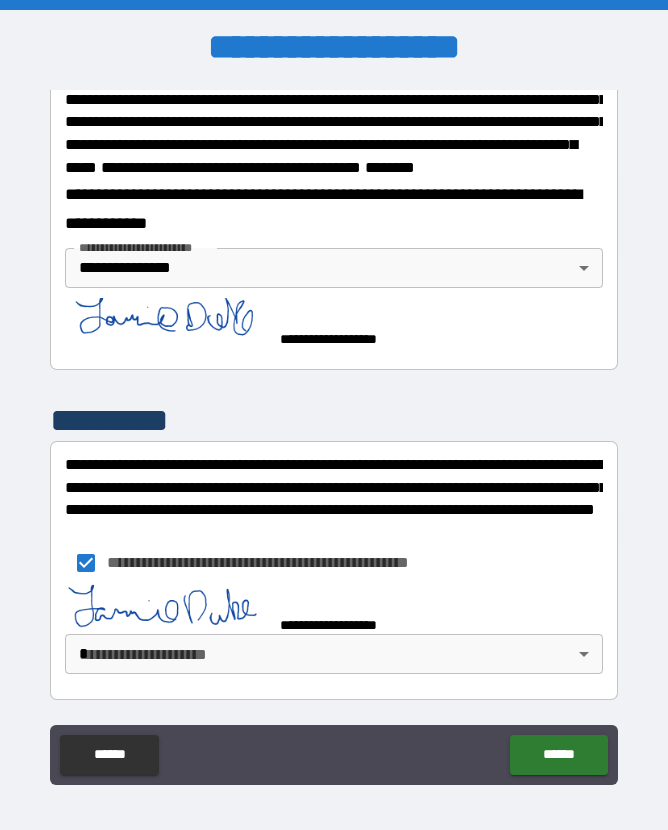 scroll, scrollTop: 2666, scrollLeft: 0, axis: vertical 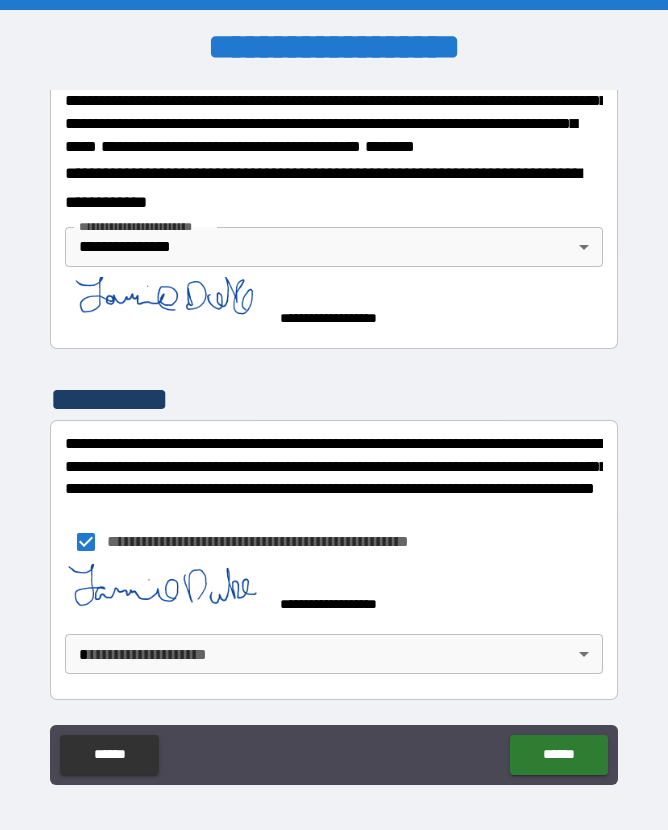 click on "[FIRST] [LAST] [POSTAL_CODE] [COUNTRY] [ADDRESS] [CITY] [STATE] [PHONE] [EMAIL] [CREDIT_CARD] [SSN] [PASSPORT] [DRIVER_LICENSE] [DATE] [AGE]" at bounding box center [334, 428] 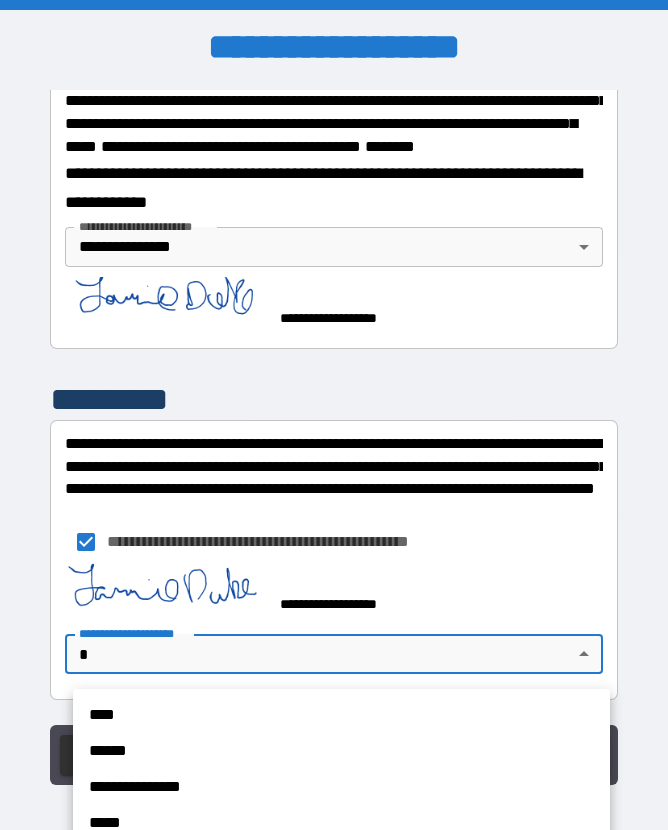 click on "**********" at bounding box center (341, 787) 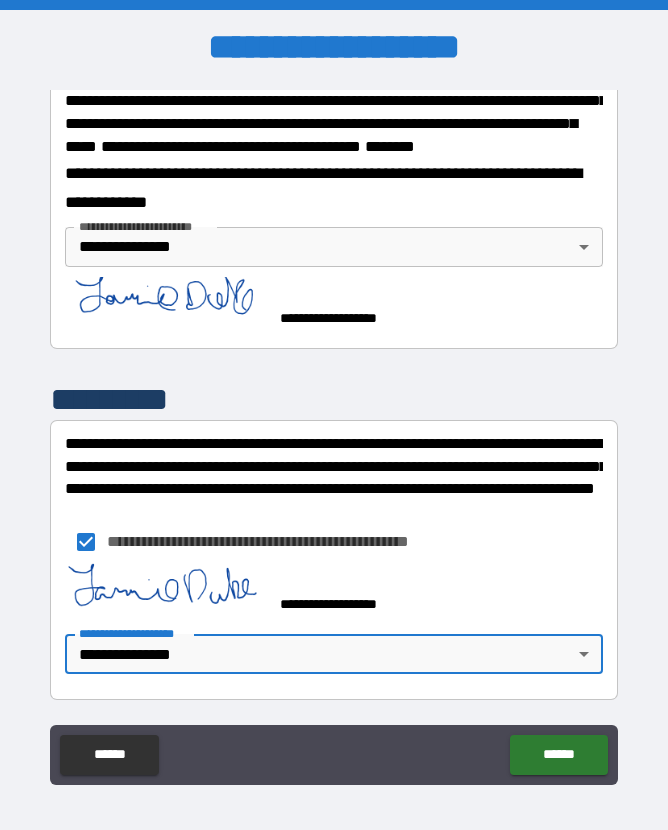 scroll, scrollTop: 2701, scrollLeft: 0, axis: vertical 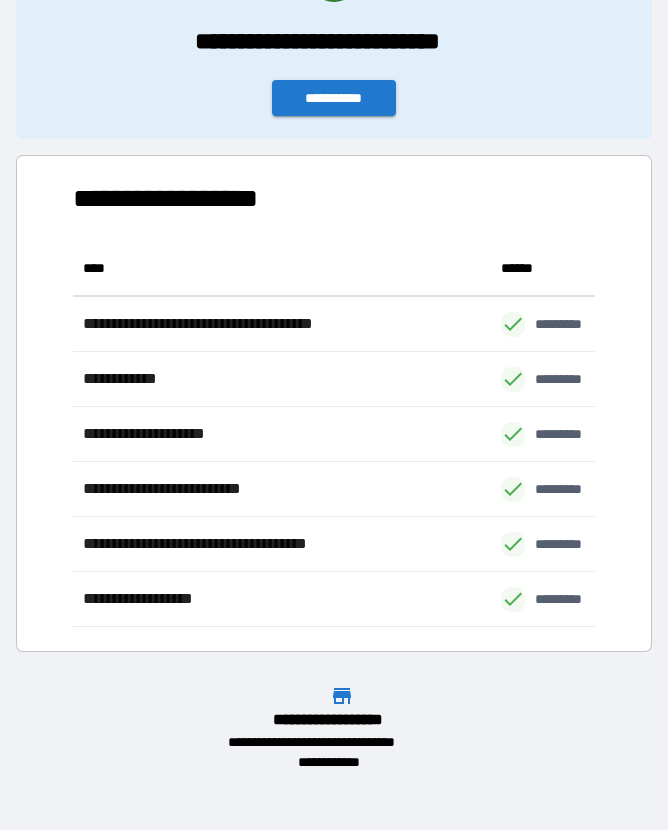 click on "**********" at bounding box center (334, 98) 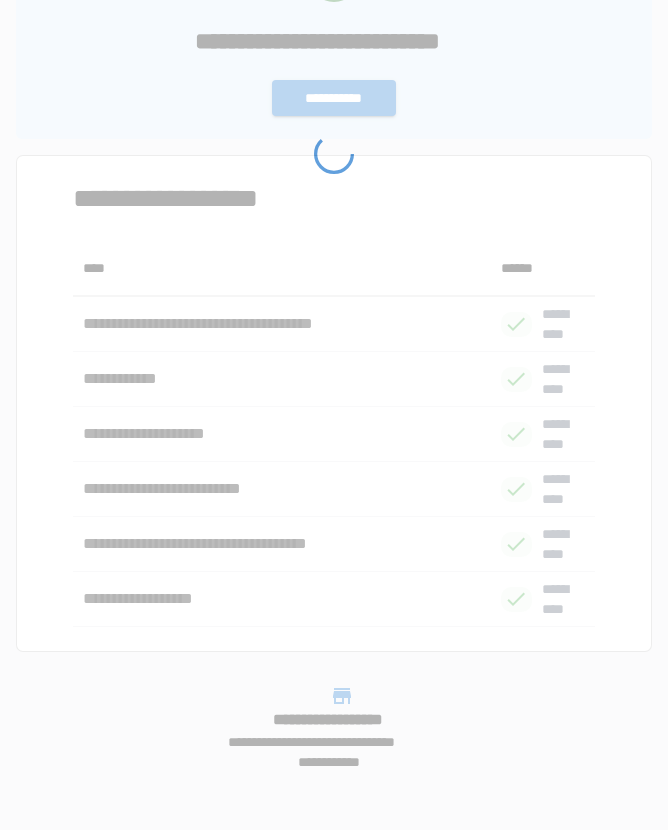scroll, scrollTop: 0, scrollLeft: 0, axis: both 